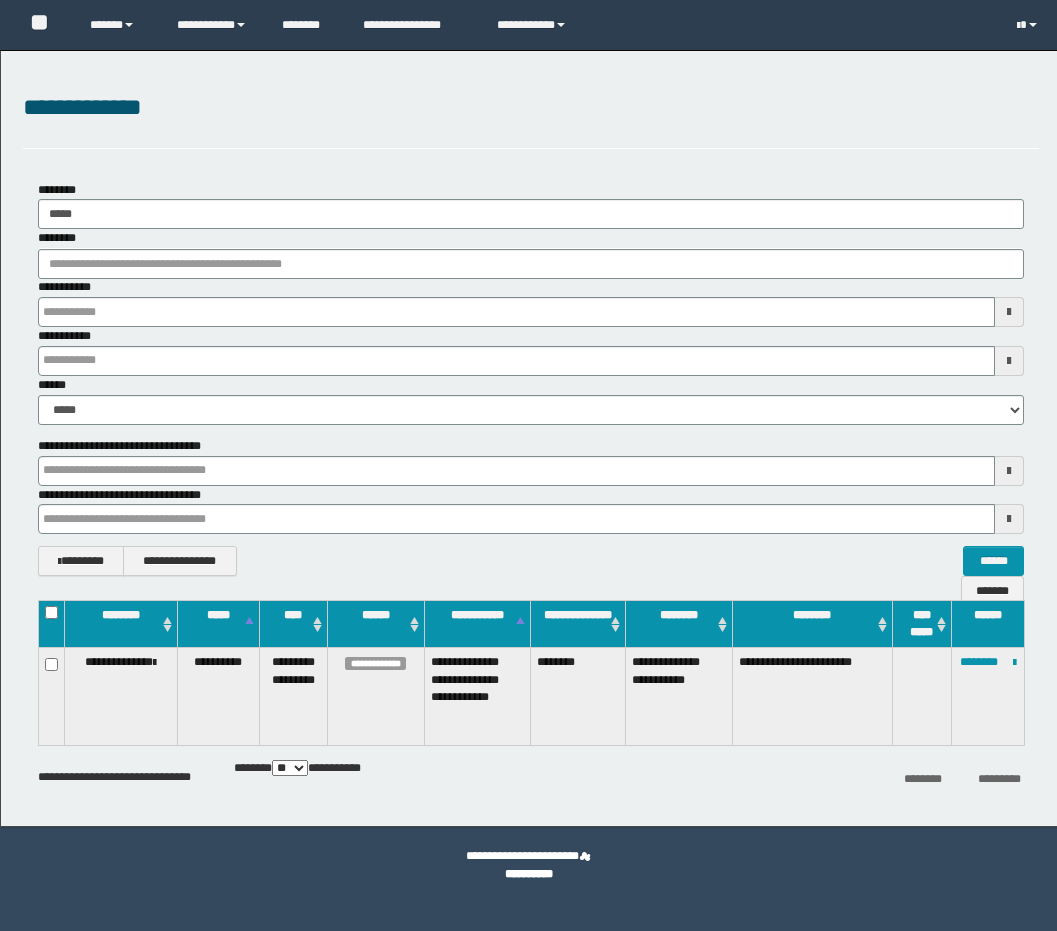scroll, scrollTop: 0, scrollLeft: 0, axis: both 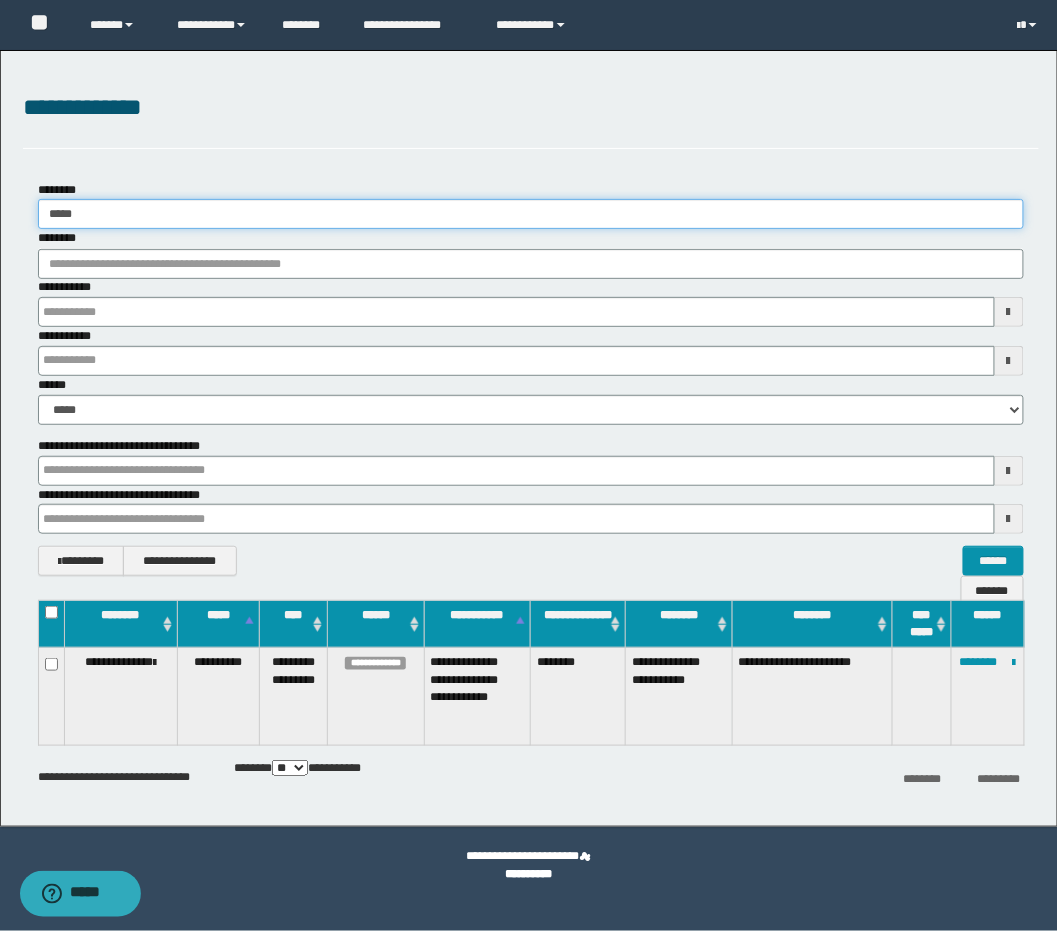 drag, startPoint x: 105, startPoint y: 207, endPoint x: -32, endPoint y: 197, distance: 137.36447 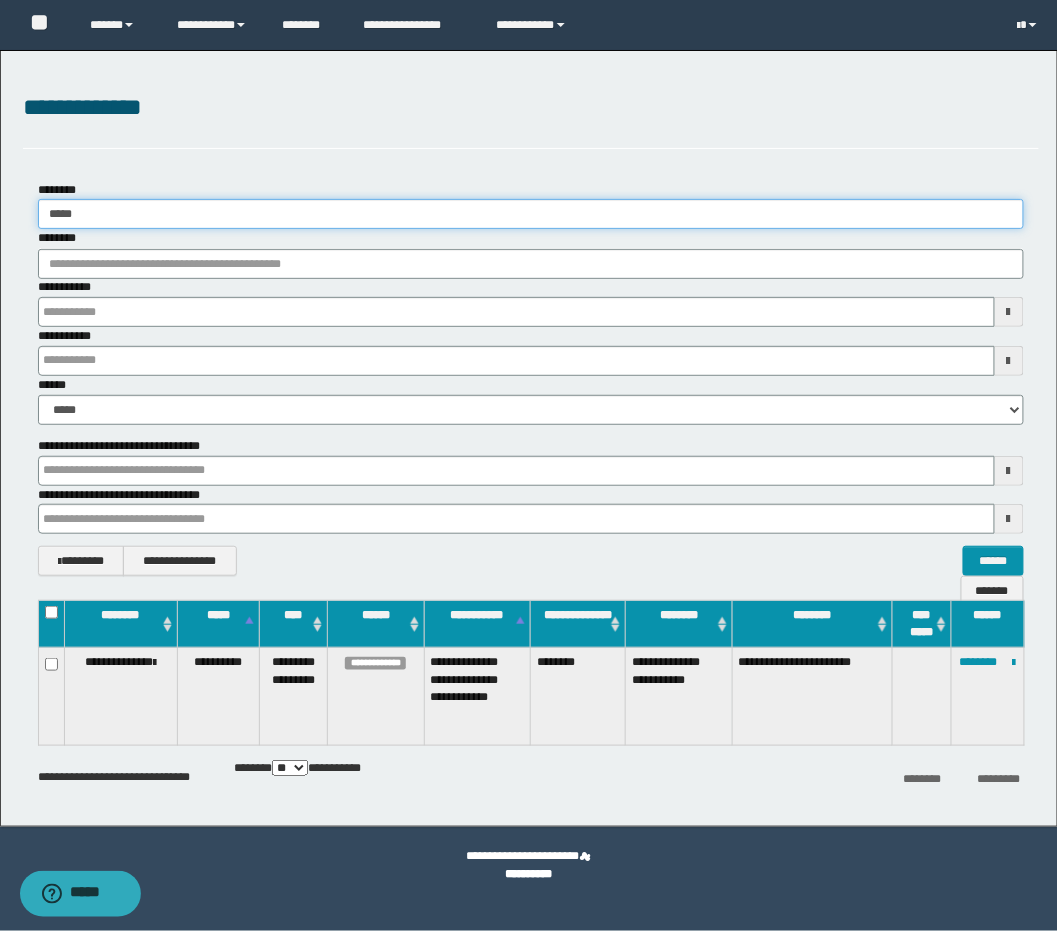 click on "**********" at bounding box center (529, 465) 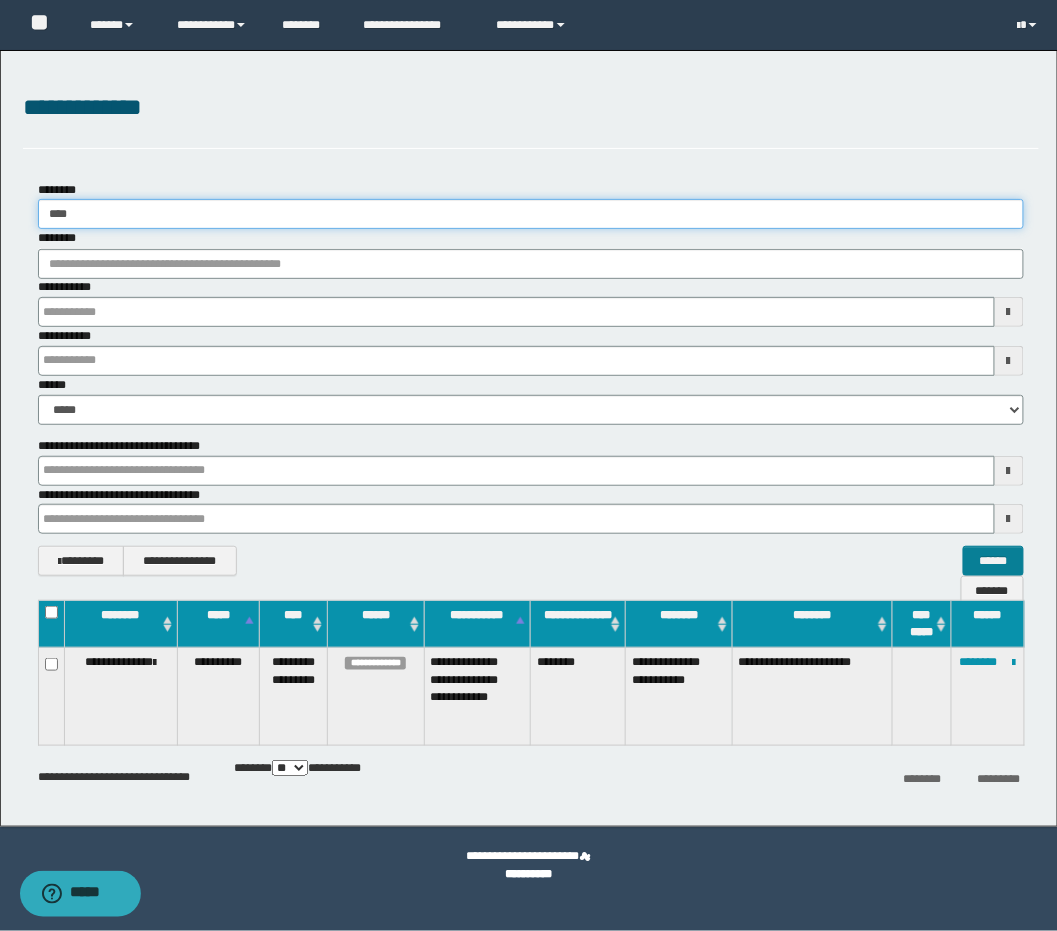 type on "****" 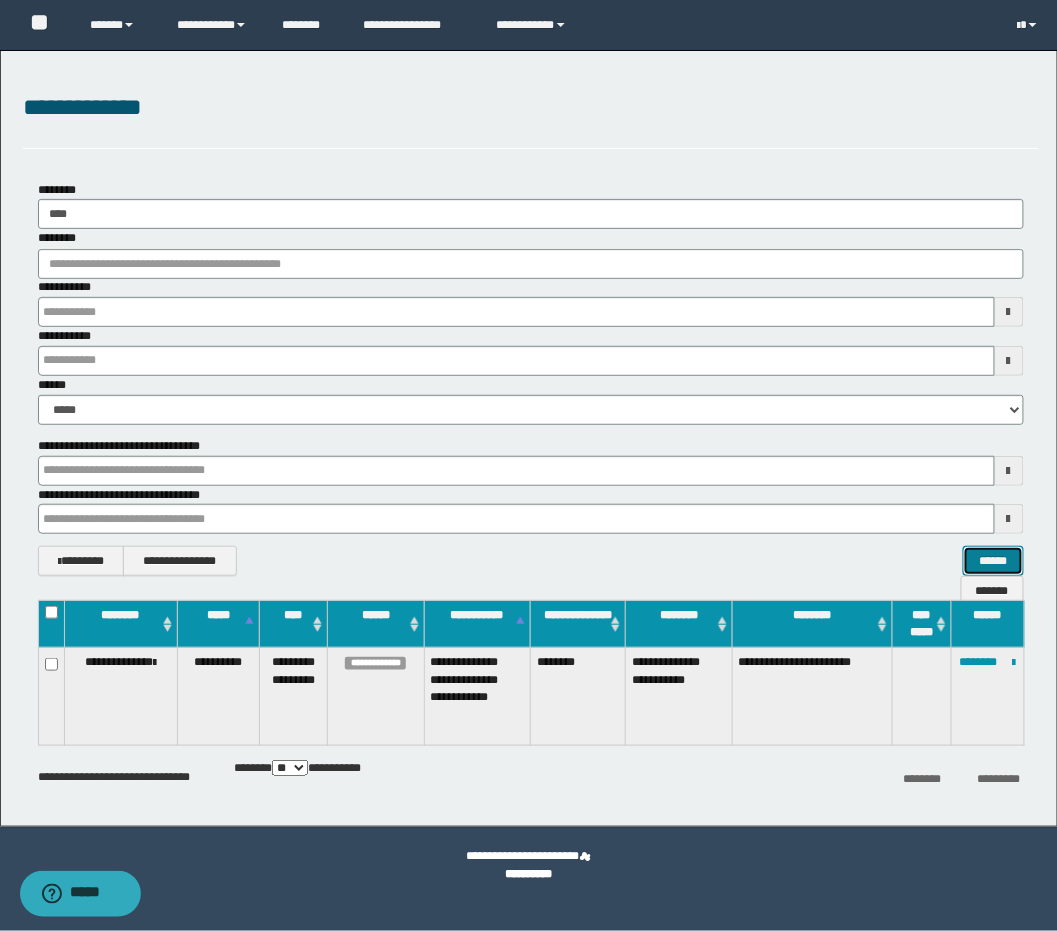 click on "******" at bounding box center (993, 561) 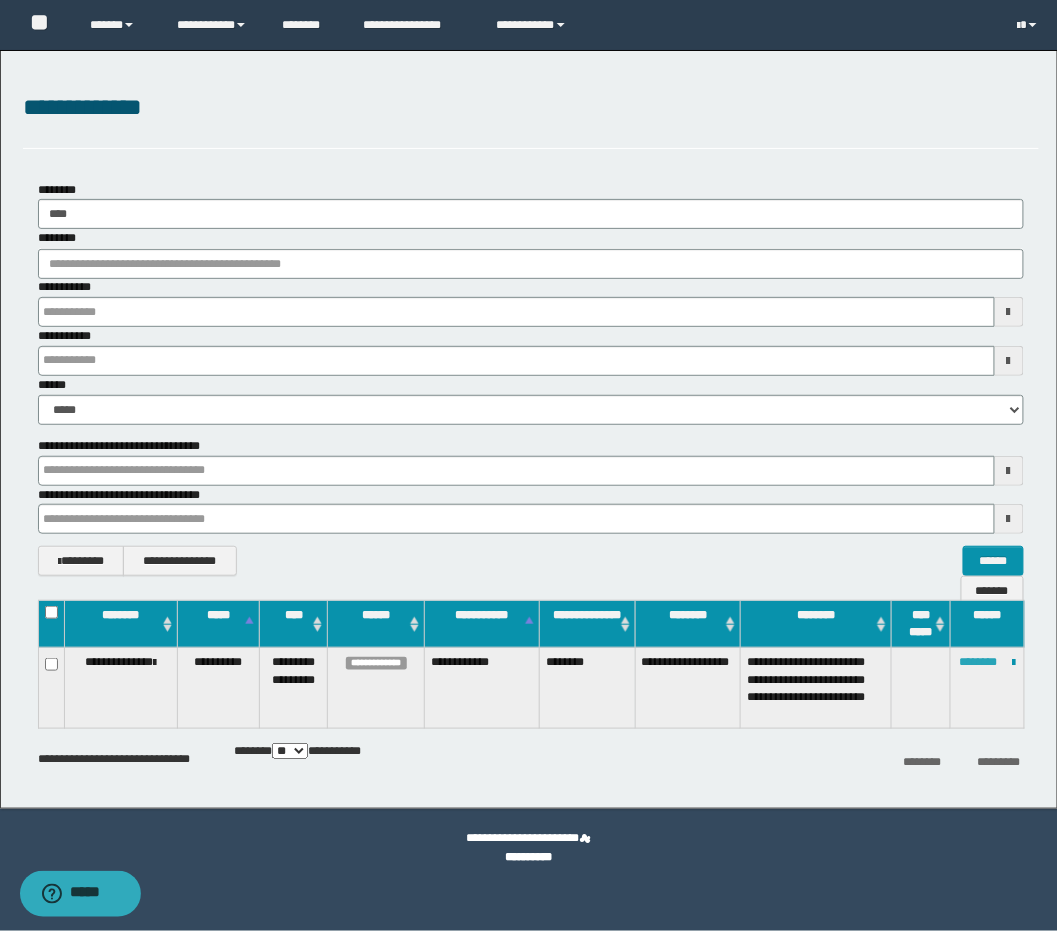 click on "********" at bounding box center (979, 662) 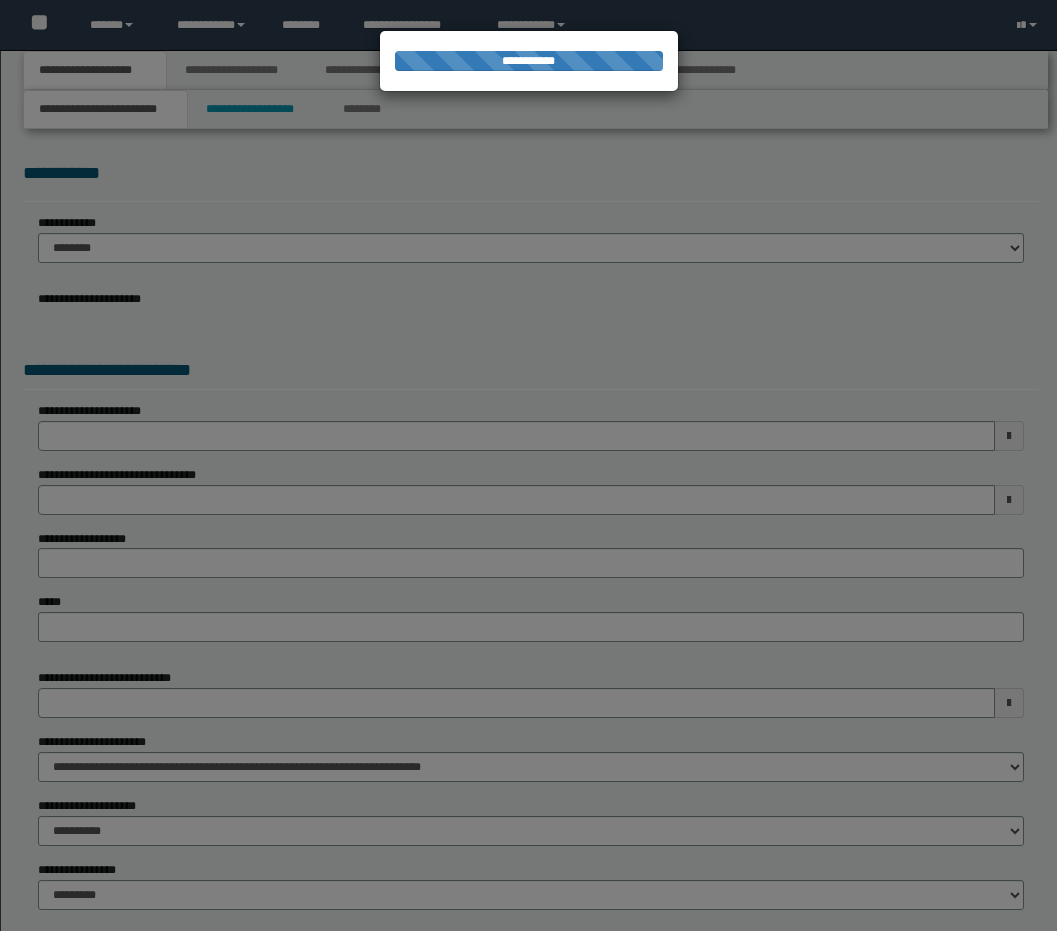 scroll, scrollTop: 0, scrollLeft: 0, axis: both 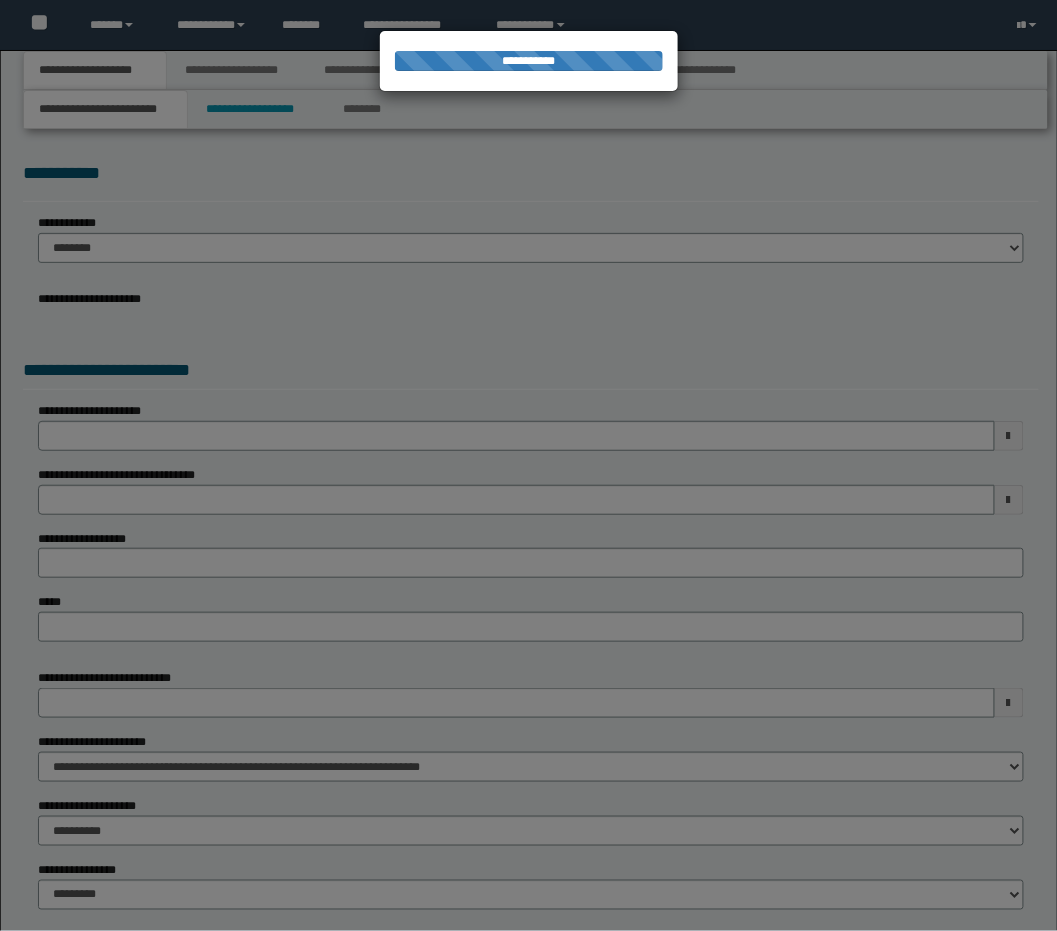 select on "**" 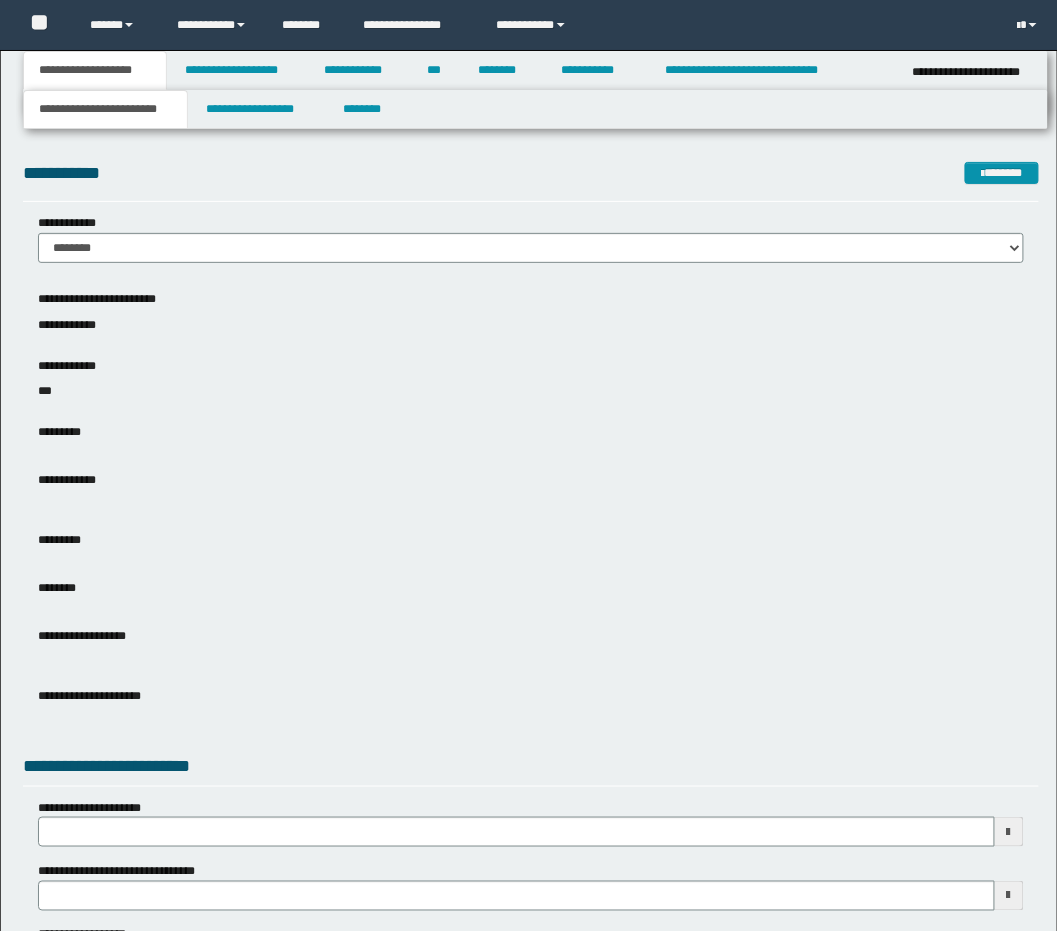 scroll, scrollTop: 0, scrollLeft: 0, axis: both 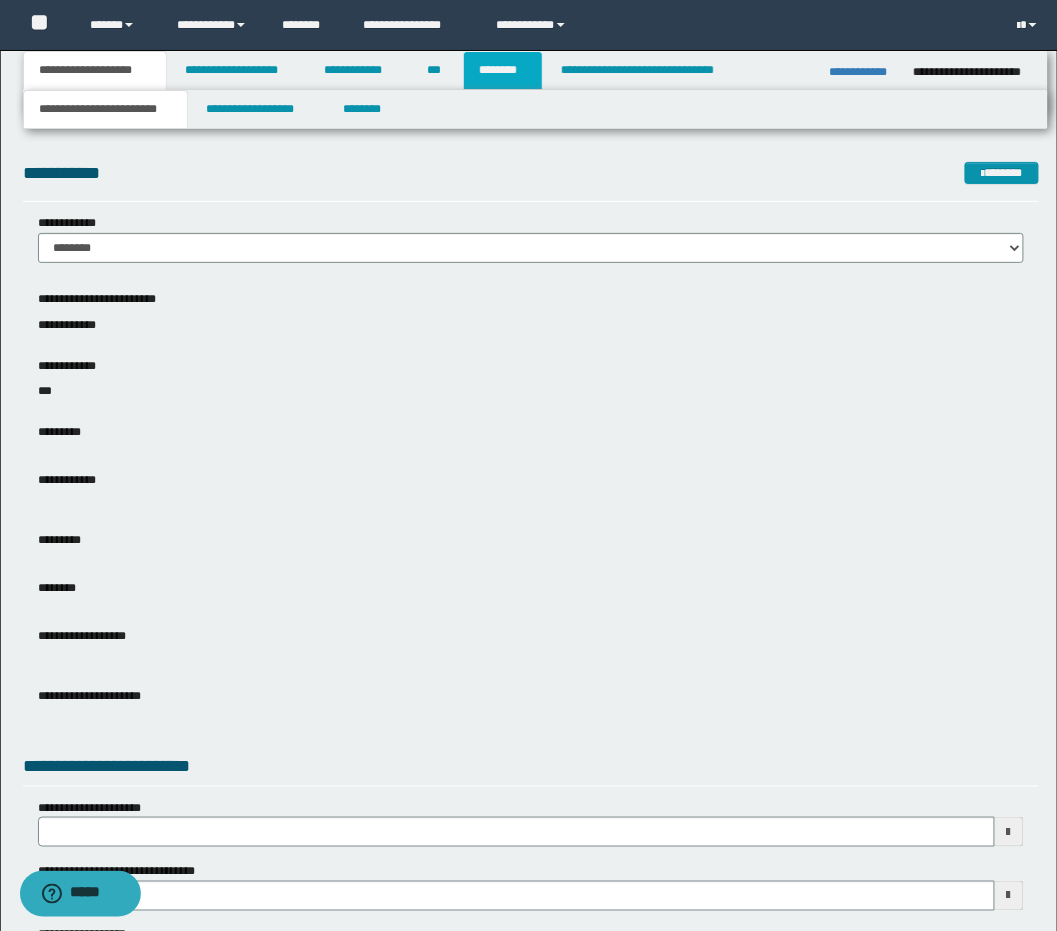 click on "********" at bounding box center (503, 70) 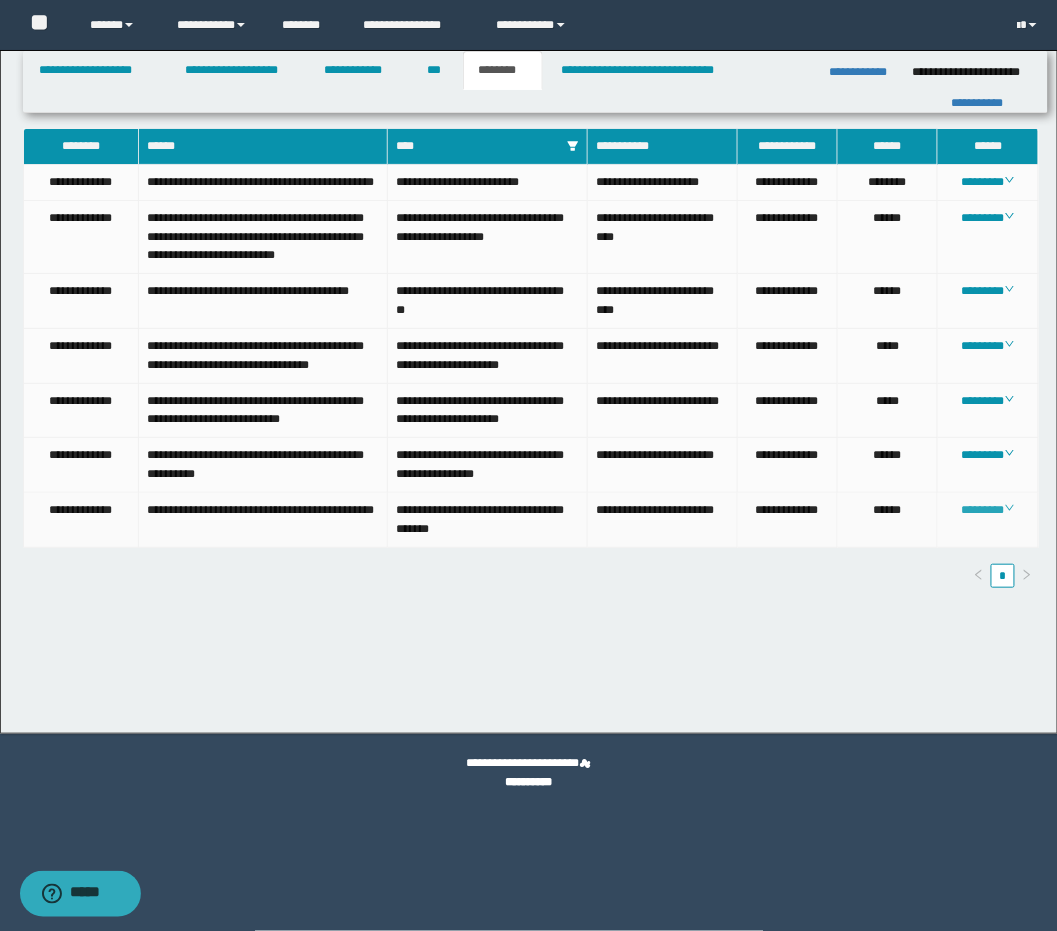 click on "********" at bounding box center (988, 510) 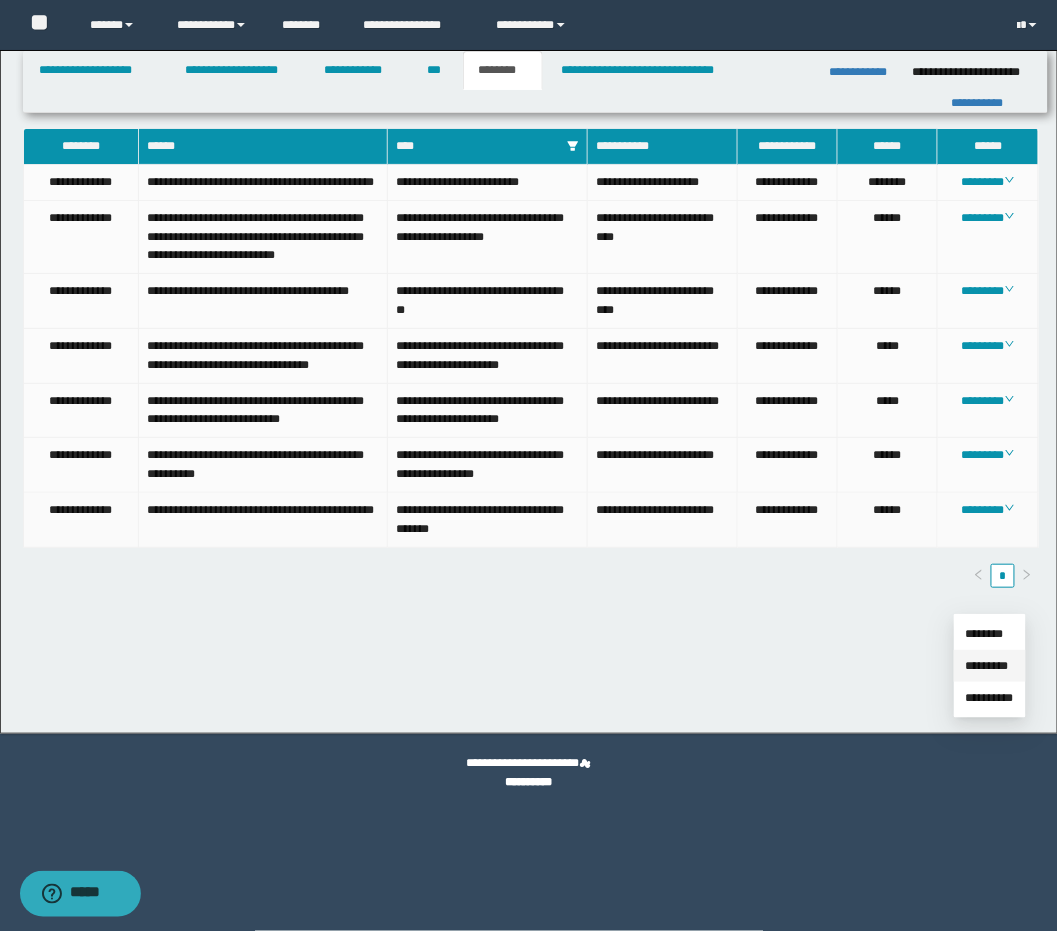 click on "*********" at bounding box center [987, 666] 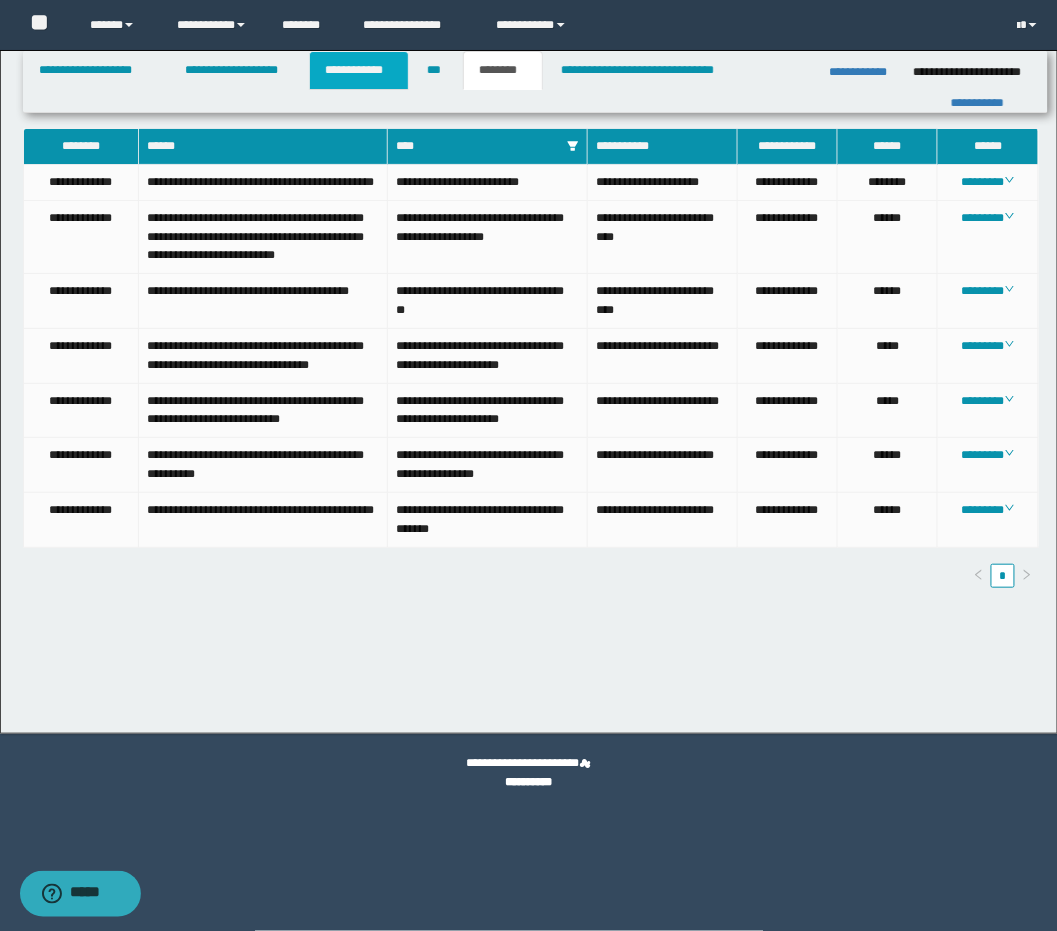 click on "**********" at bounding box center (359, 70) 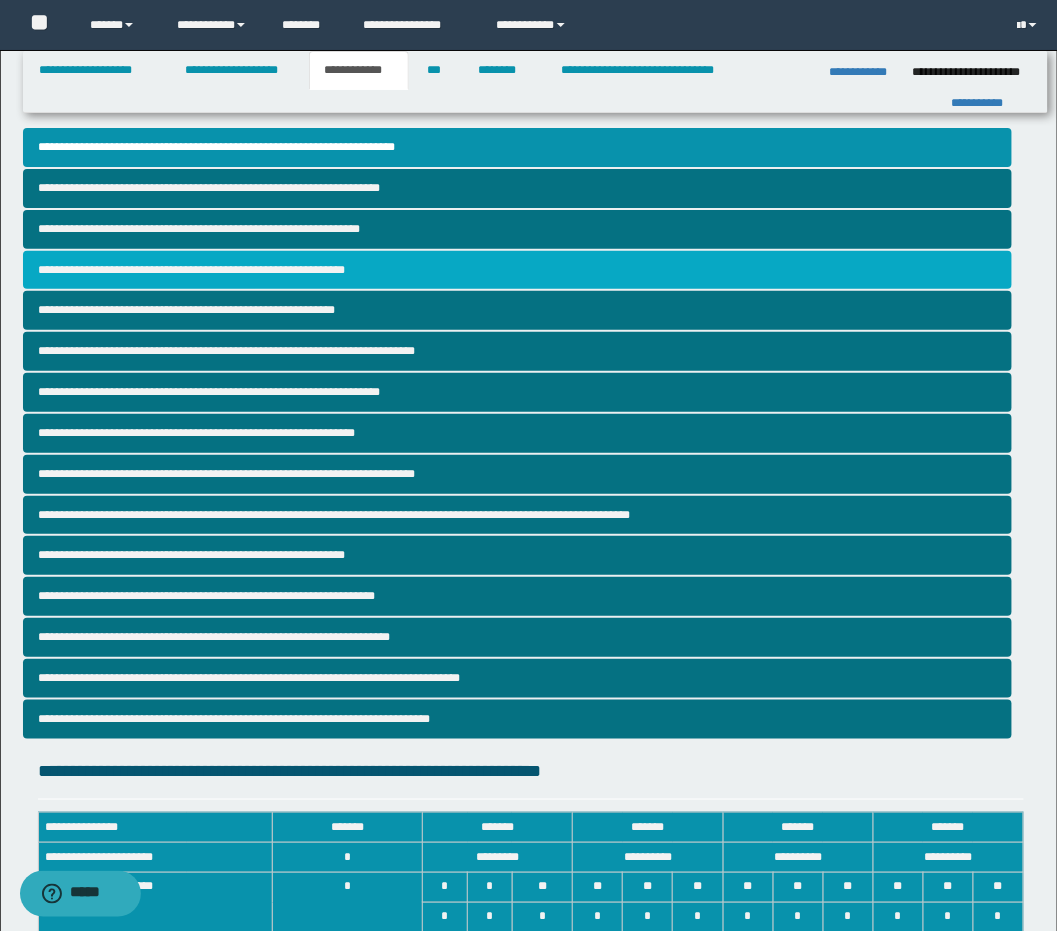 click on "**********" at bounding box center (517, 270) 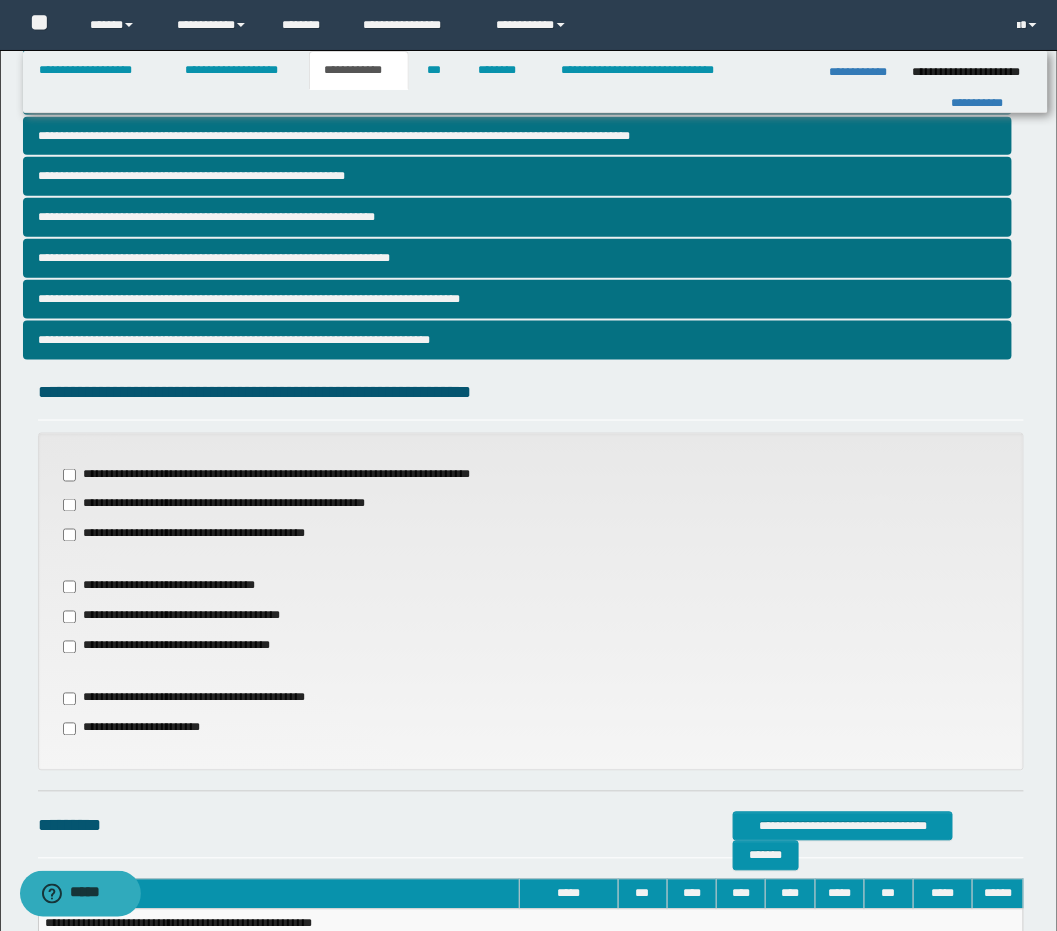 scroll, scrollTop: 383, scrollLeft: 0, axis: vertical 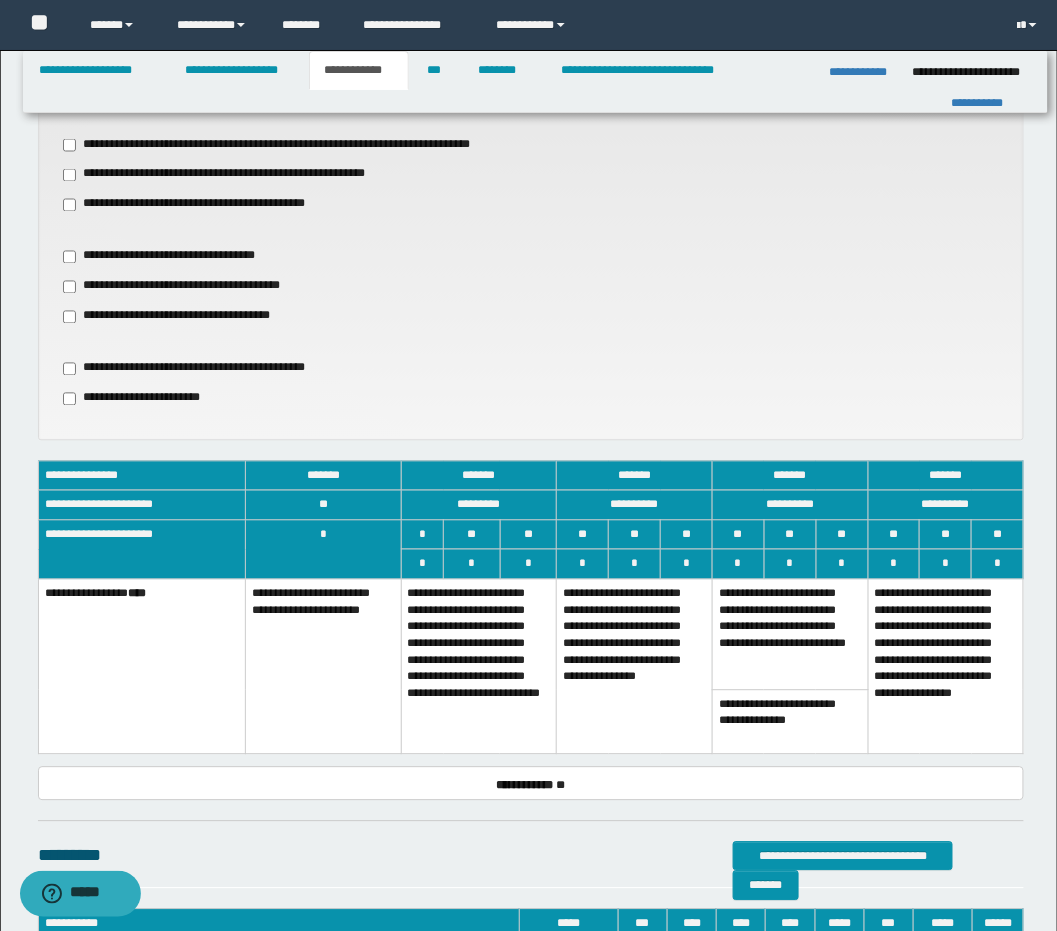 click on "**********" at bounding box center (479, 667) 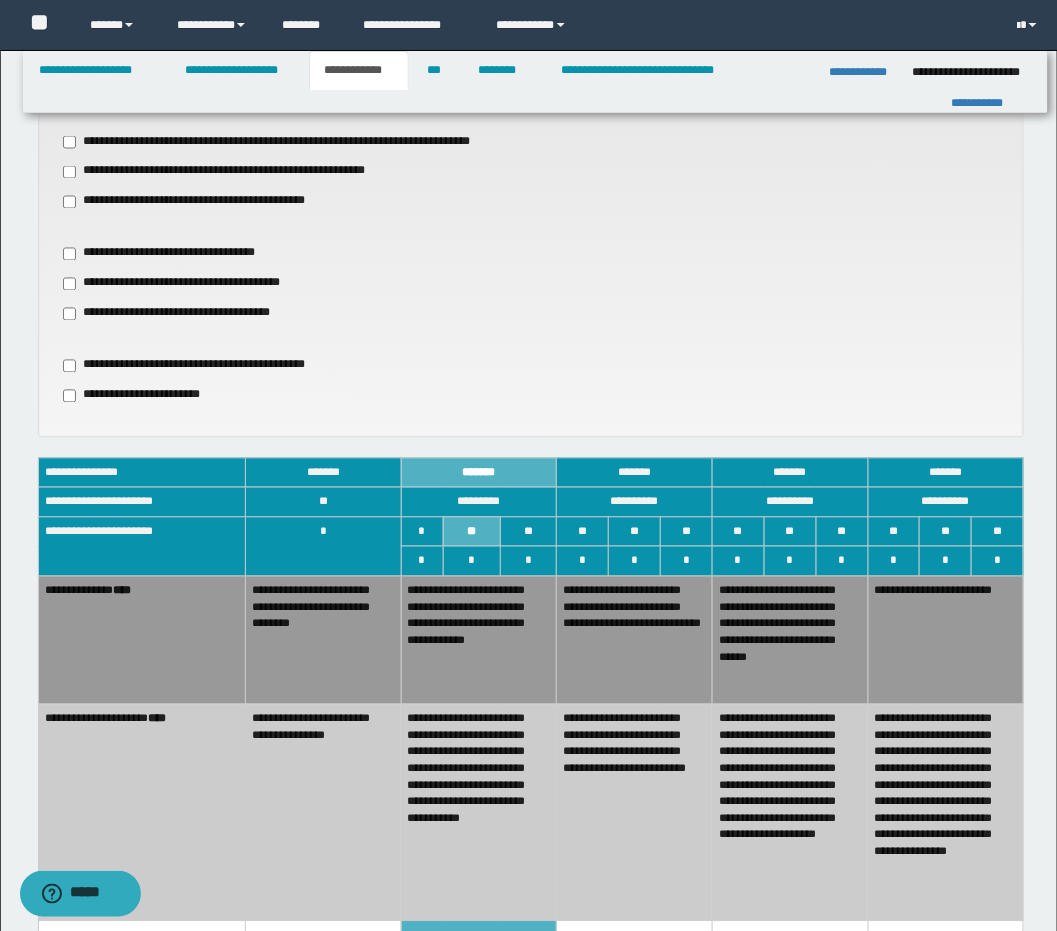 scroll, scrollTop: 711, scrollLeft: 0, axis: vertical 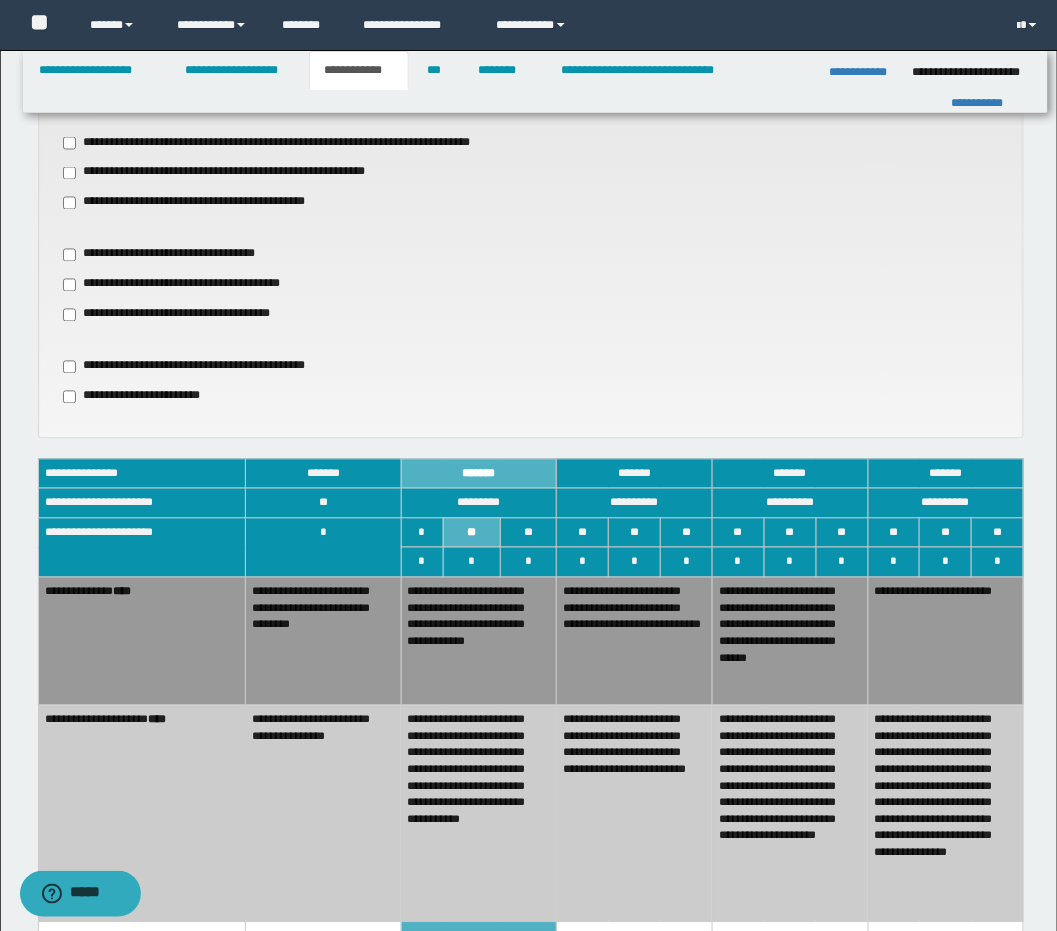 click on "**********" at bounding box center [324, 642] 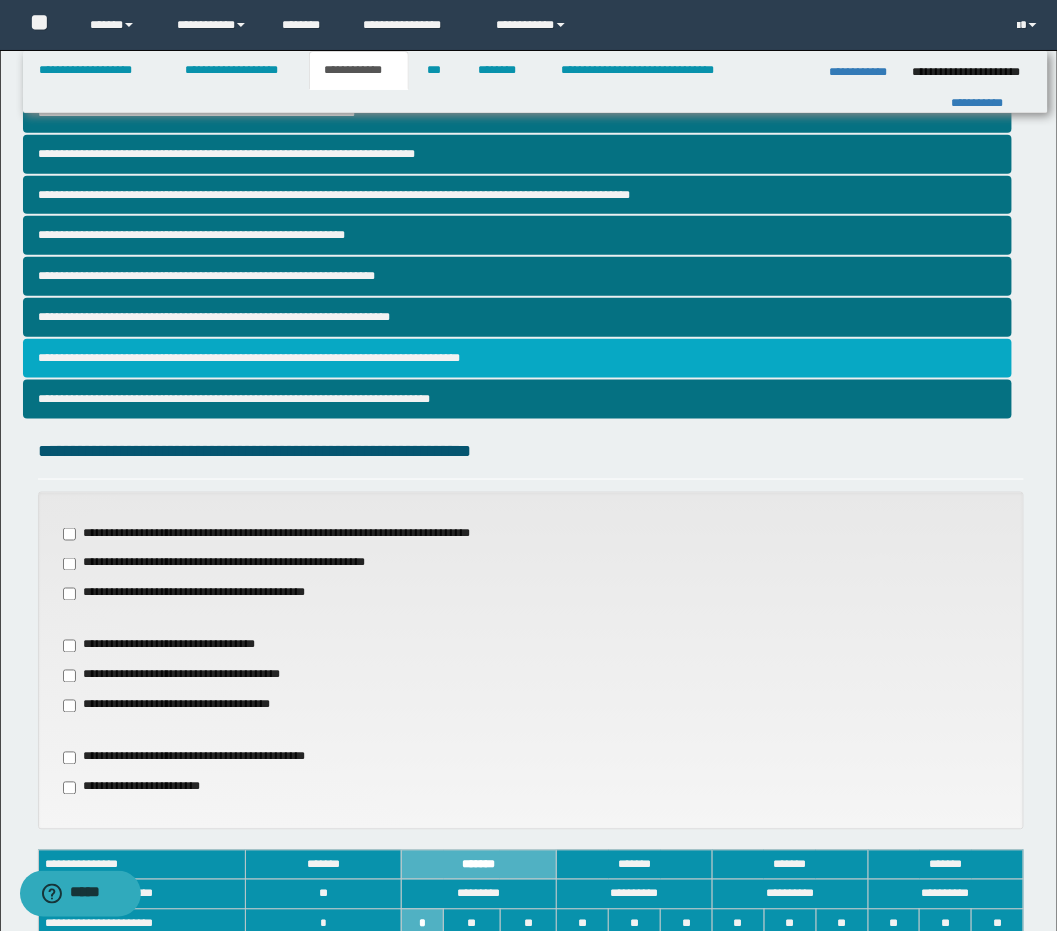 scroll, scrollTop: 276, scrollLeft: 0, axis: vertical 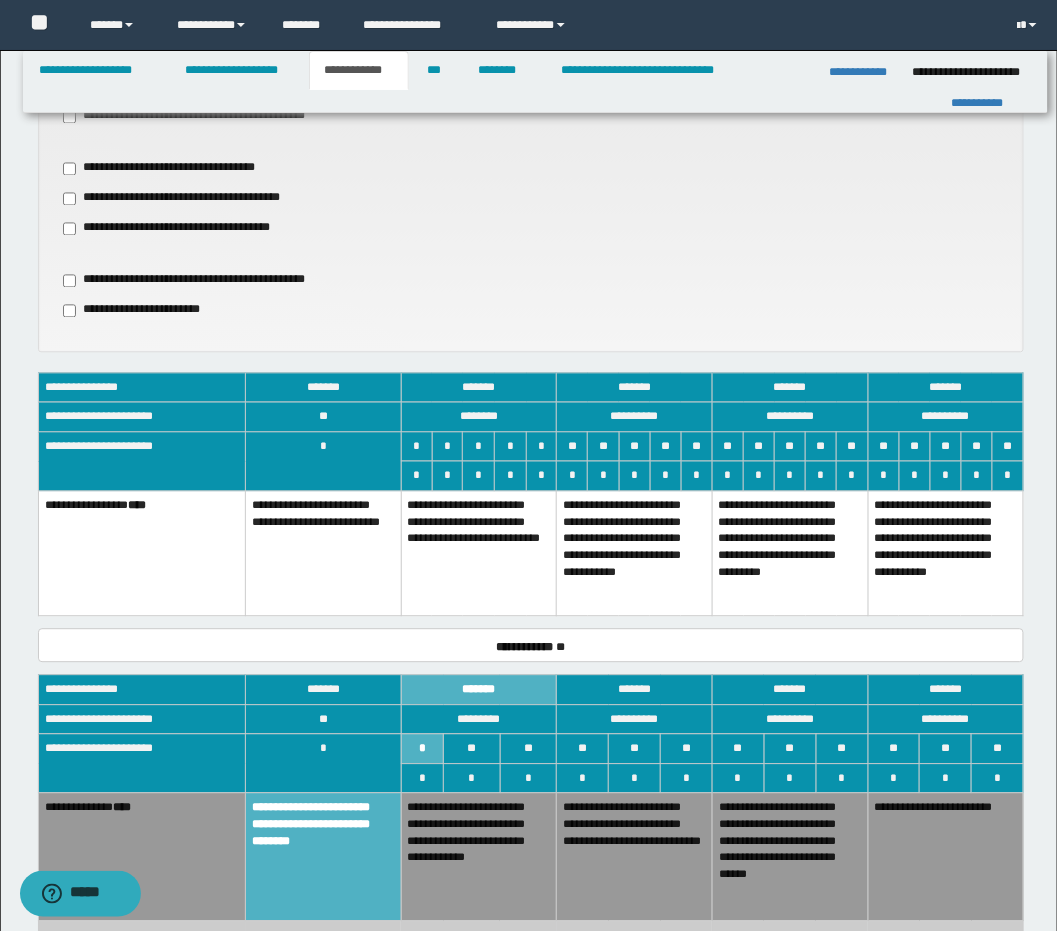 click on "**********" at bounding box center (479, 554) 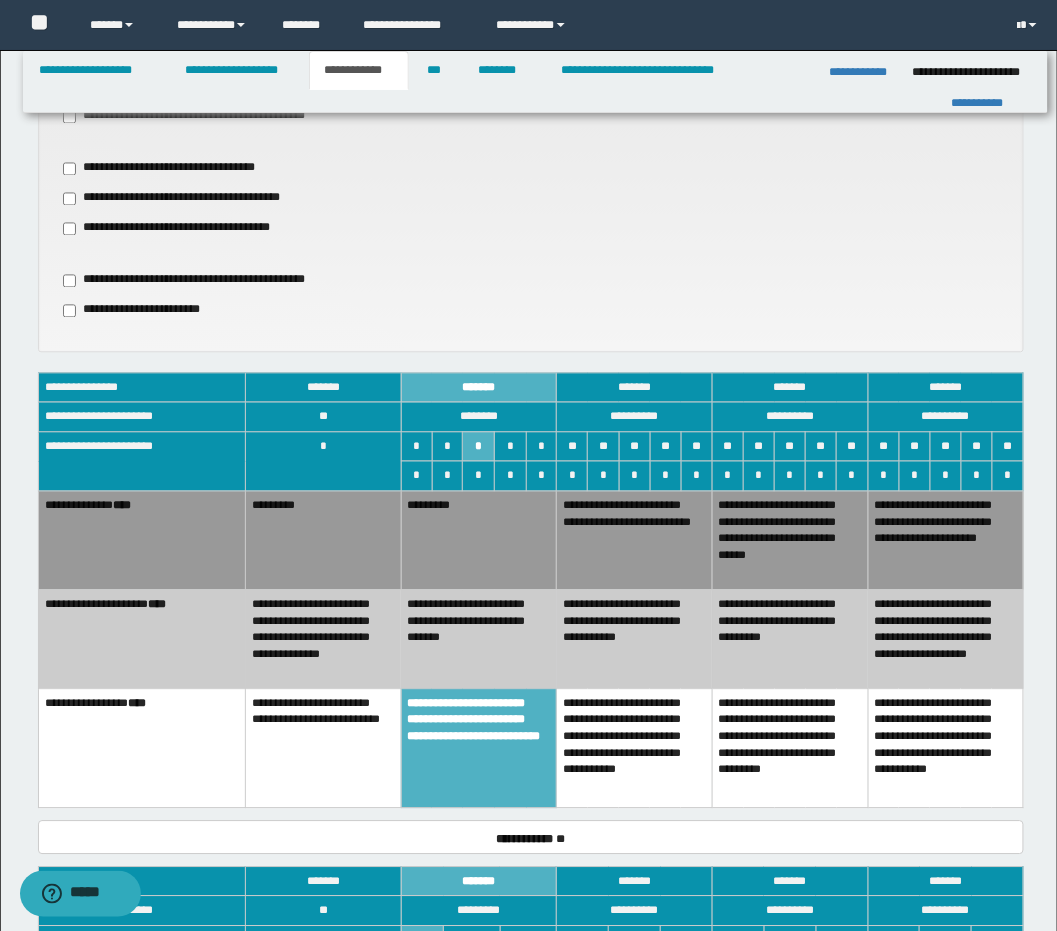 click on "**********" at bounding box center [324, 639] 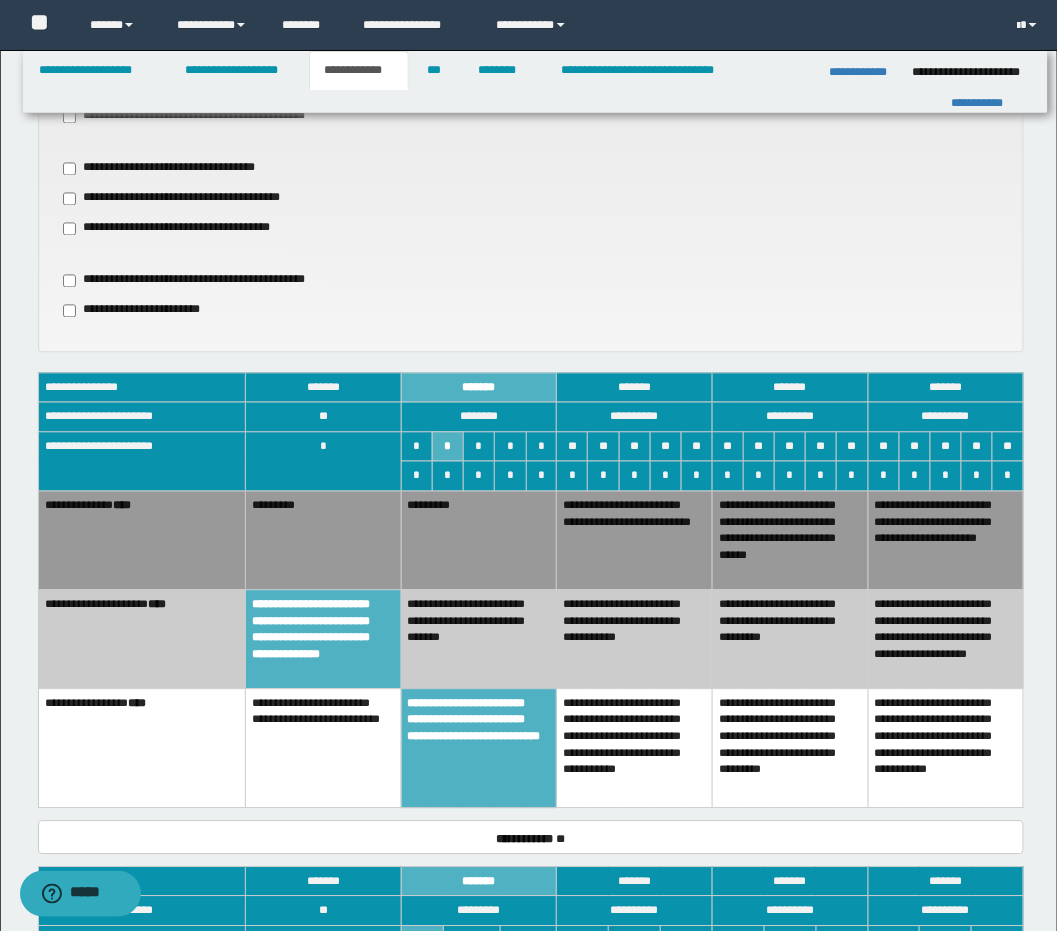 click on "*********" at bounding box center [479, 541] 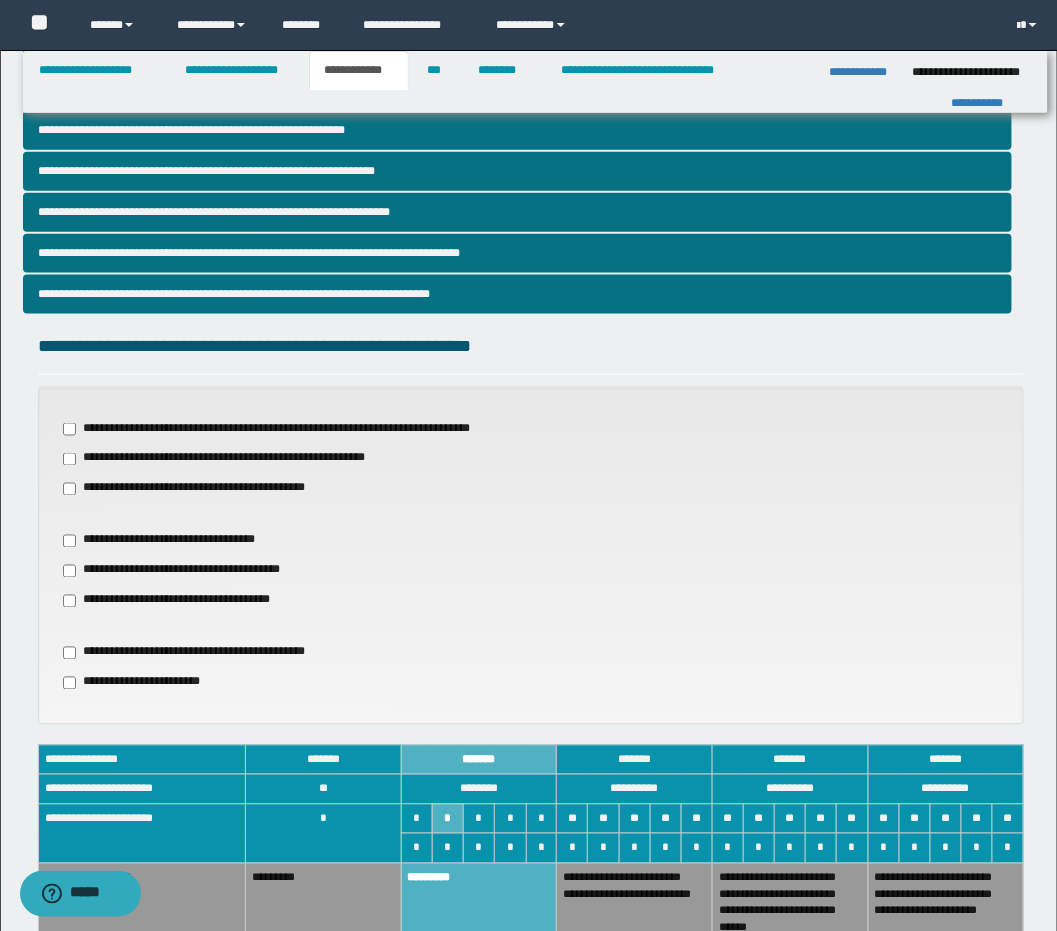 scroll, scrollTop: 0, scrollLeft: 0, axis: both 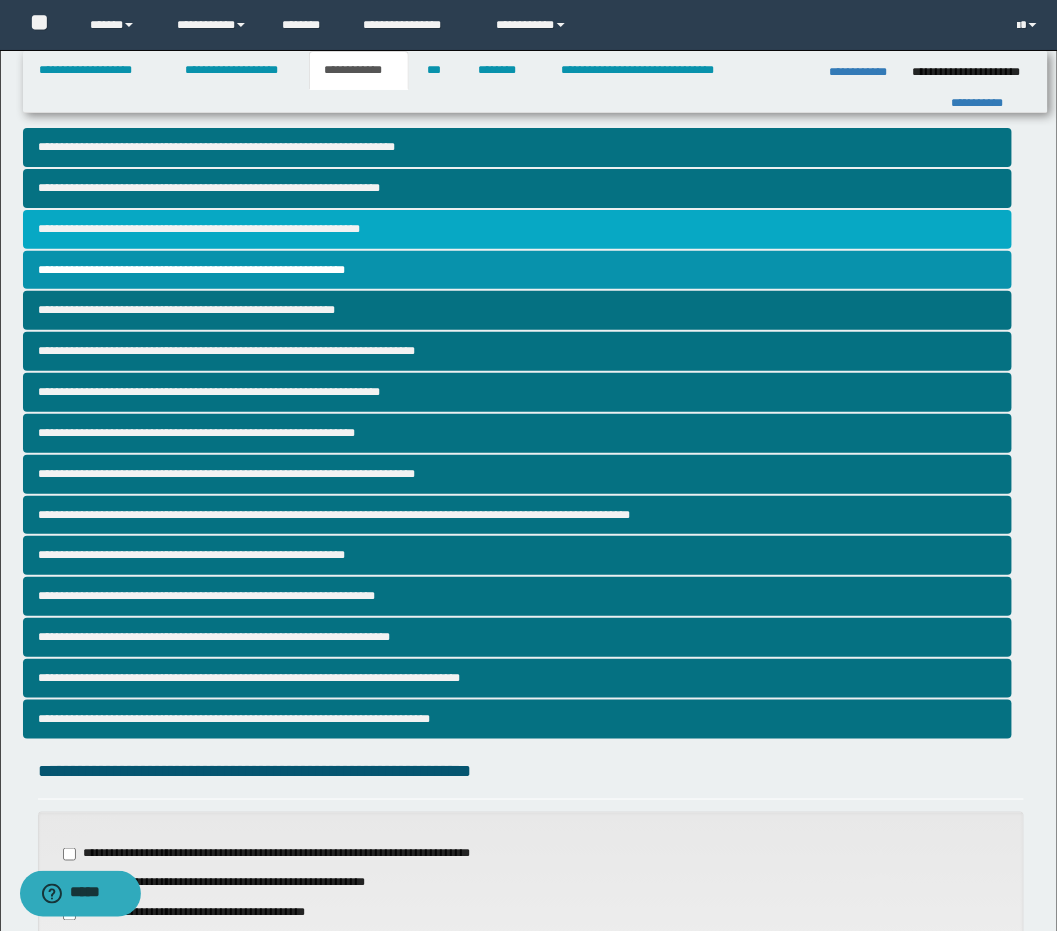 click on "**********" at bounding box center (517, 229) 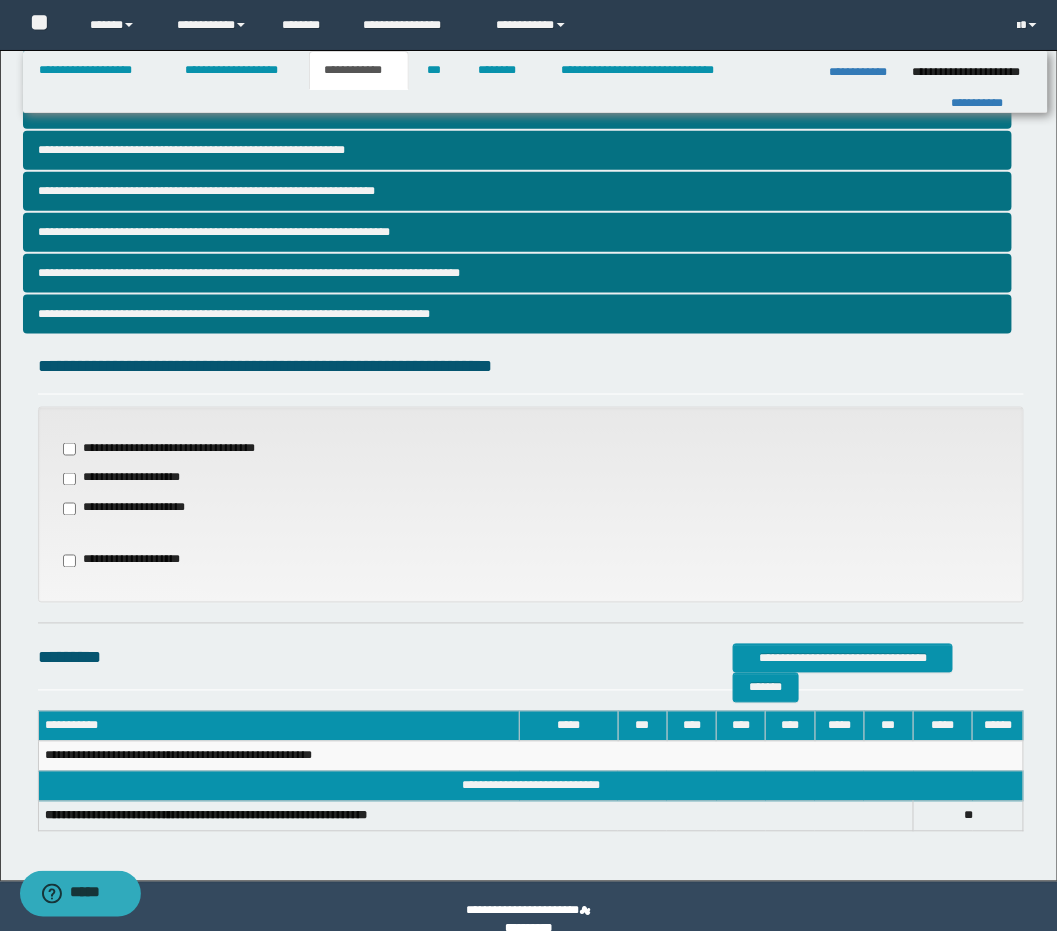 scroll, scrollTop: 411, scrollLeft: 0, axis: vertical 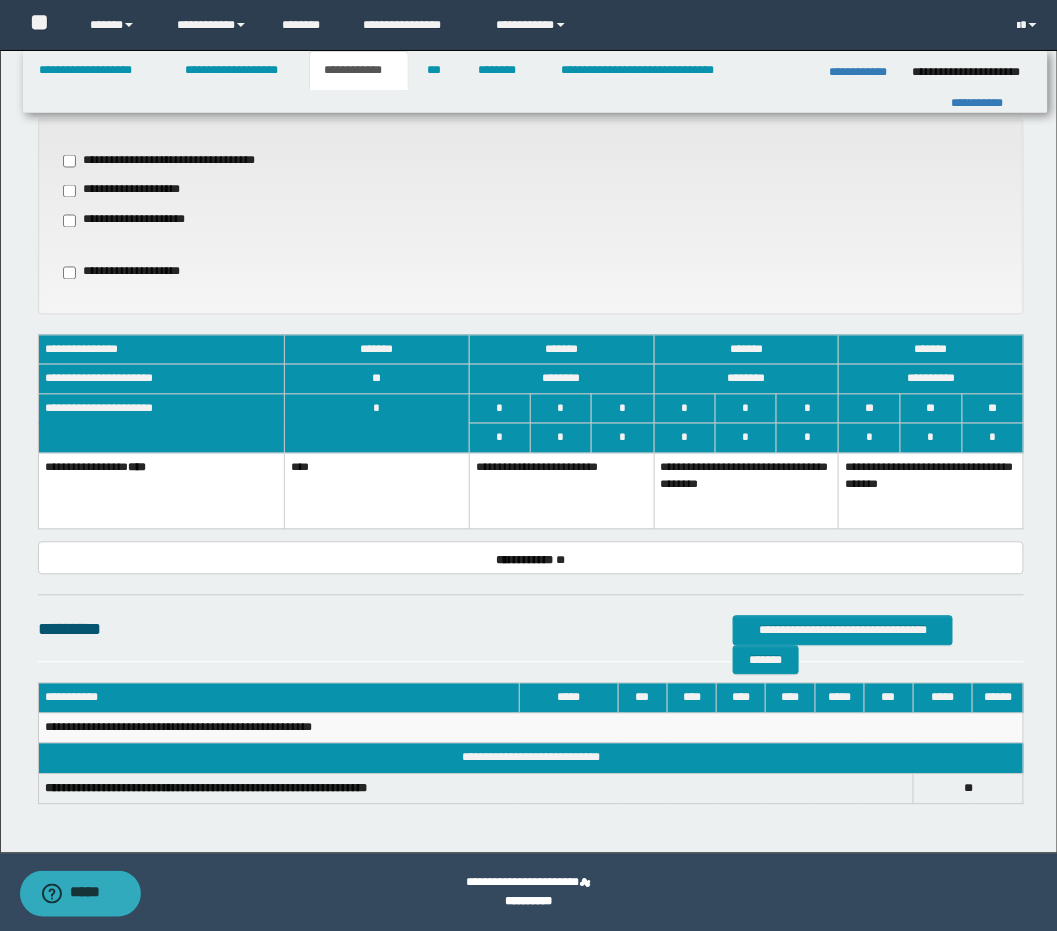click on "**********" at bounding box center (931, 492) 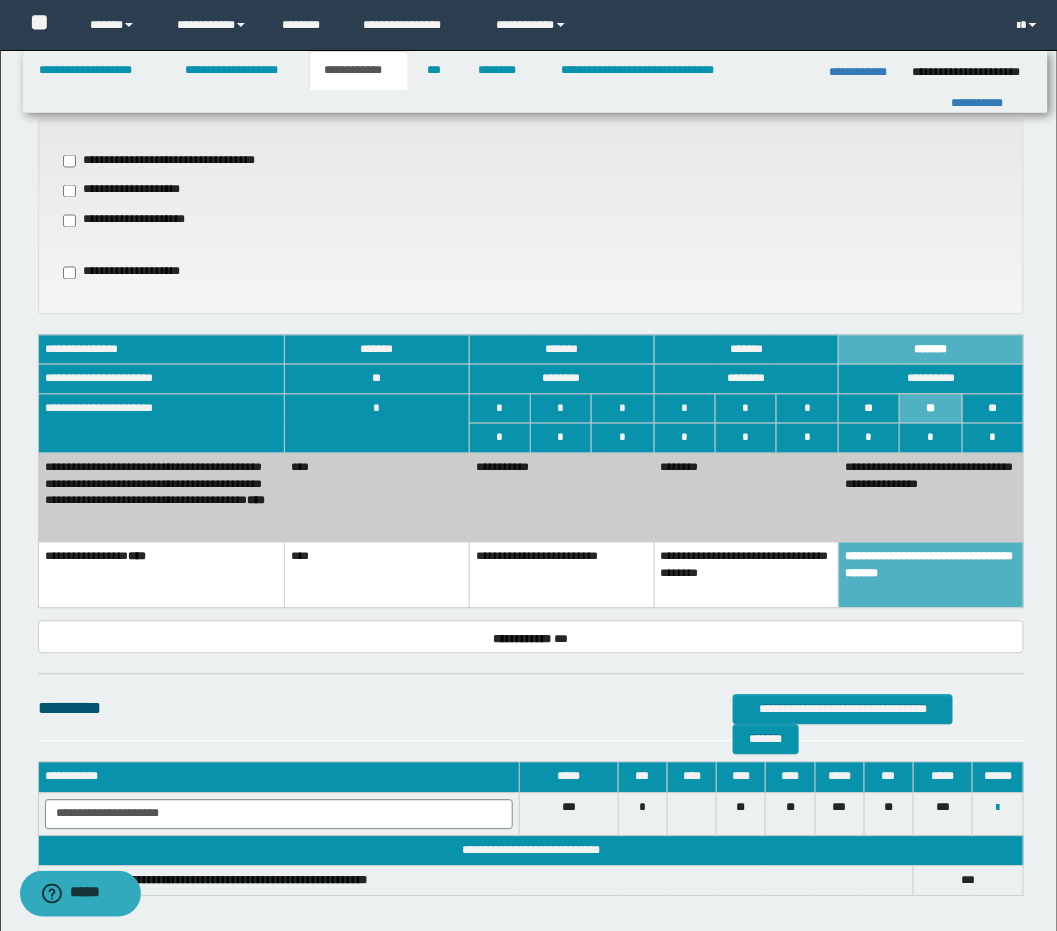 click on "********" at bounding box center (746, 498) 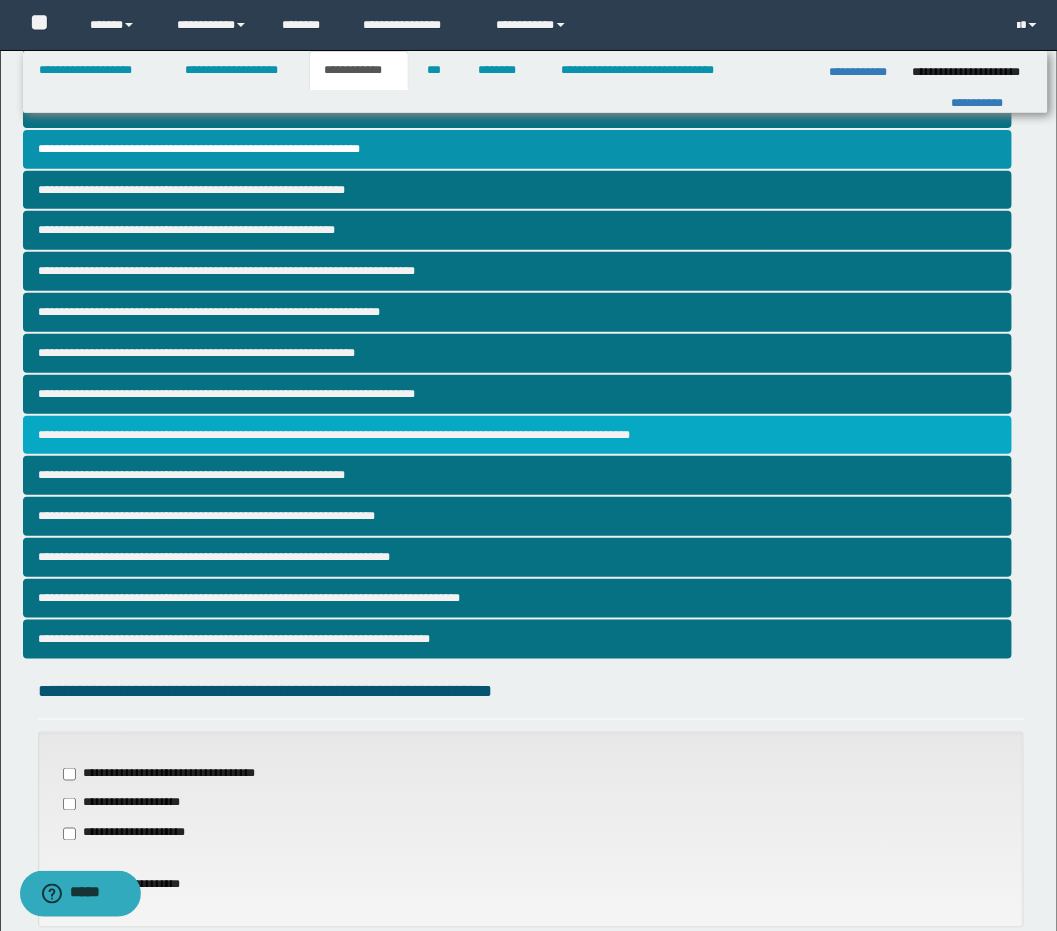 scroll, scrollTop: 83, scrollLeft: 0, axis: vertical 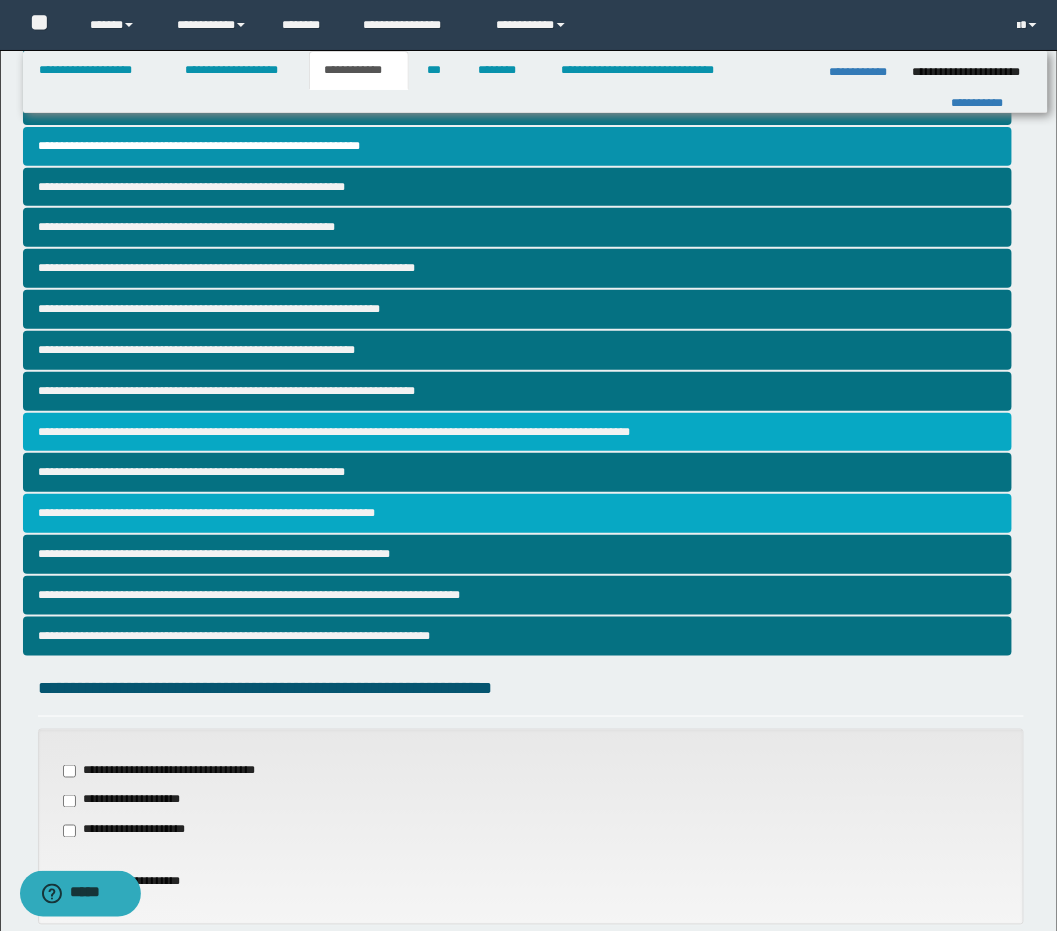 click on "**********" at bounding box center [517, 513] 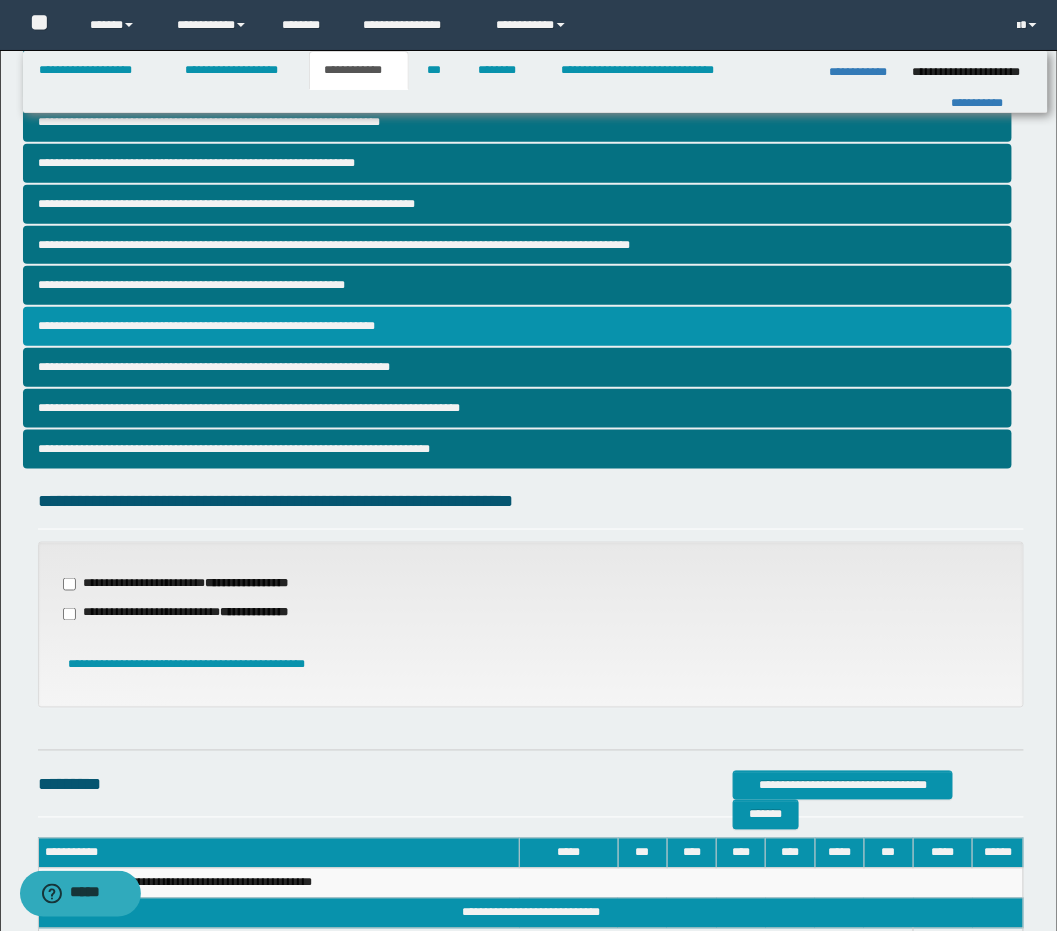 scroll, scrollTop: 284, scrollLeft: 0, axis: vertical 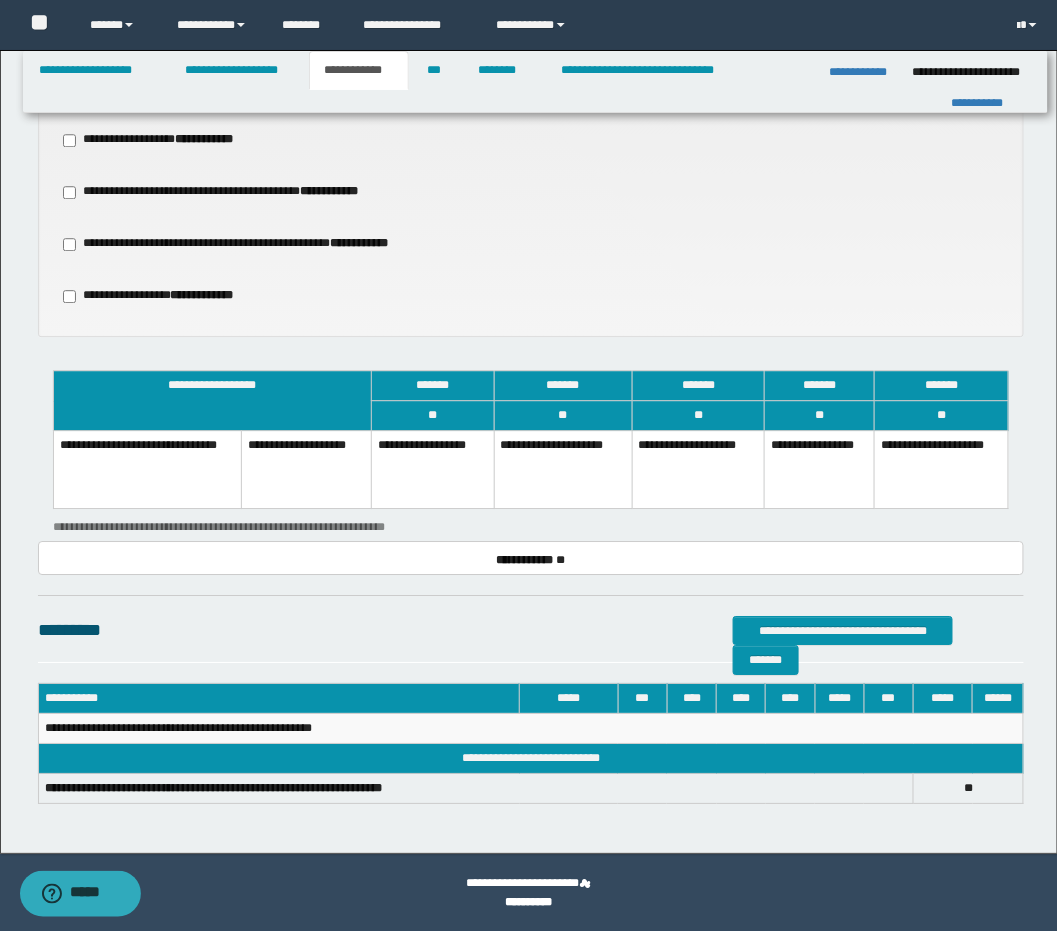 click on "**********" at bounding box center (698, 470) 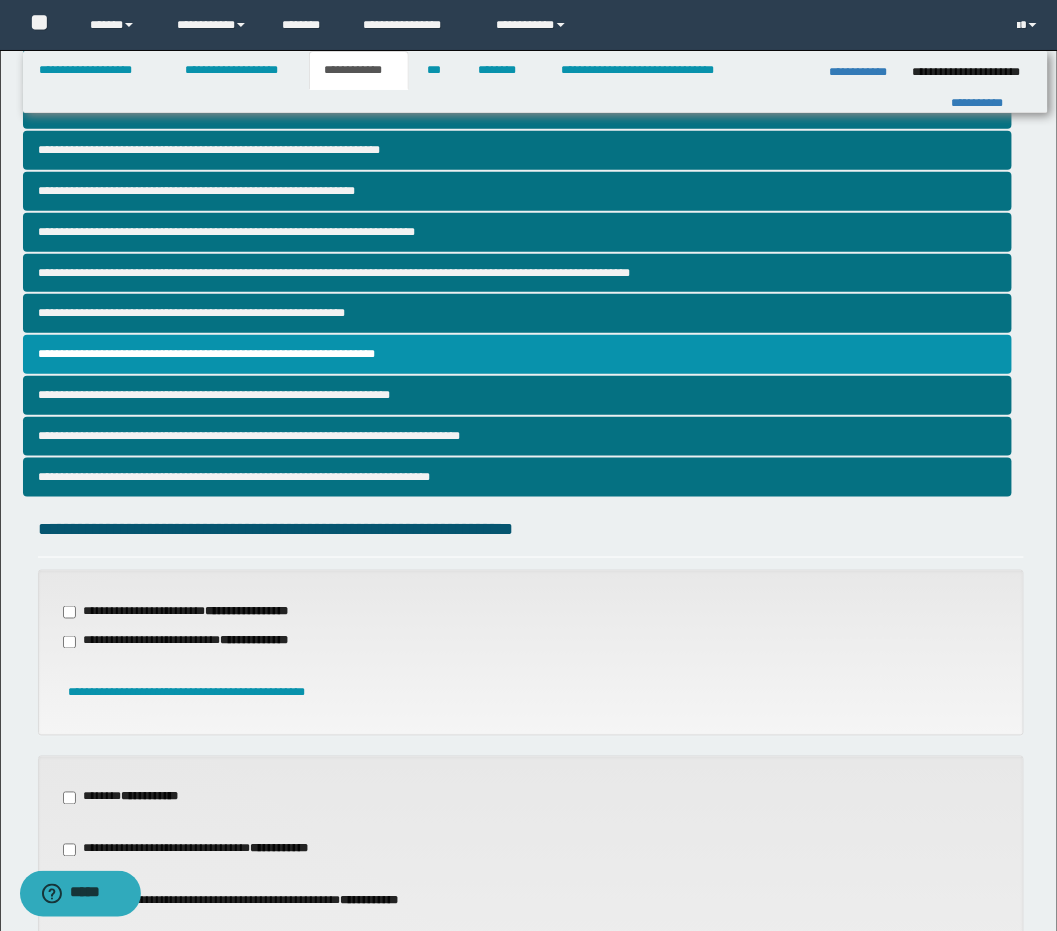 scroll, scrollTop: 184, scrollLeft: 0, axis: vertical 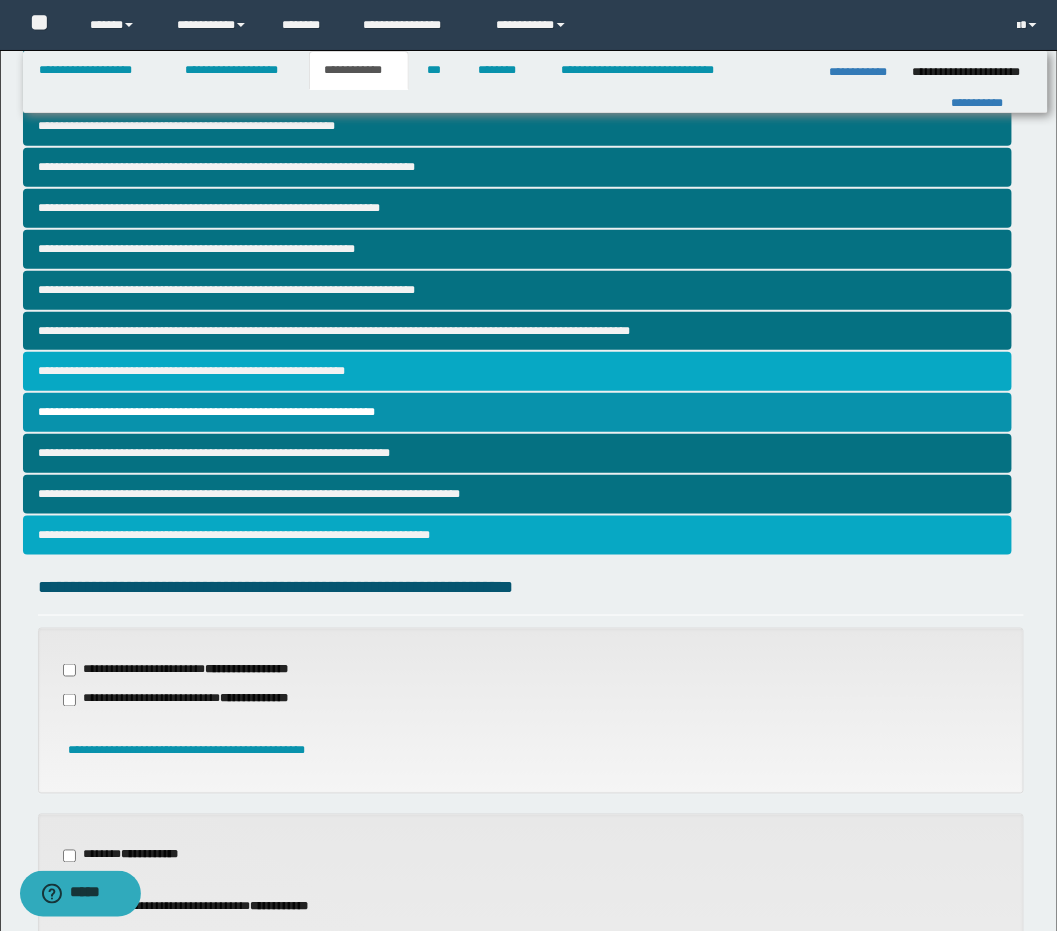 click on "**********" at bounding box center [517, 535] 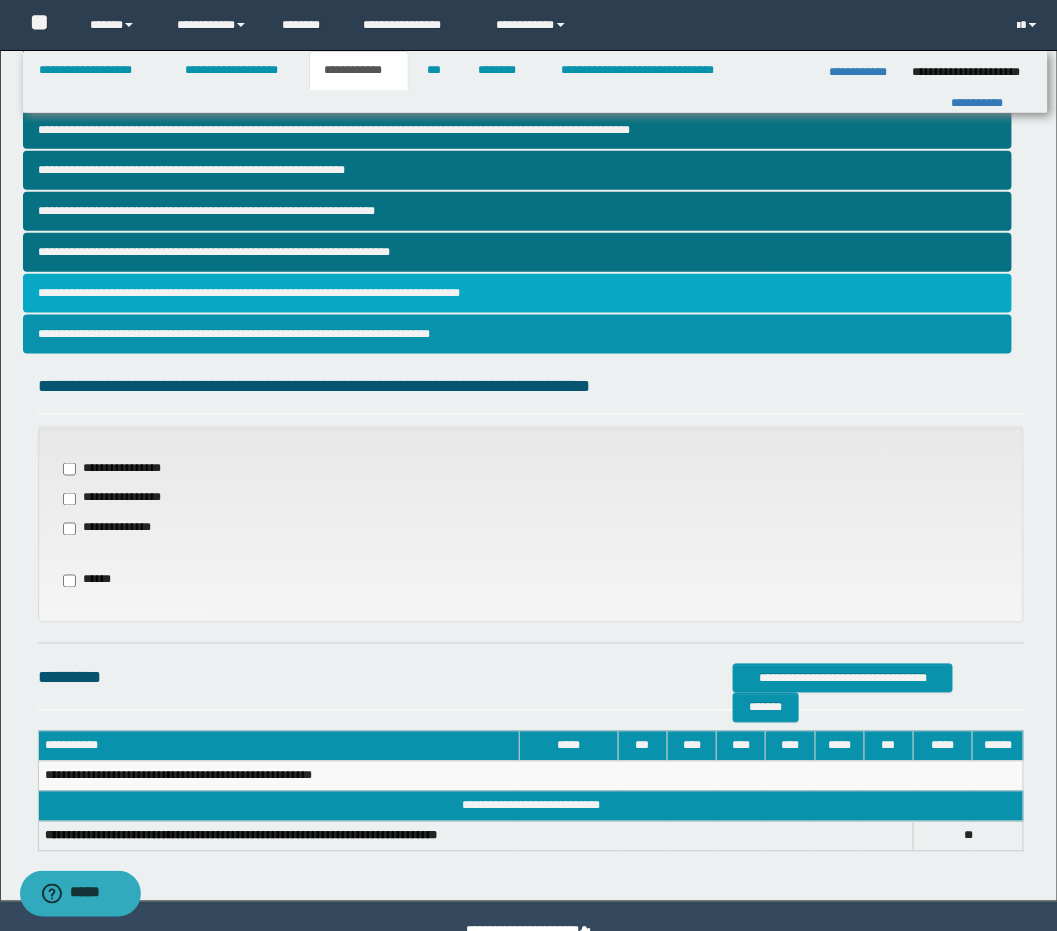 scroll, scrollTop: 433, scrollLeft: 0, axis: vertical 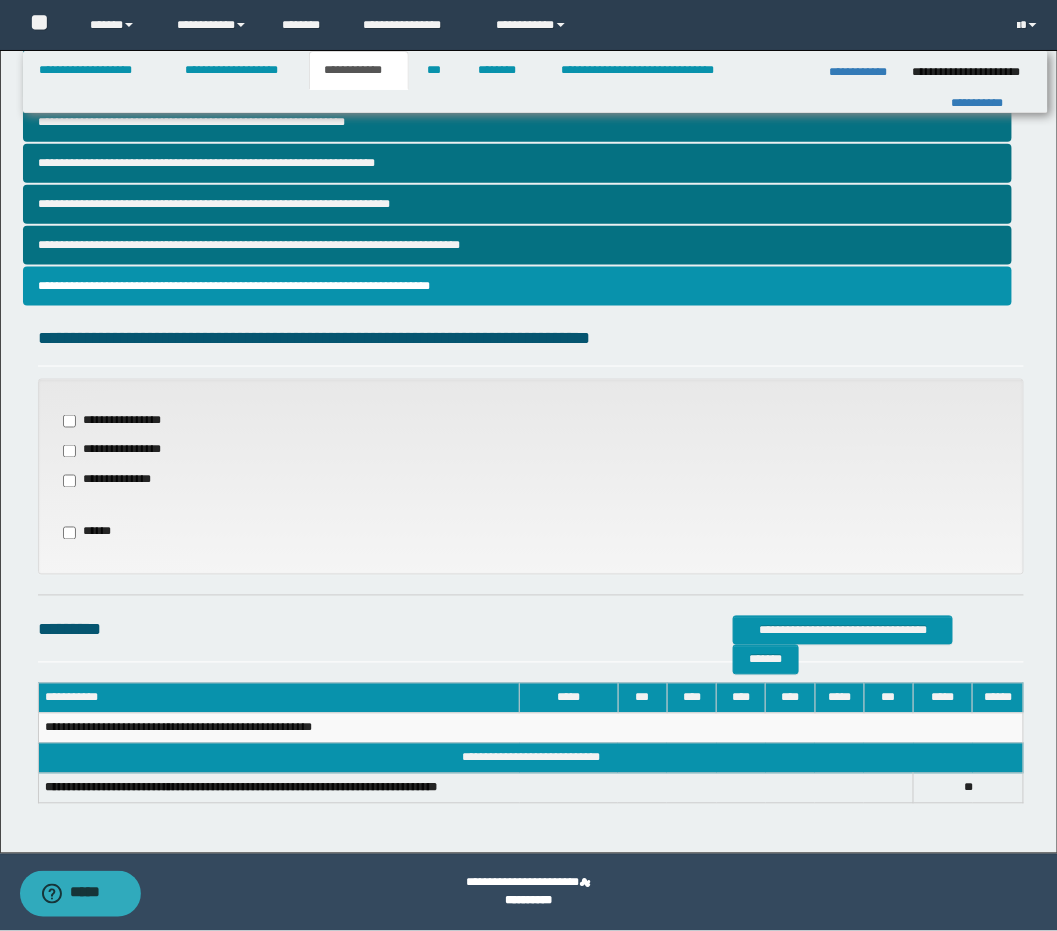 click on "**********" at bounding box center (119, 481) 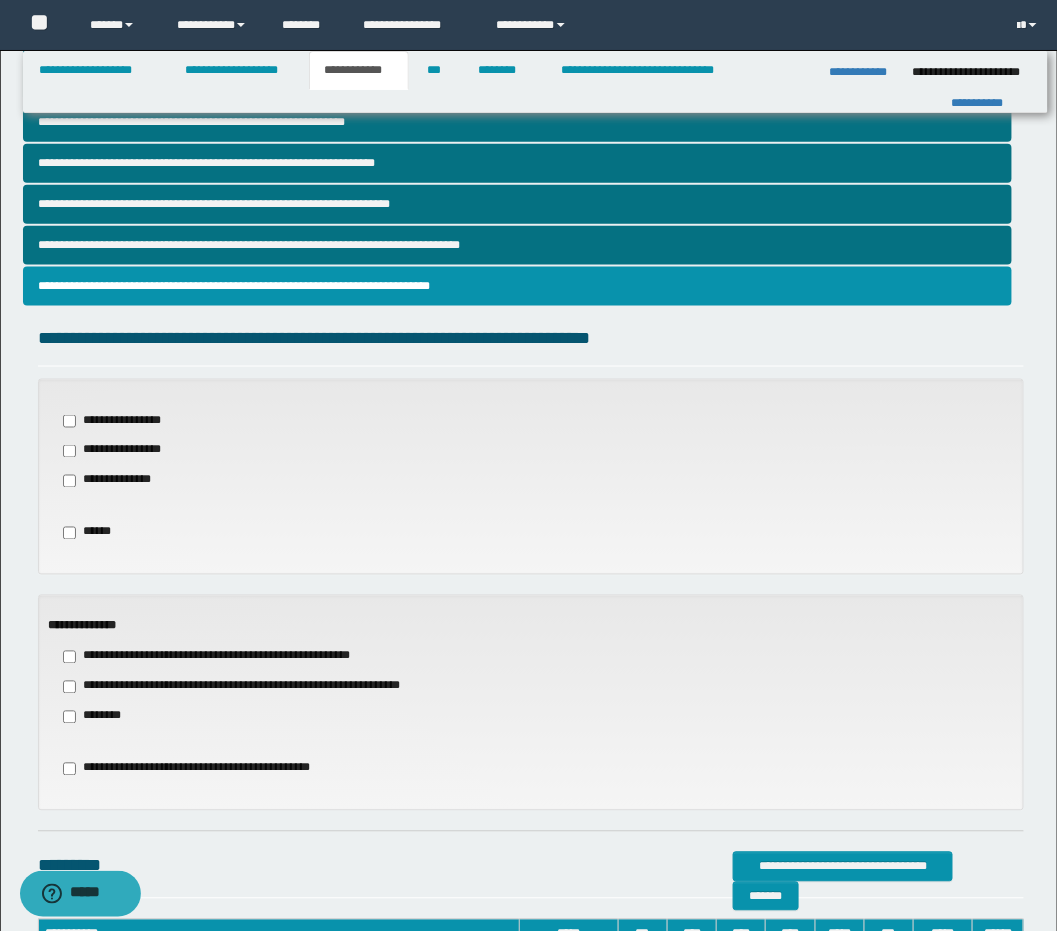 click on "**********" at bounding box center [257, 687] 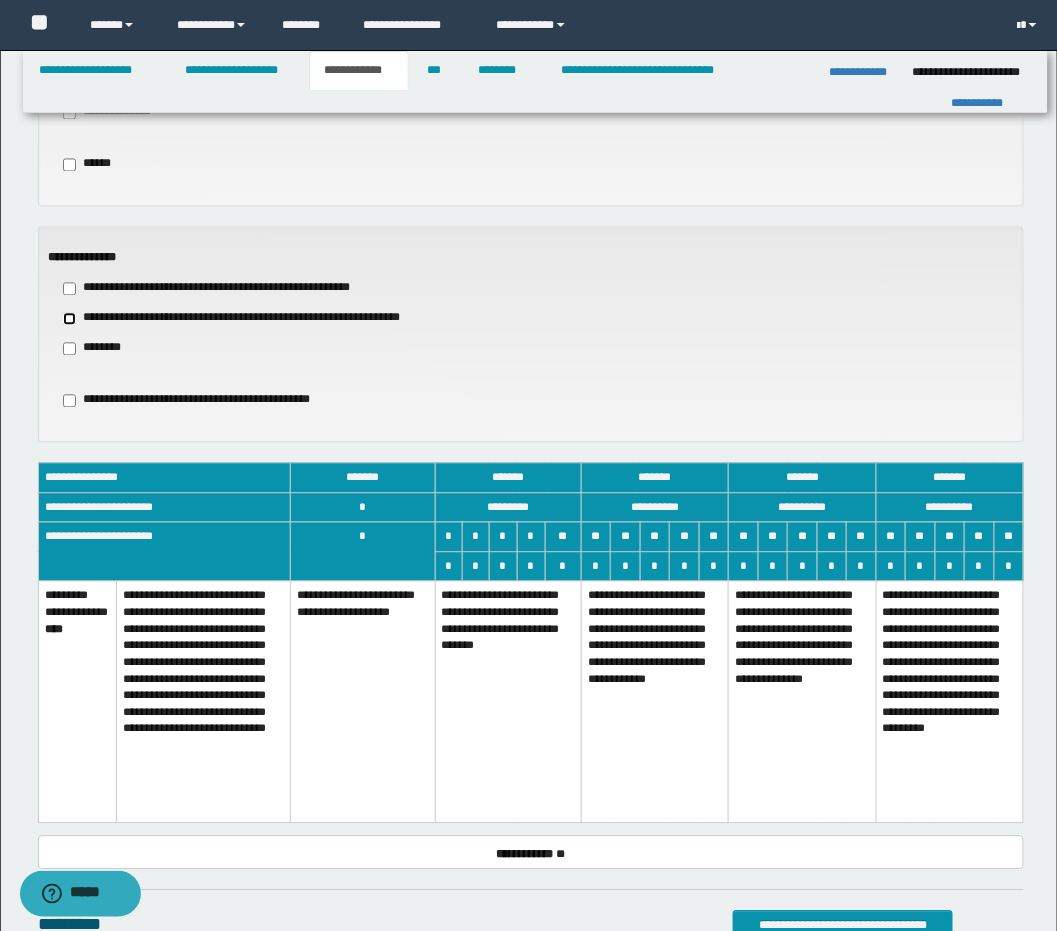 scroll, scrollTop: 802, scrollLeft: 0, axis: vertical 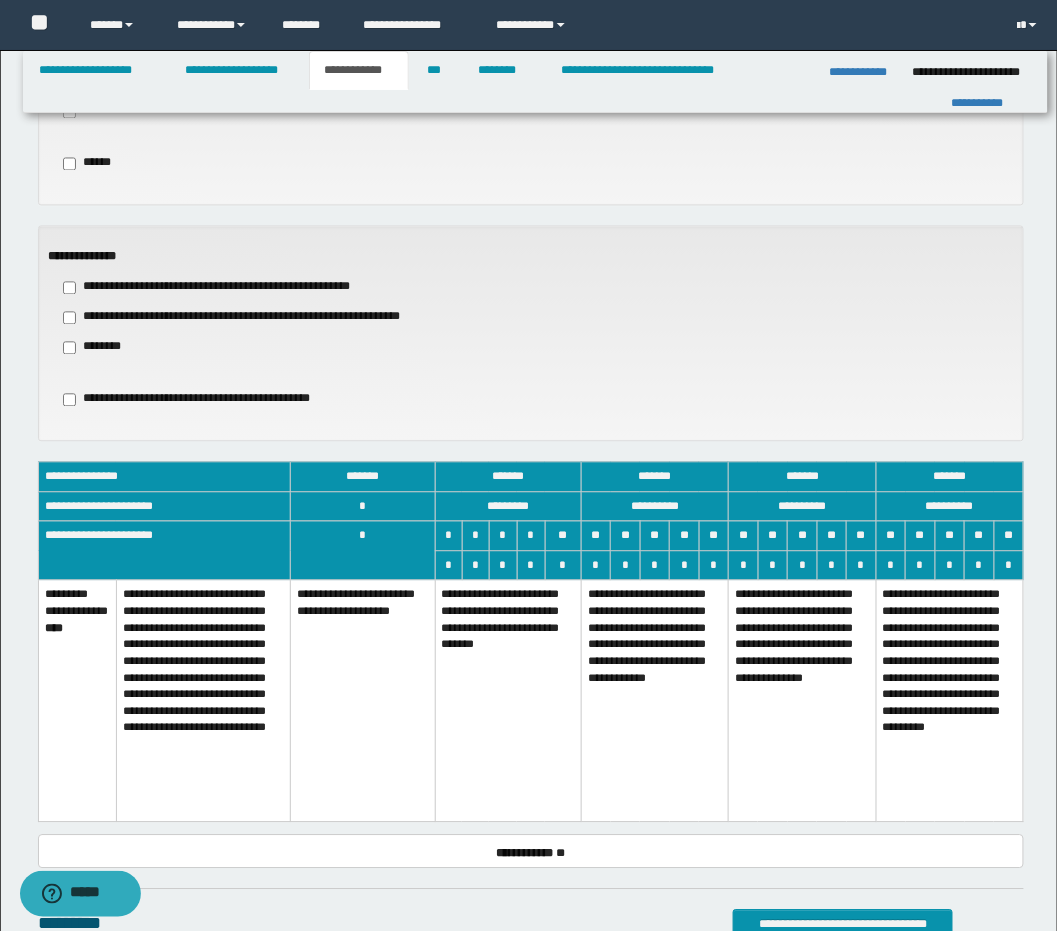click on "**********" at bounding box center (654, 702) 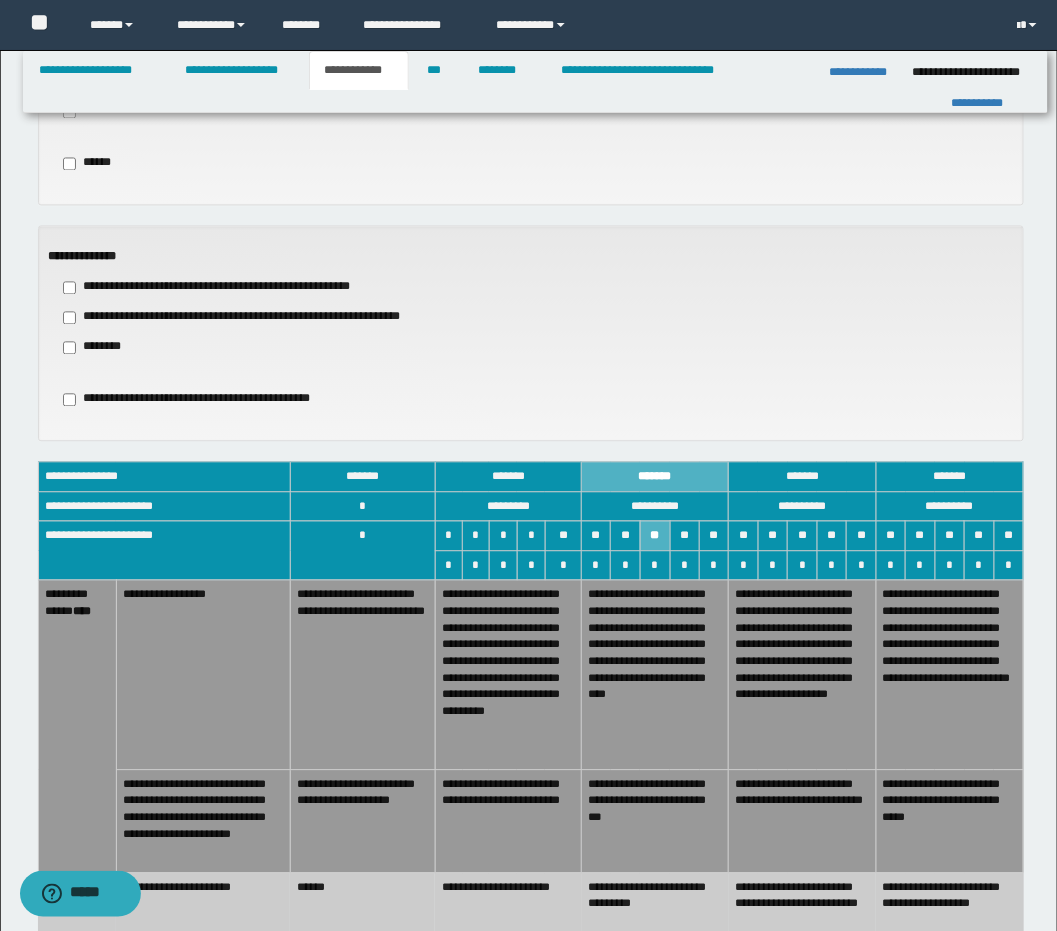 click on "**********" at bounding box center [655, 821] 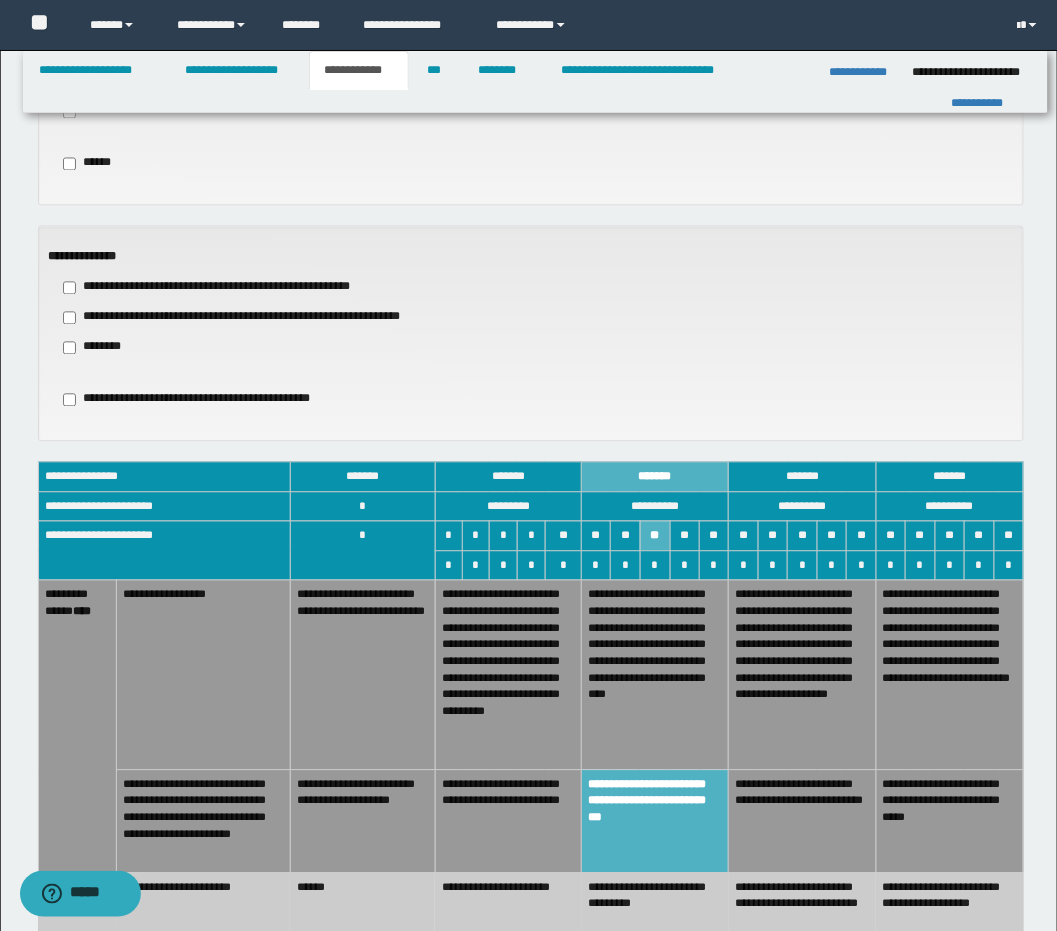 scroll, scrollTop: 806, scrollLeft: 0, axis: vertical 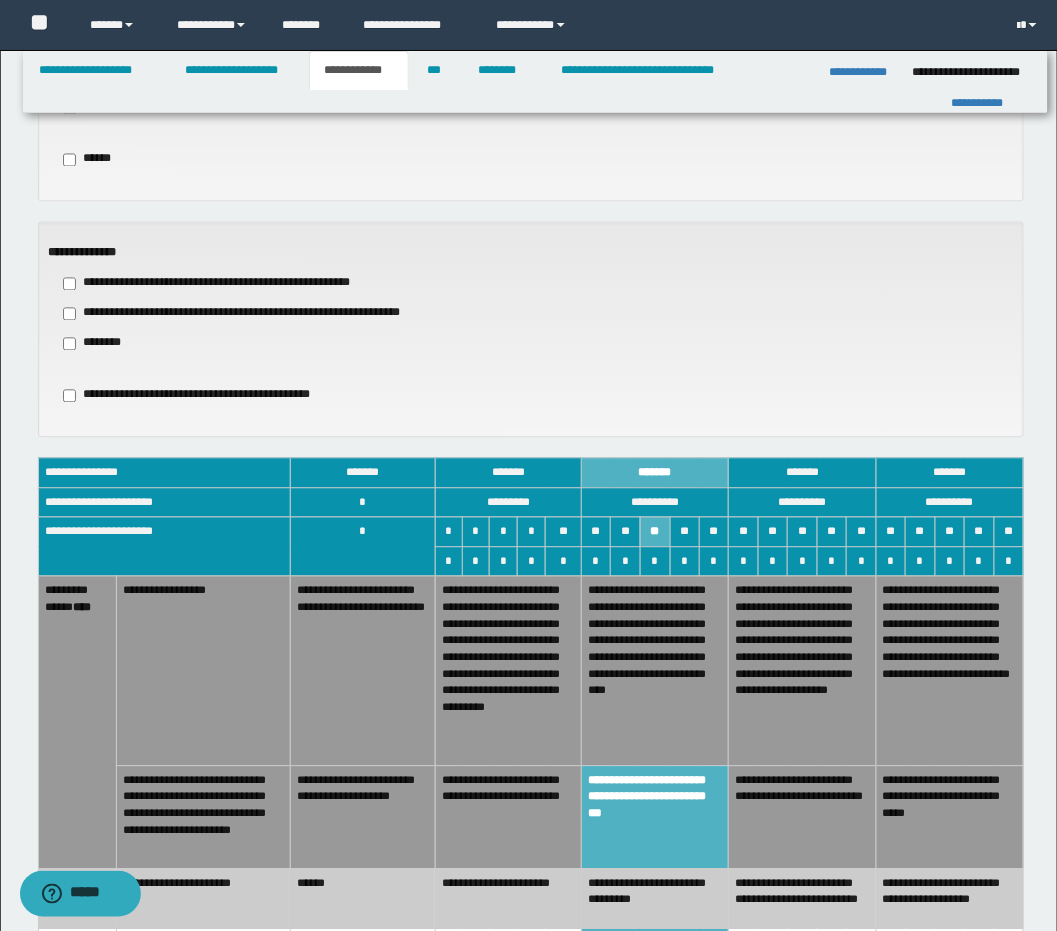 click on "**********" at bounding box center [508, 671] 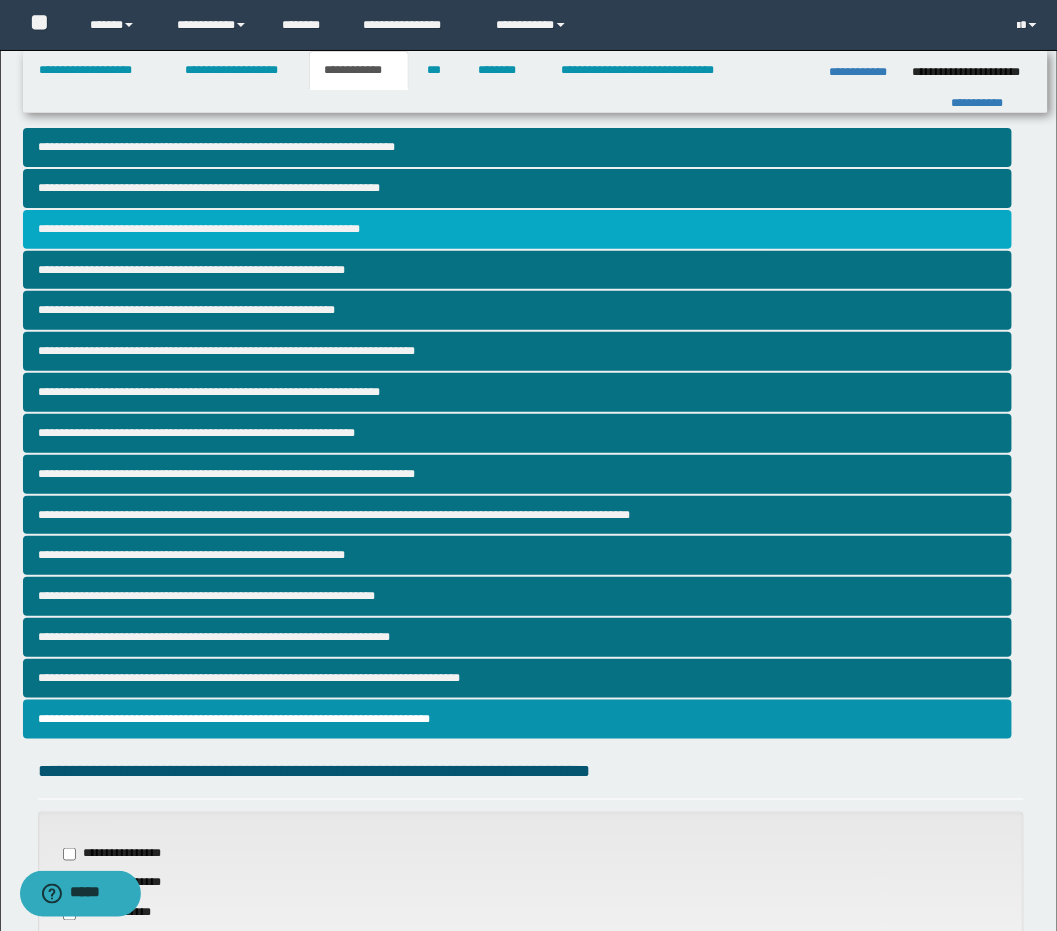 scroll, scrollTop: 3, scrollLeft: 0, axis: vertical 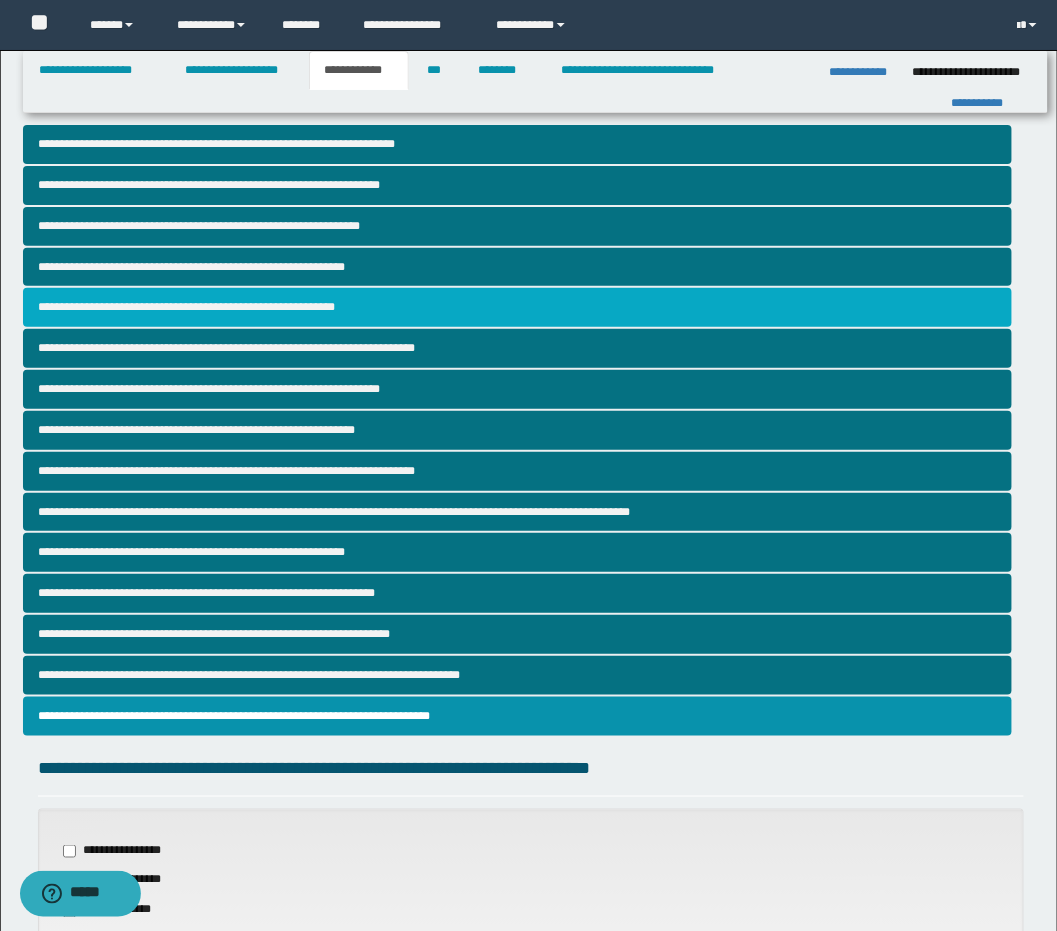 click on "**********" at bounding box center [517, 307] 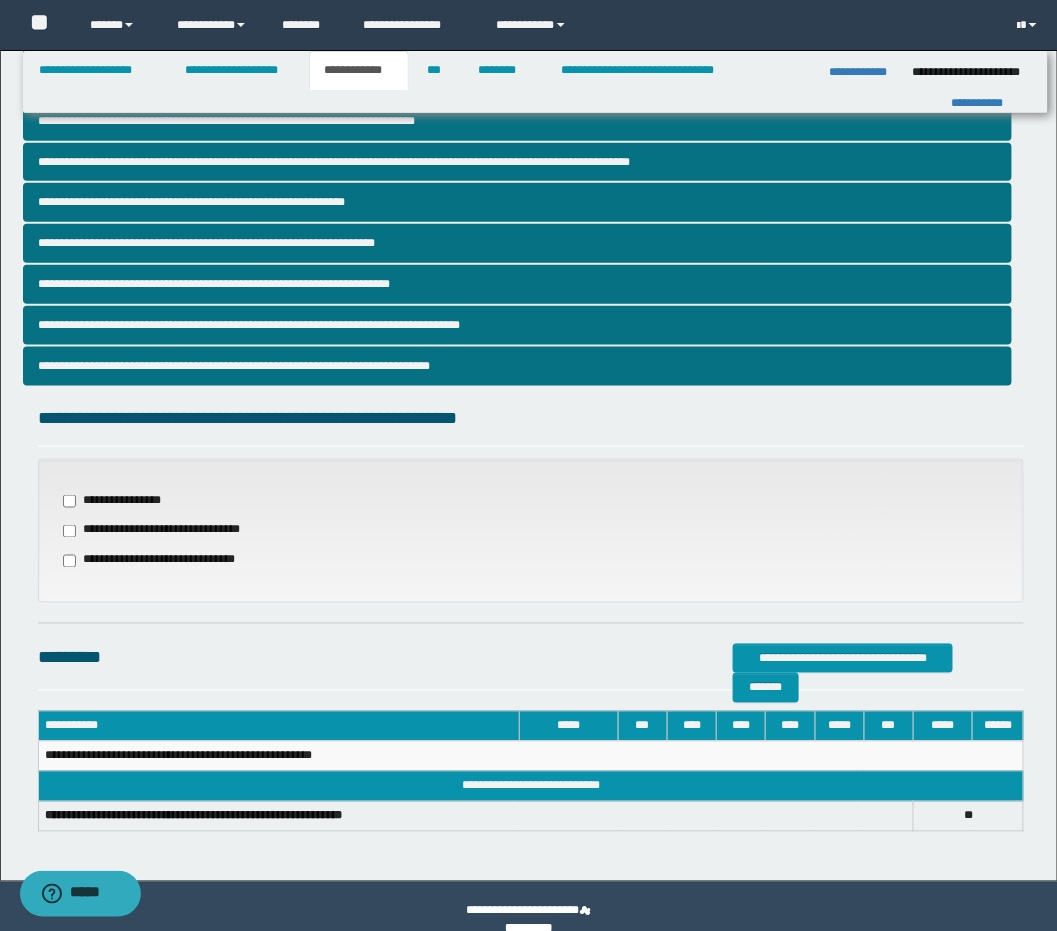 scroll, scrollTop: 381, scrollLeft: 0, axis: vertical 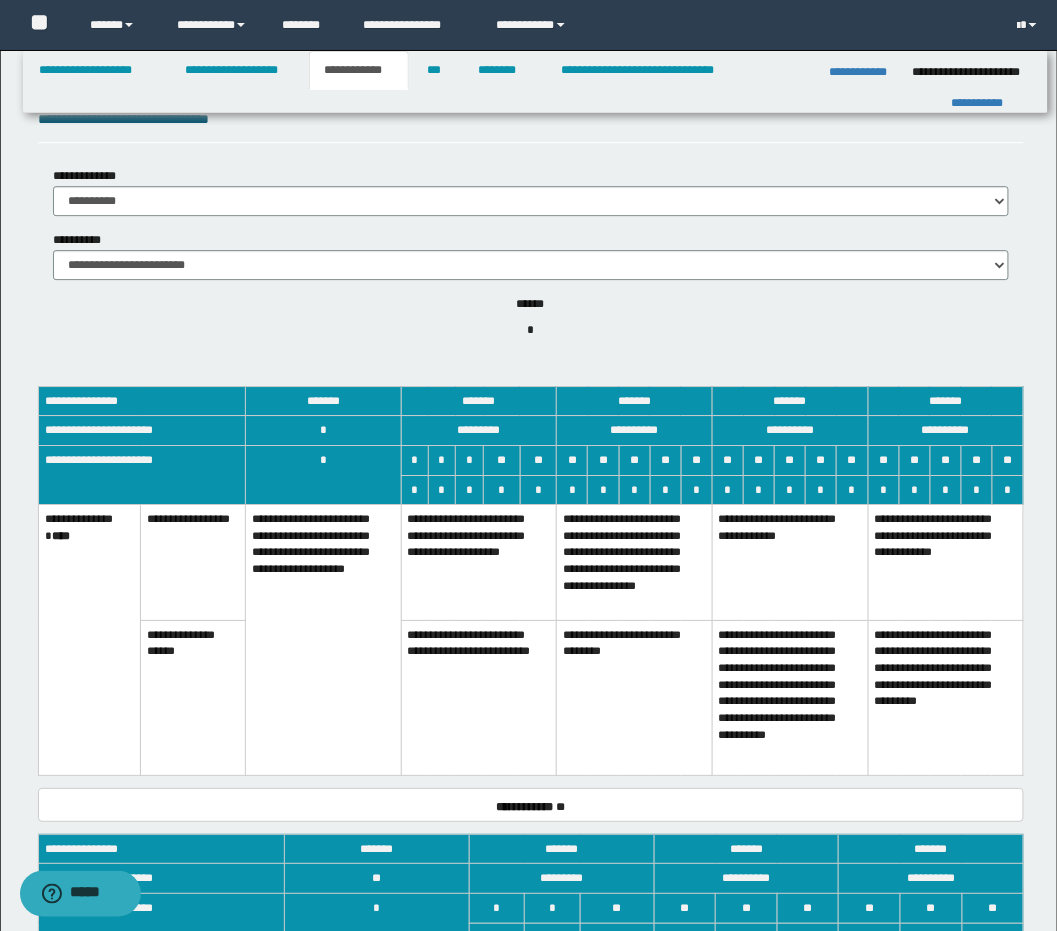 click on "**********" at bounding box center (635, 563) 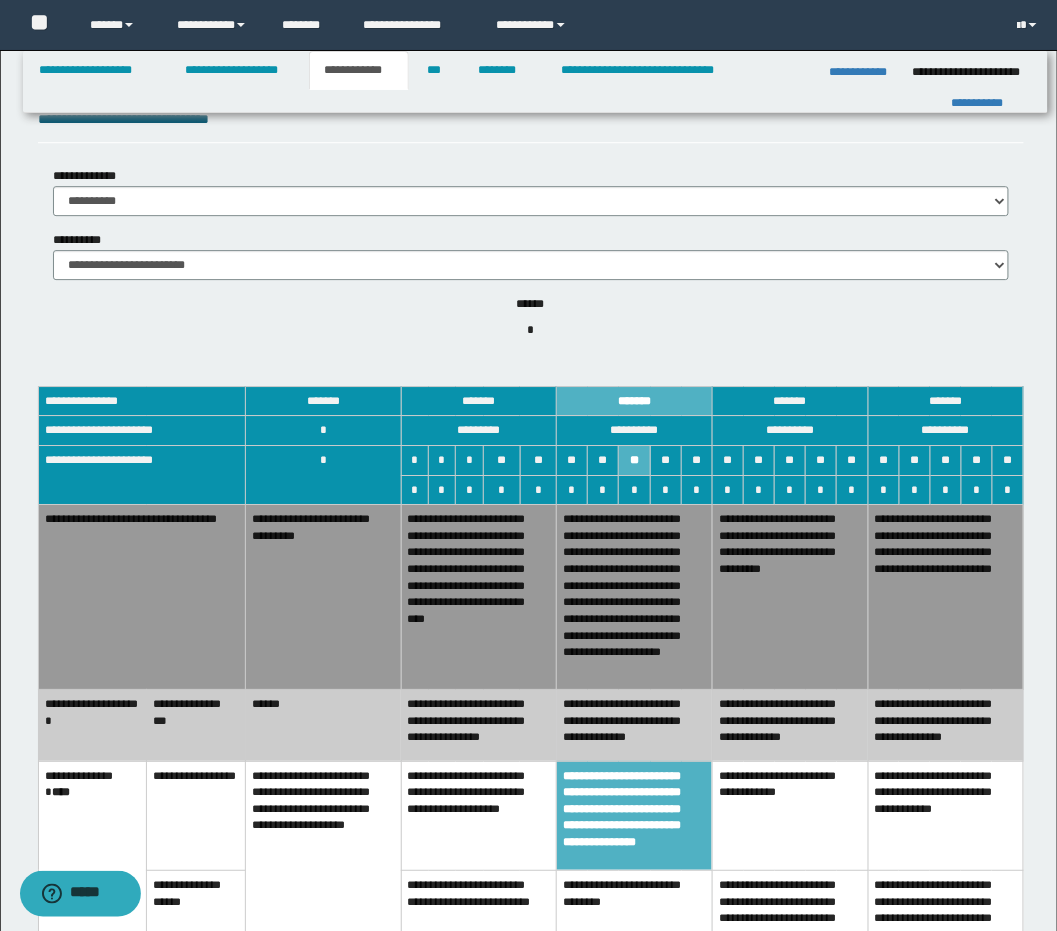 click on "**********" at bounding box center (479, 597) 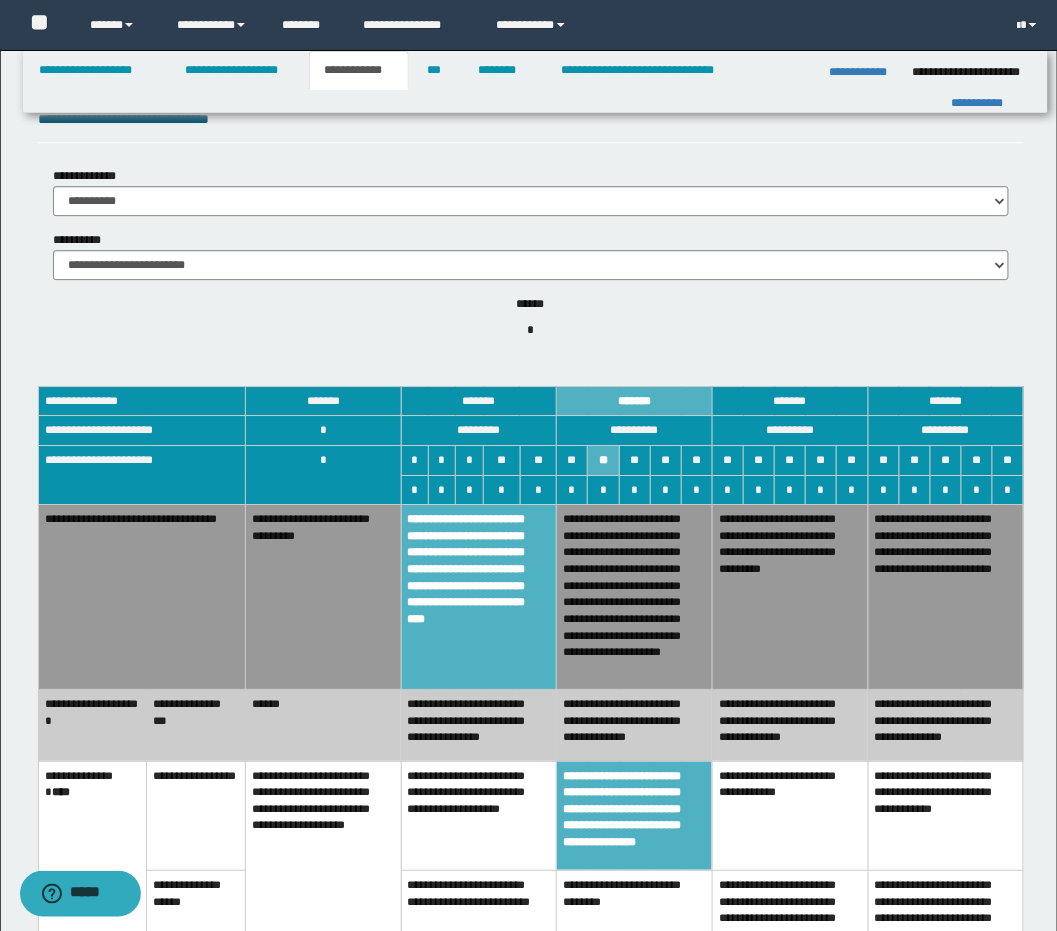 click on "**********" at bounding box center (635, 597) 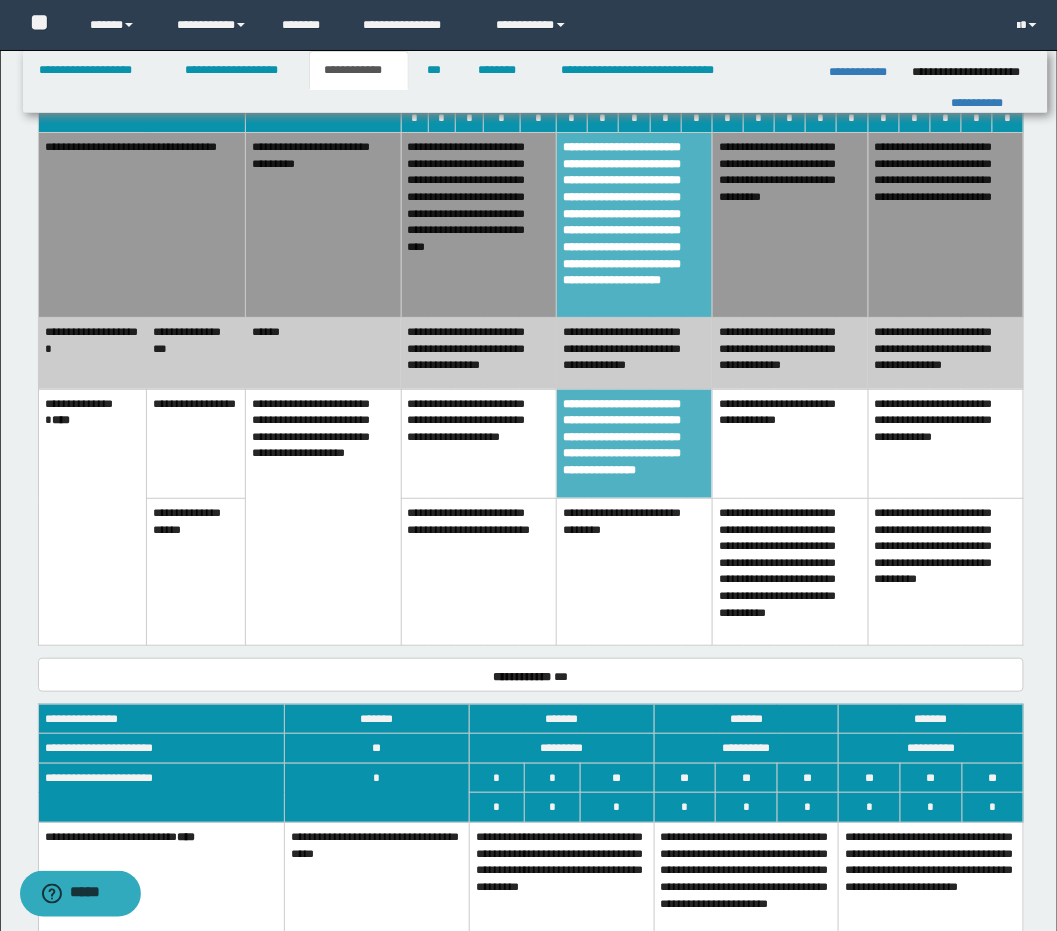 scroll, scrollTop: 1961, scrollLeft: 0, axis: vertical 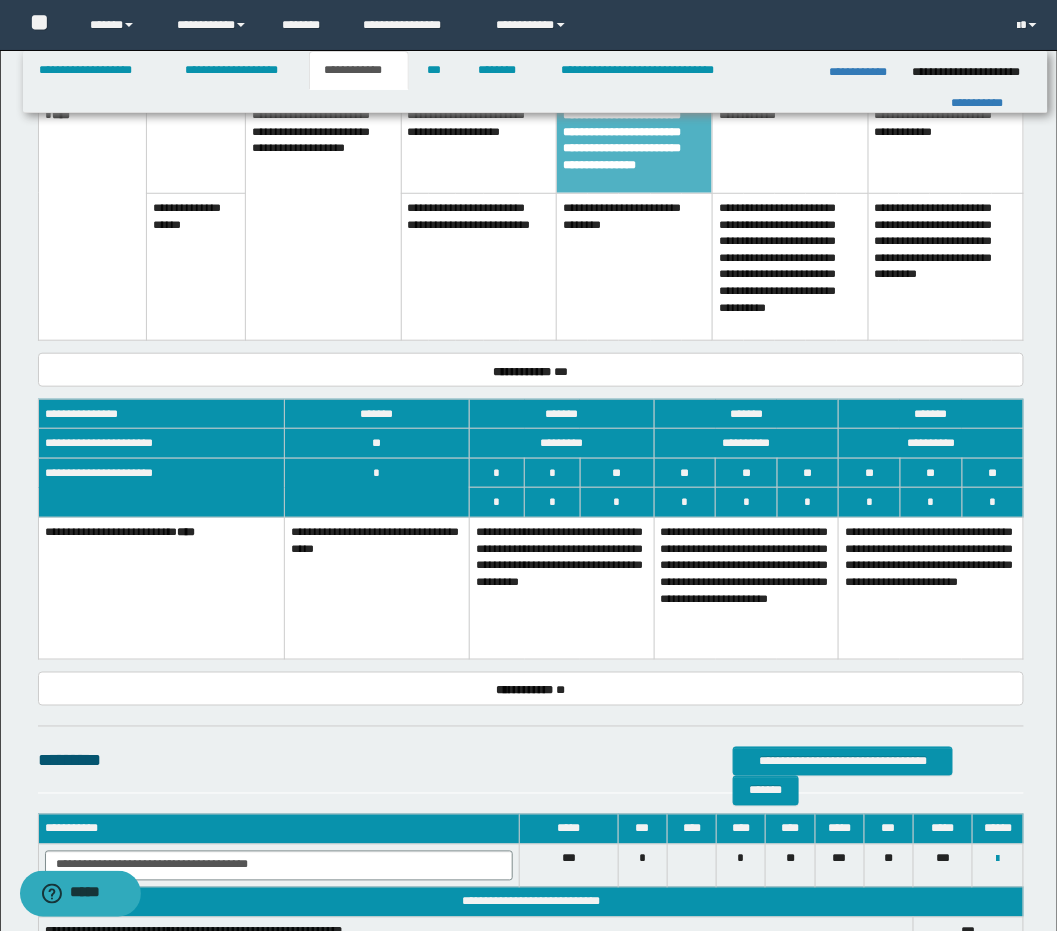 click on "**********" at bounding box center (746, 589) 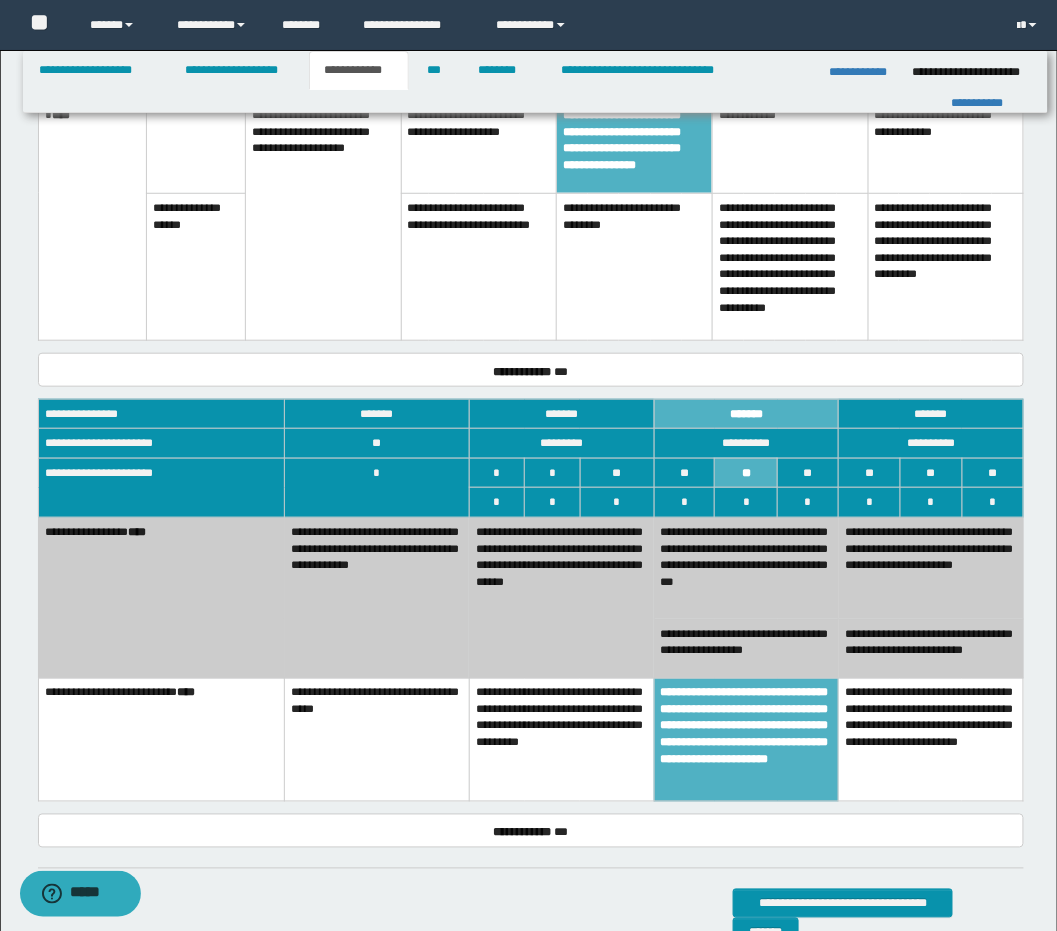 click on "**********" at bounding box center [377, 598] 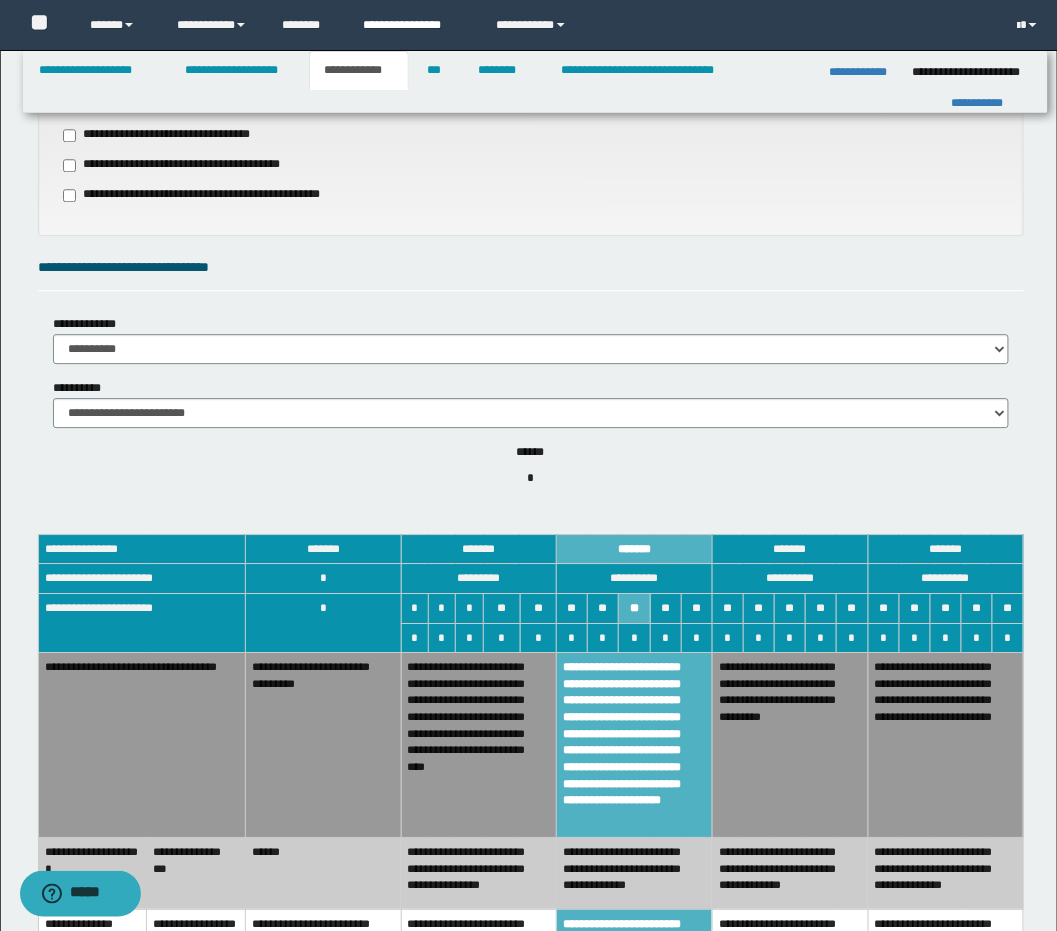 scroll, scrollTop: 1138, scrollLeft: 0, axis: vertical 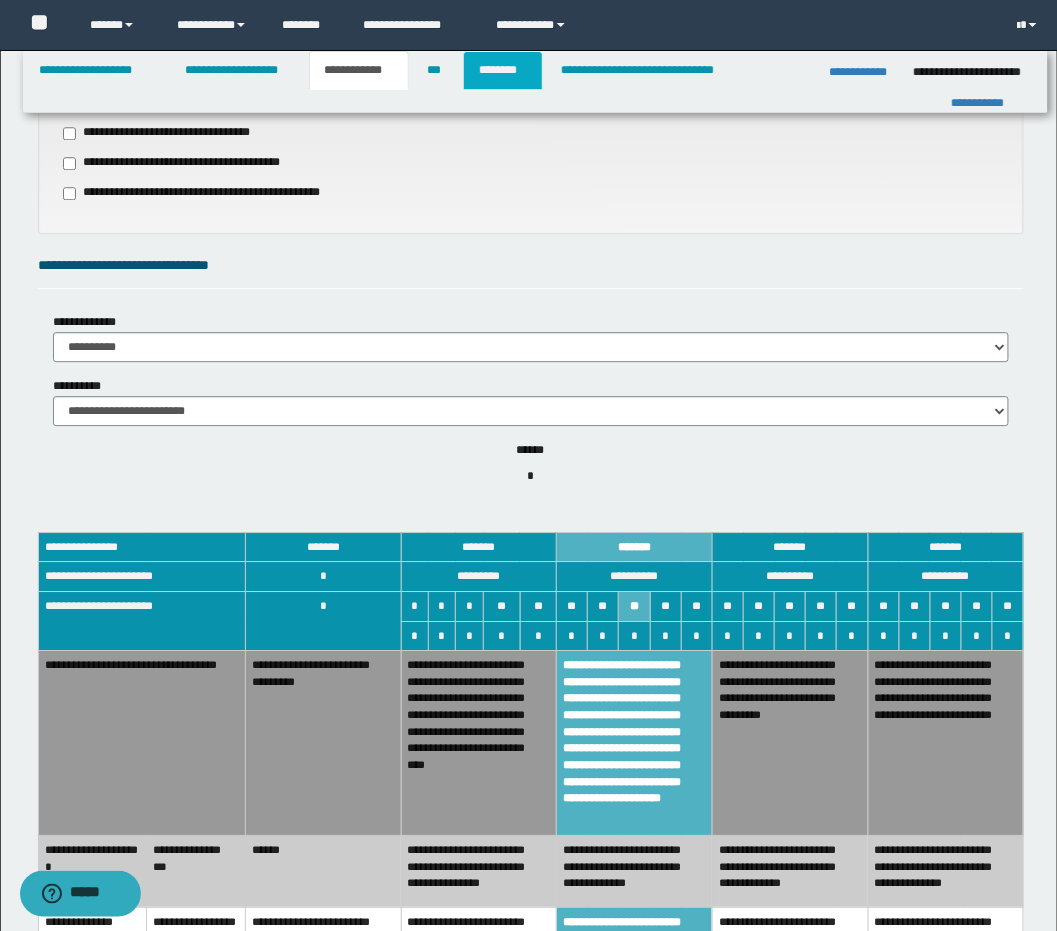 click on "********" at bounding box center [503, 70] 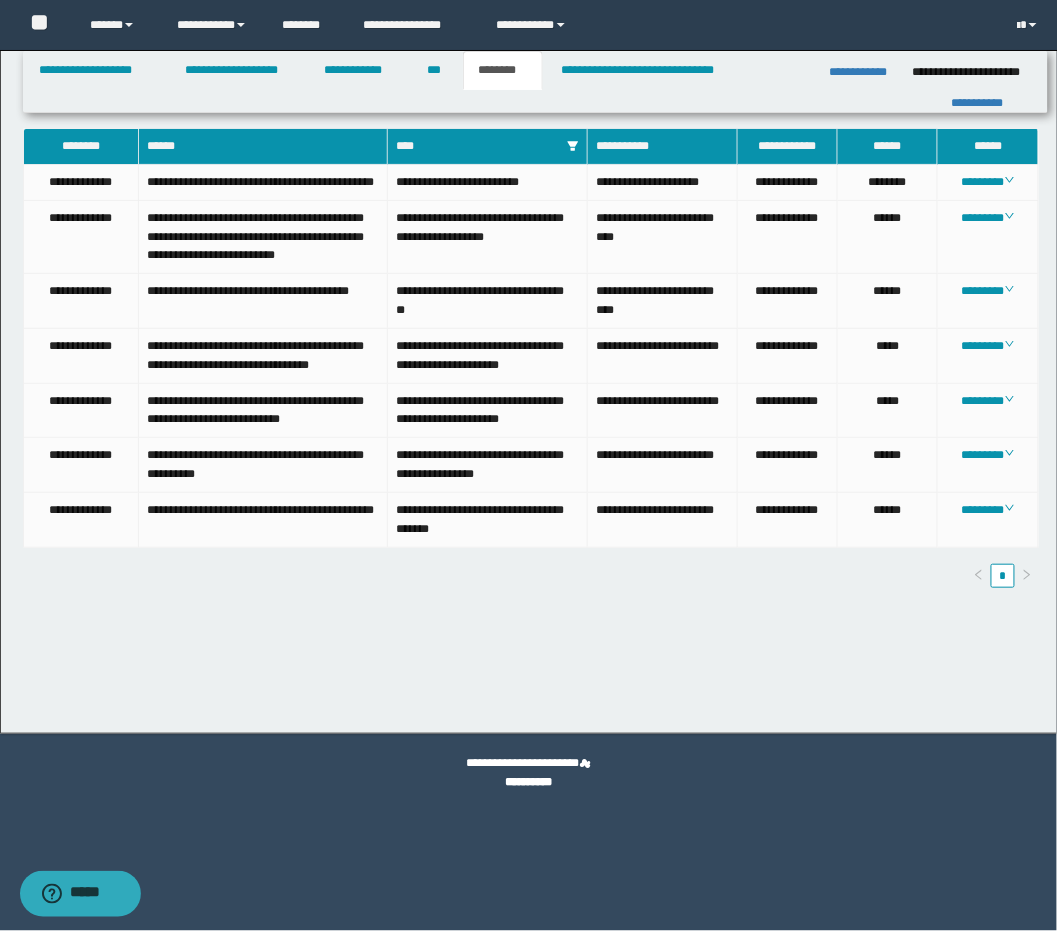 scroll, scrollTop: 0, scrollLeft: 0, axis: both 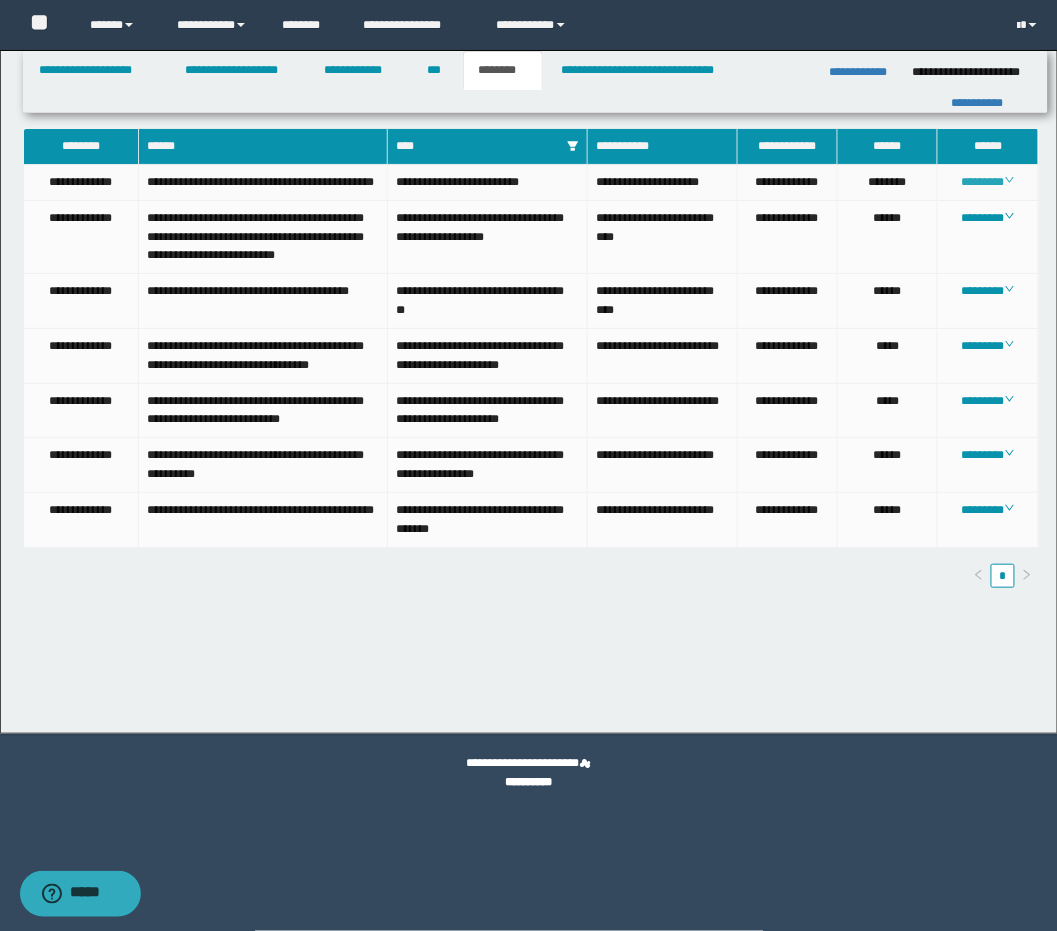 click on "********" at bounding box center (988, 182) 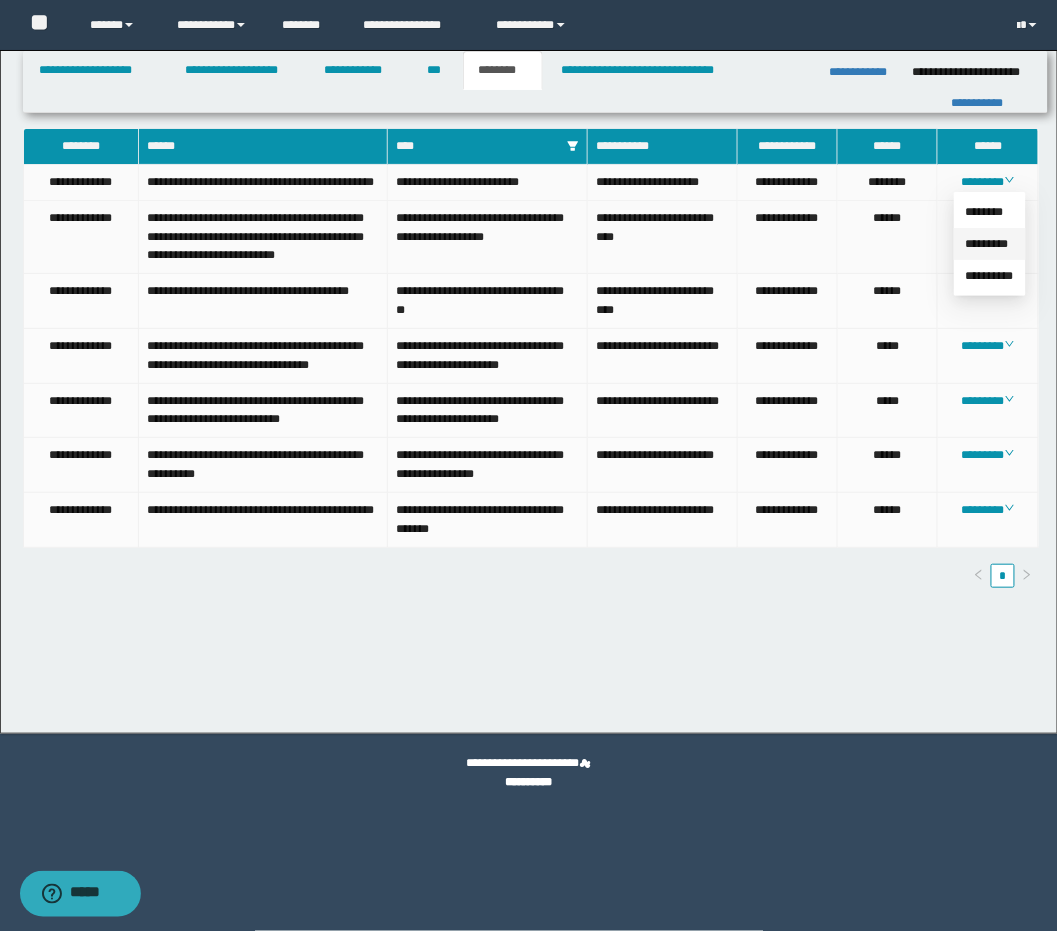 click on "*********" at bounding box center (987, 244) 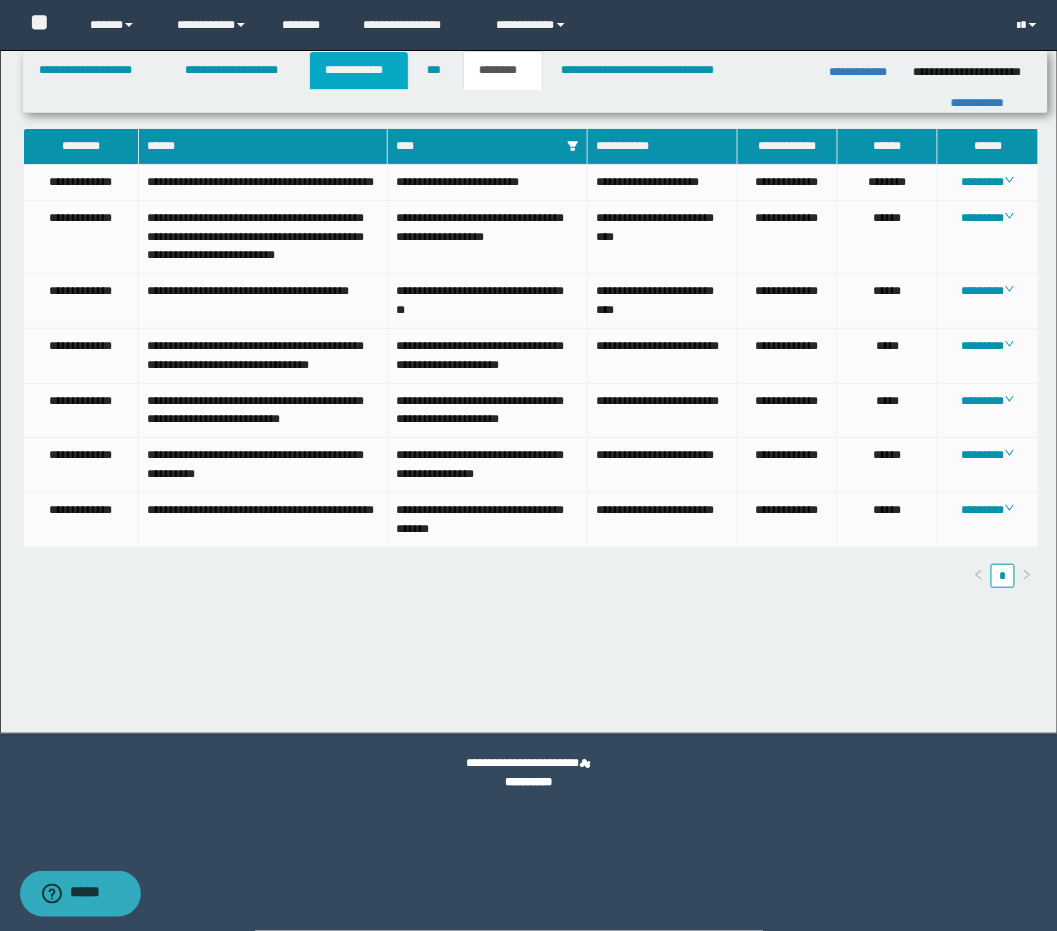 click on "**********" at bounding box center (359, 70) 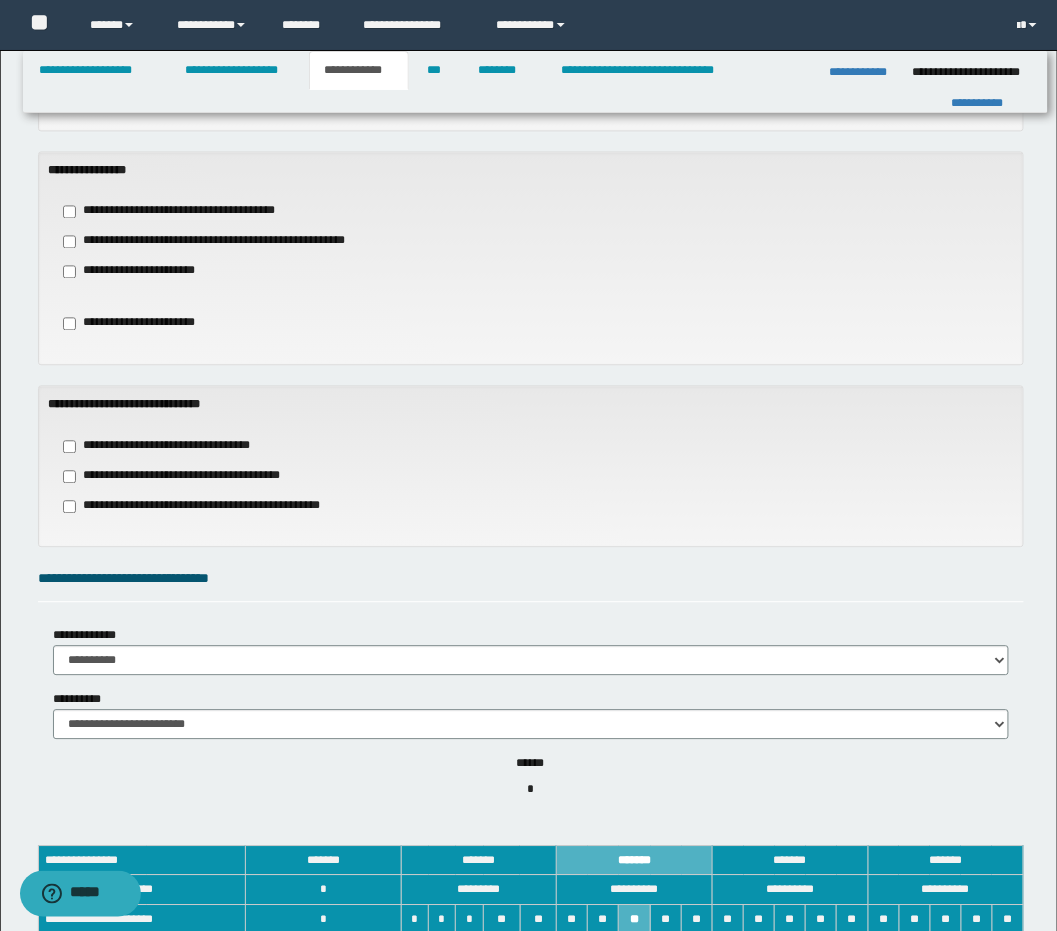 scroll, scrollTop: 0, scrollLeft: 0, axis: both 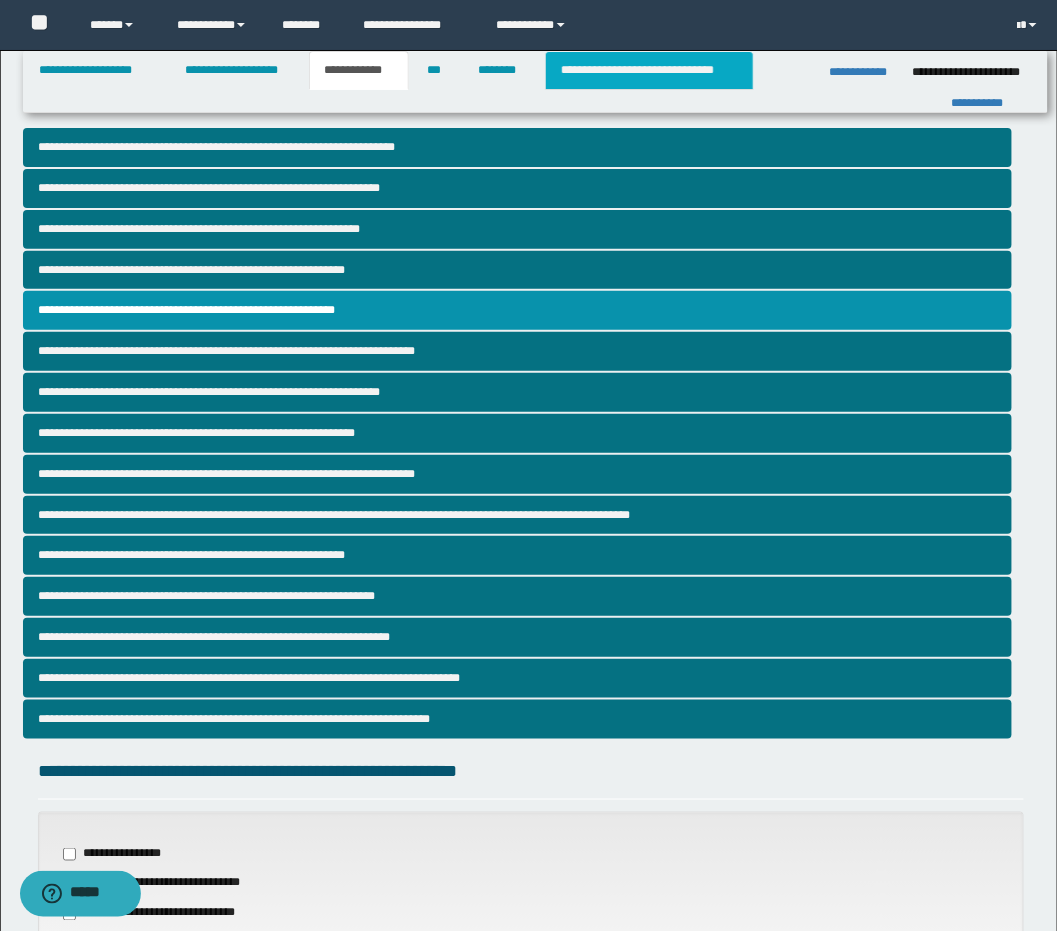 click on "**********" at bounding box center (649, 70) 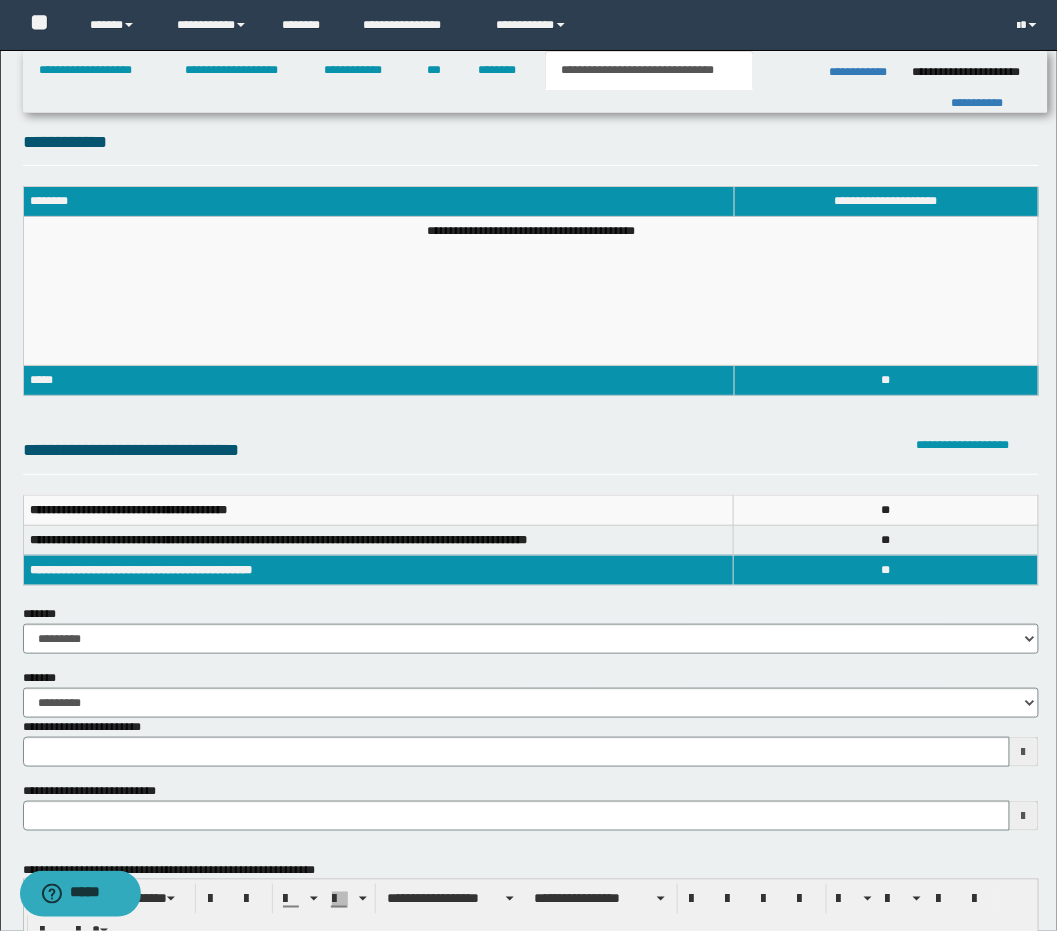 scroll, scrollTop: 0, scrollLeft: 0, axis: both 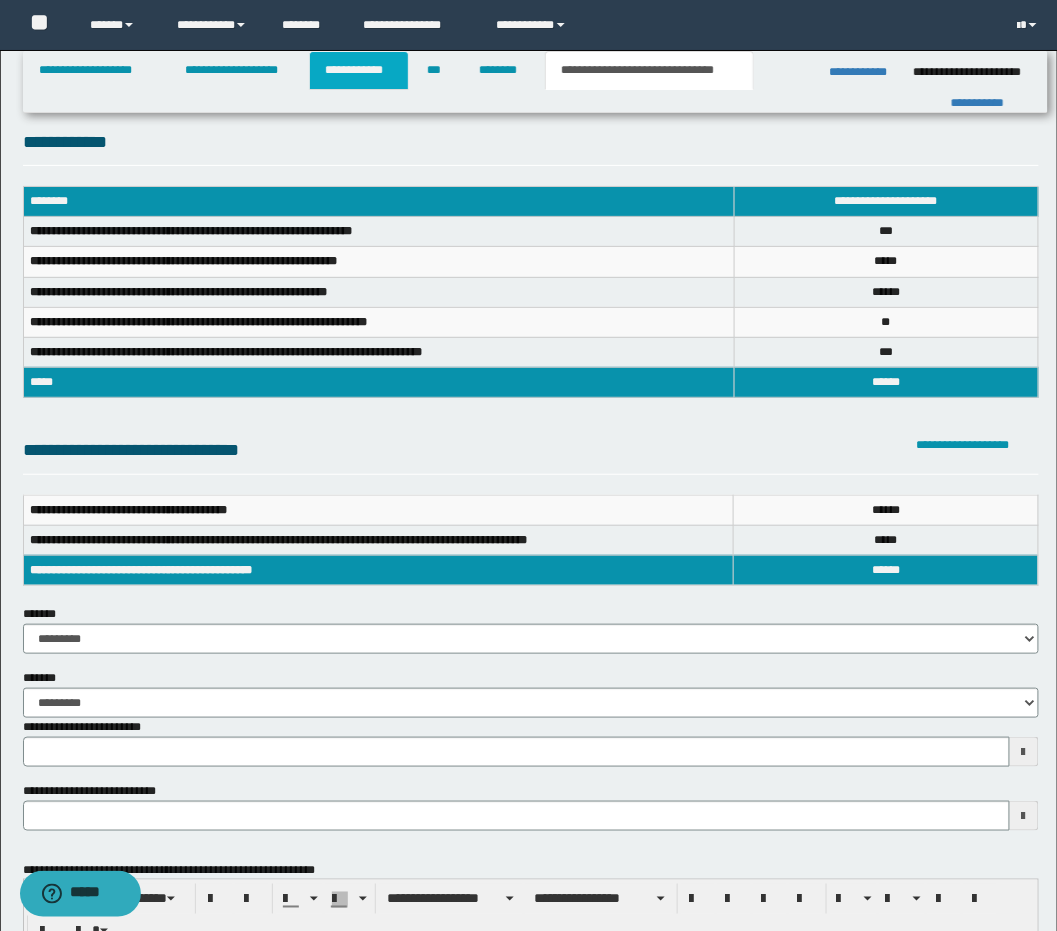 click on "**********" at bounding box center [359, 70] 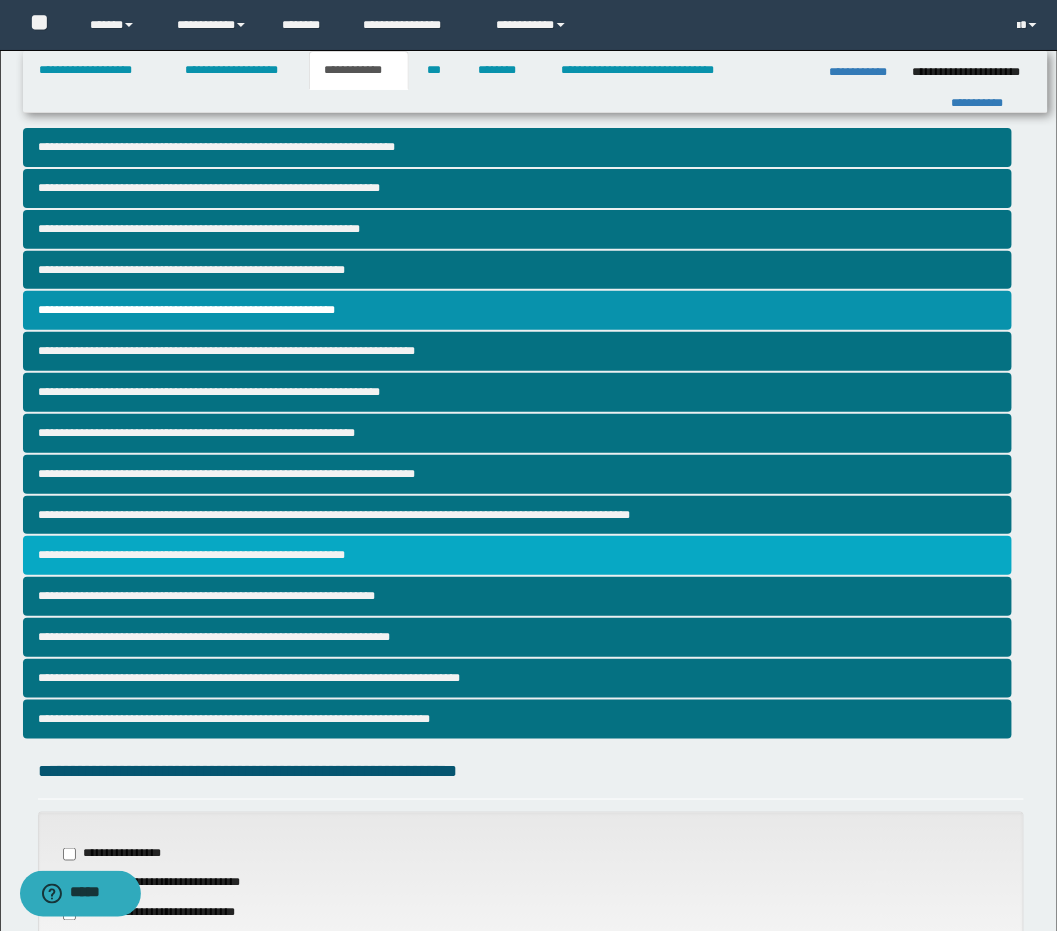 click on "**********" at bounding box center [517, 555] 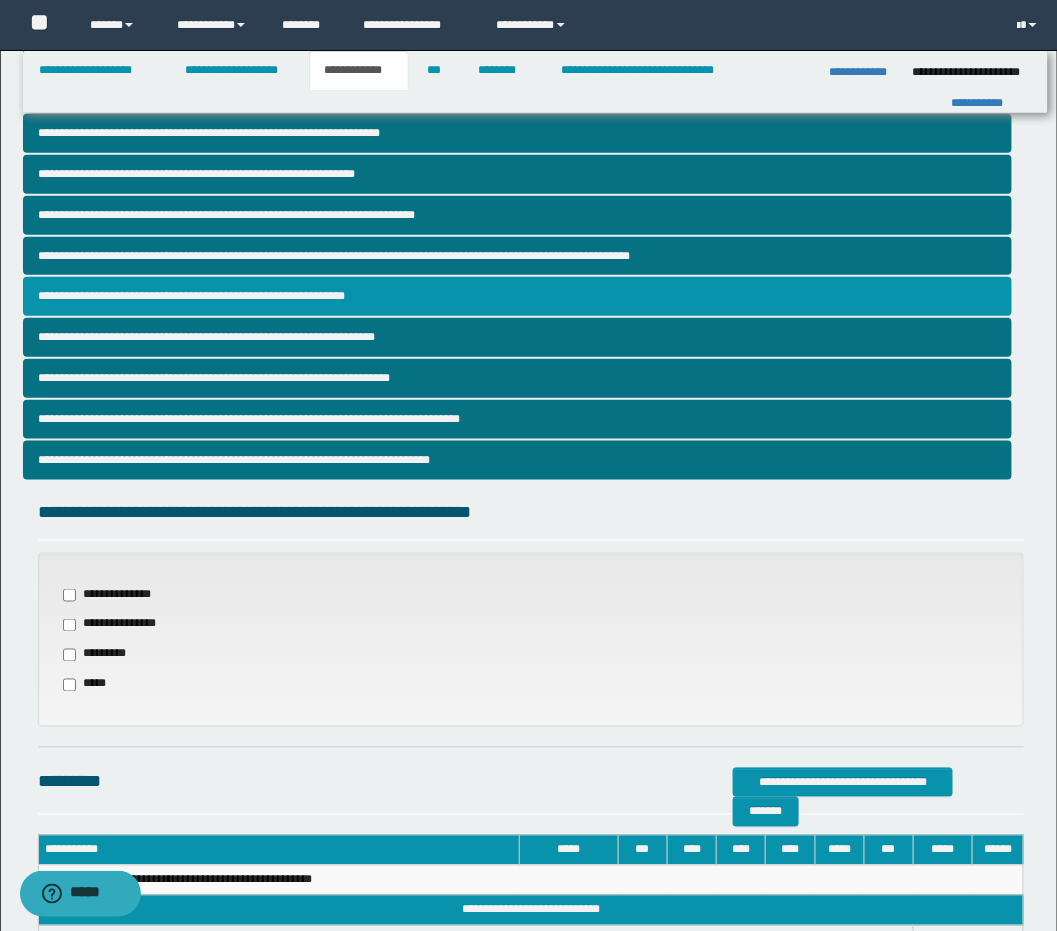 scroll, scrollTop: 293, scrollLeft: 0, axis: vertical 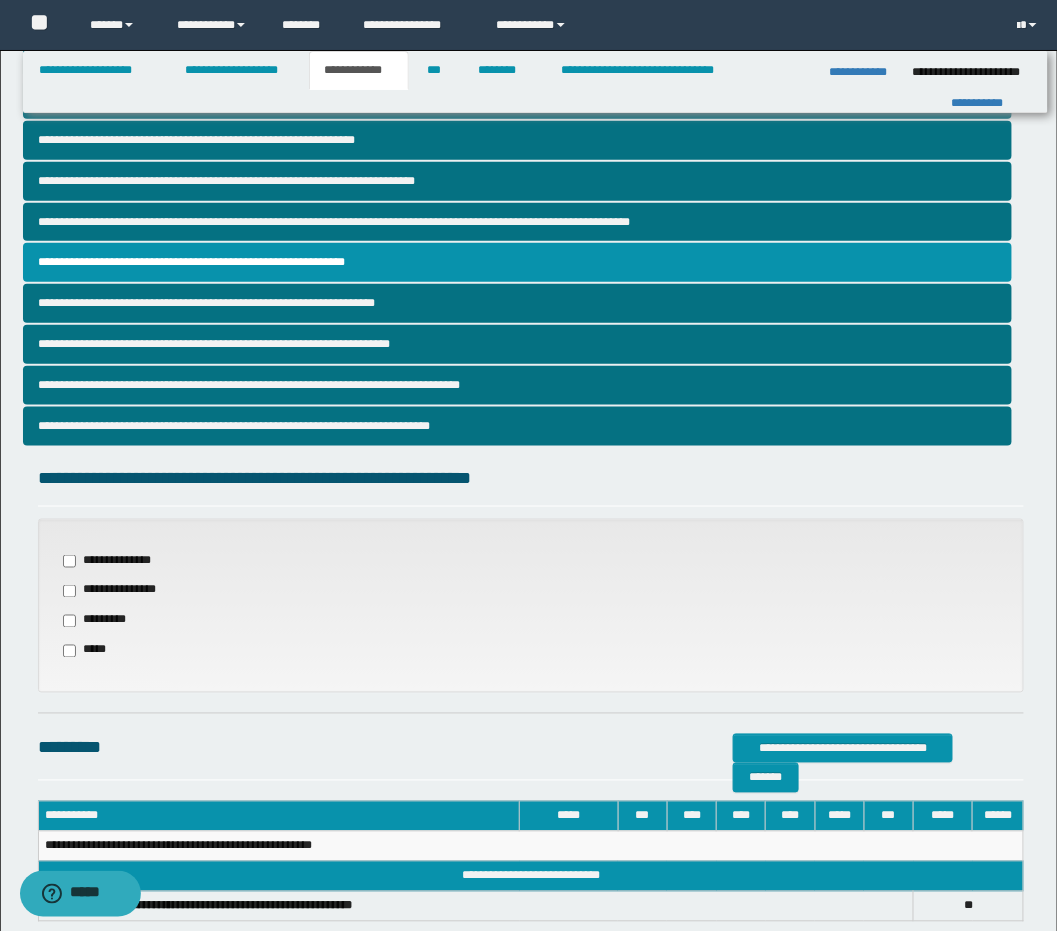click on "**********" at bounding box center [115, 561] 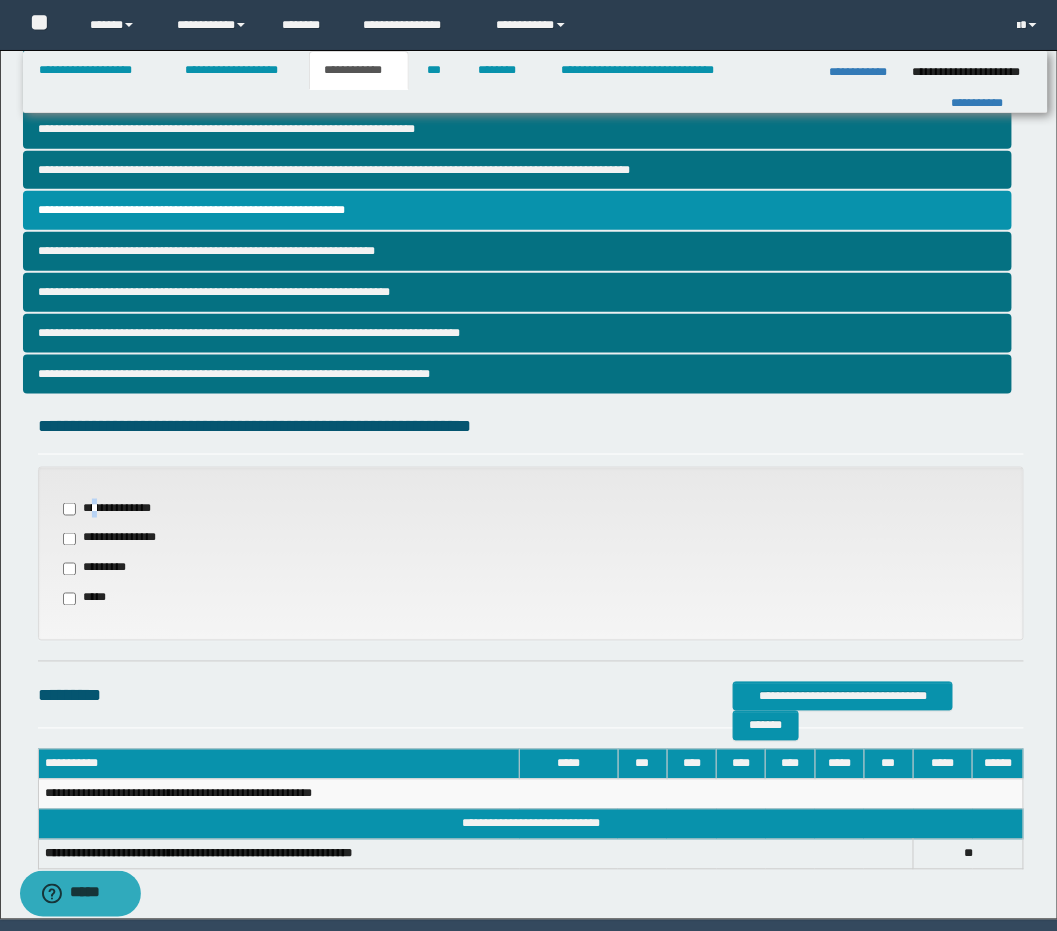 scroll, scrollTop: 361, scrollLeft: 0, axis: vertical 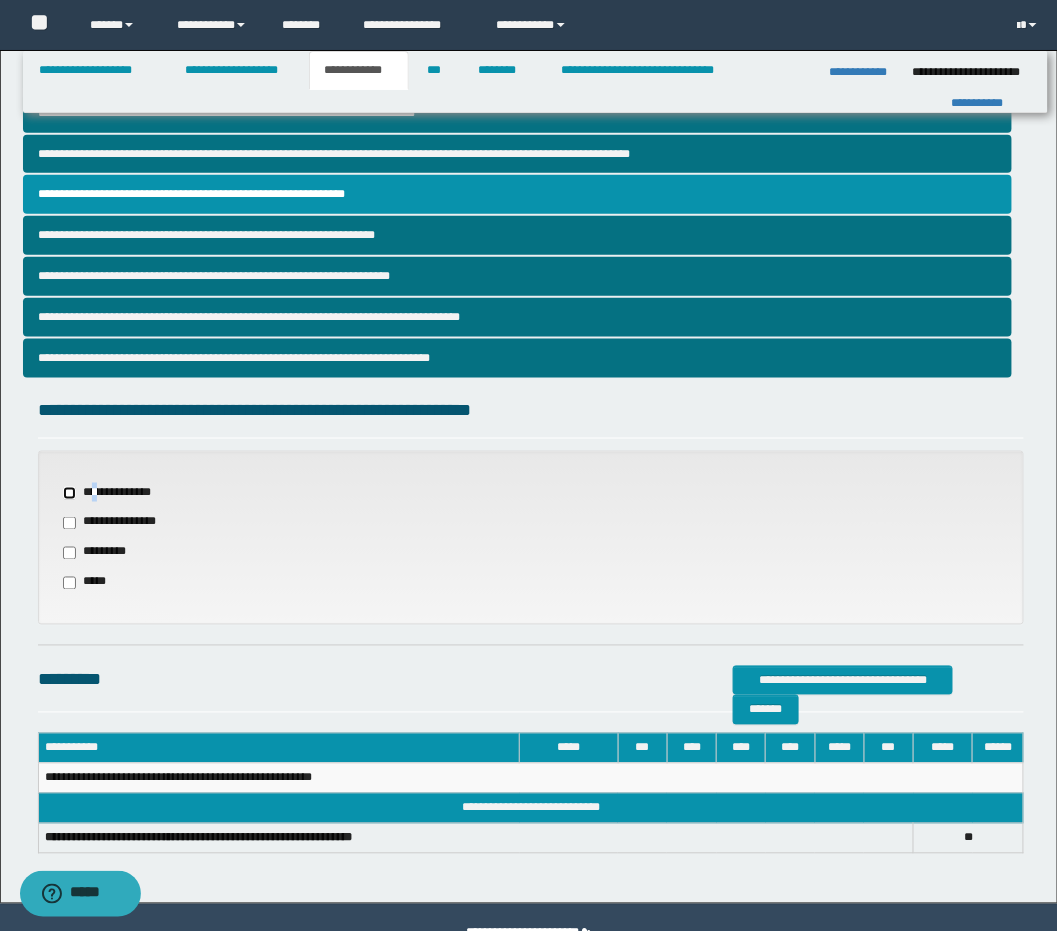 select on "*" 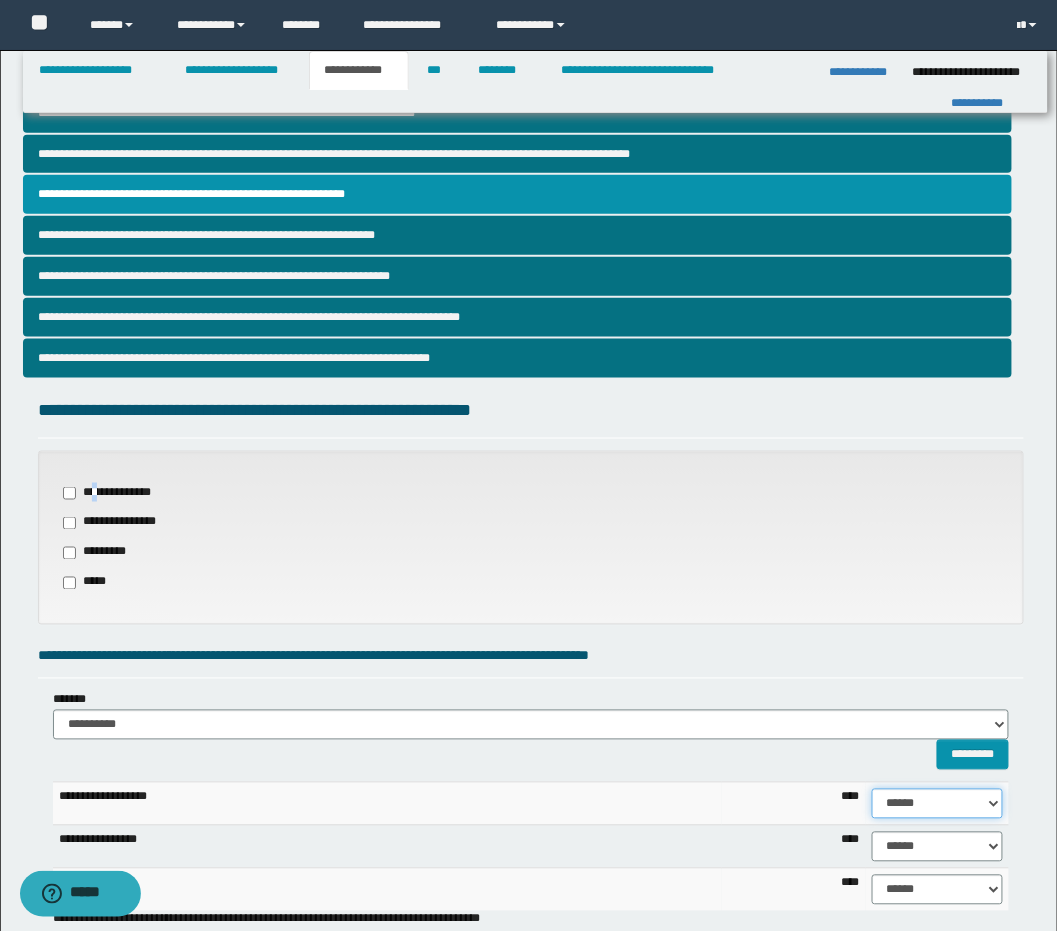 click on "******
****
**
**
**
**
**
**
**
**
***
***
***
***
***
***
***
***
***
***
****
****
****
****" at bounding box center (937, 804) 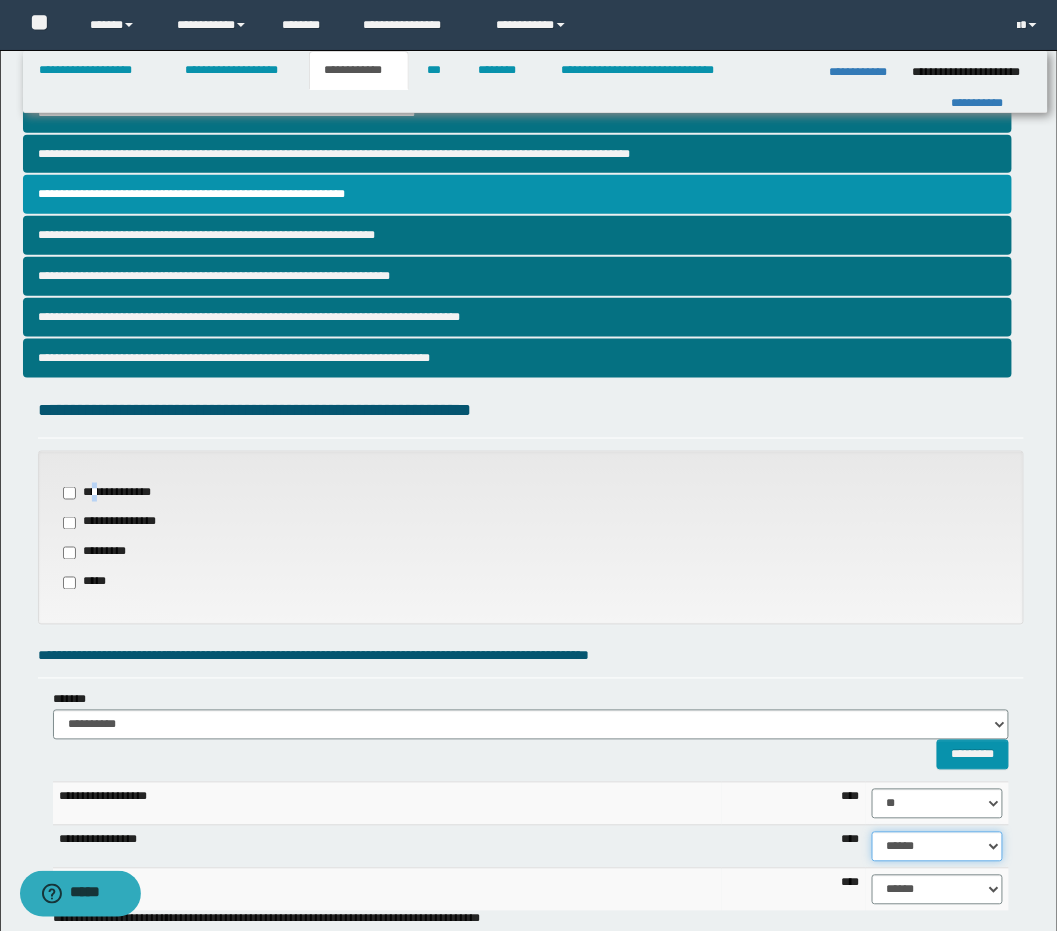 click on "******
****
**
**
**
**
**
**
**
**
***
***
***
***
***
***
***
***
***
***
****
****
****
****" at bounding box center [937, 847] 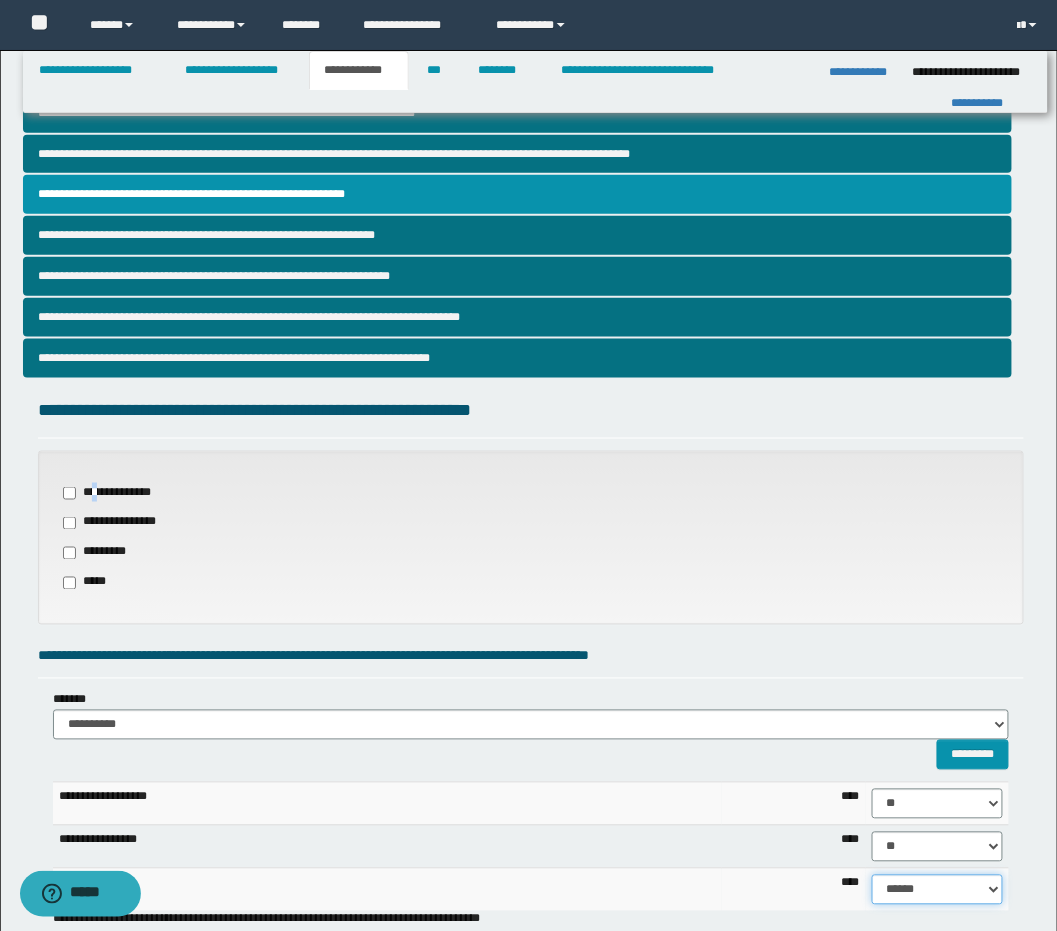 click on "******
****
**
**
**
**
**
**
**
**
***
***
***
***
***
***
***
***
***
***
****
****
****
****" at bounding box center [937, 890] 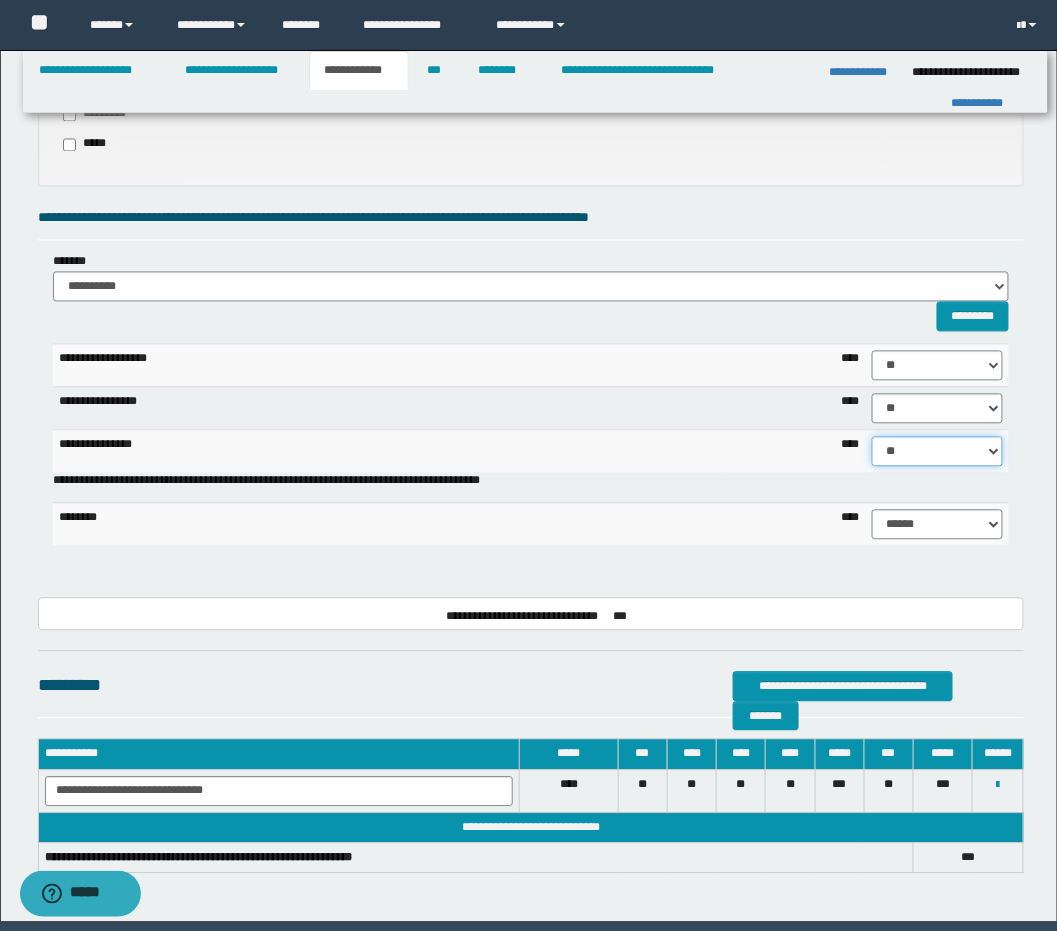 scroll, scrollTop: 805, scrollLeft: 0, axis: vertical 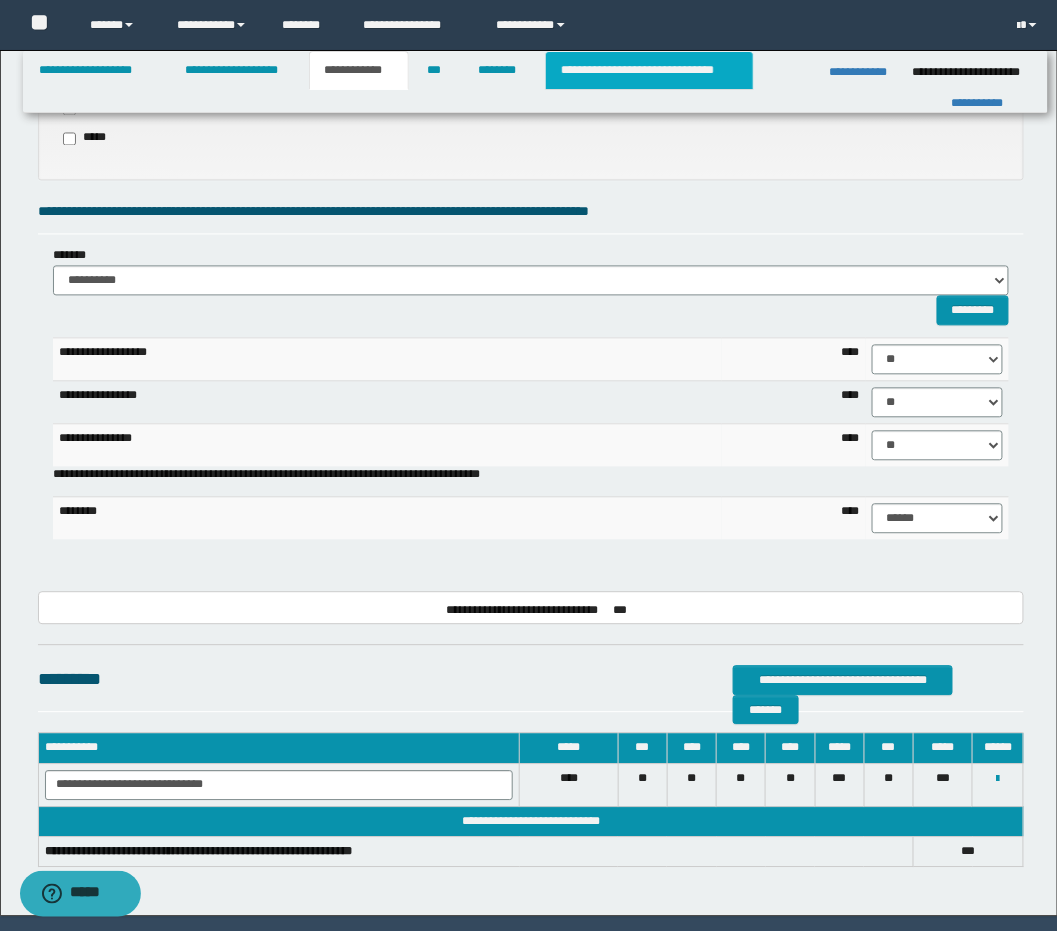 click on "**********" at bounding box center (649, 70) 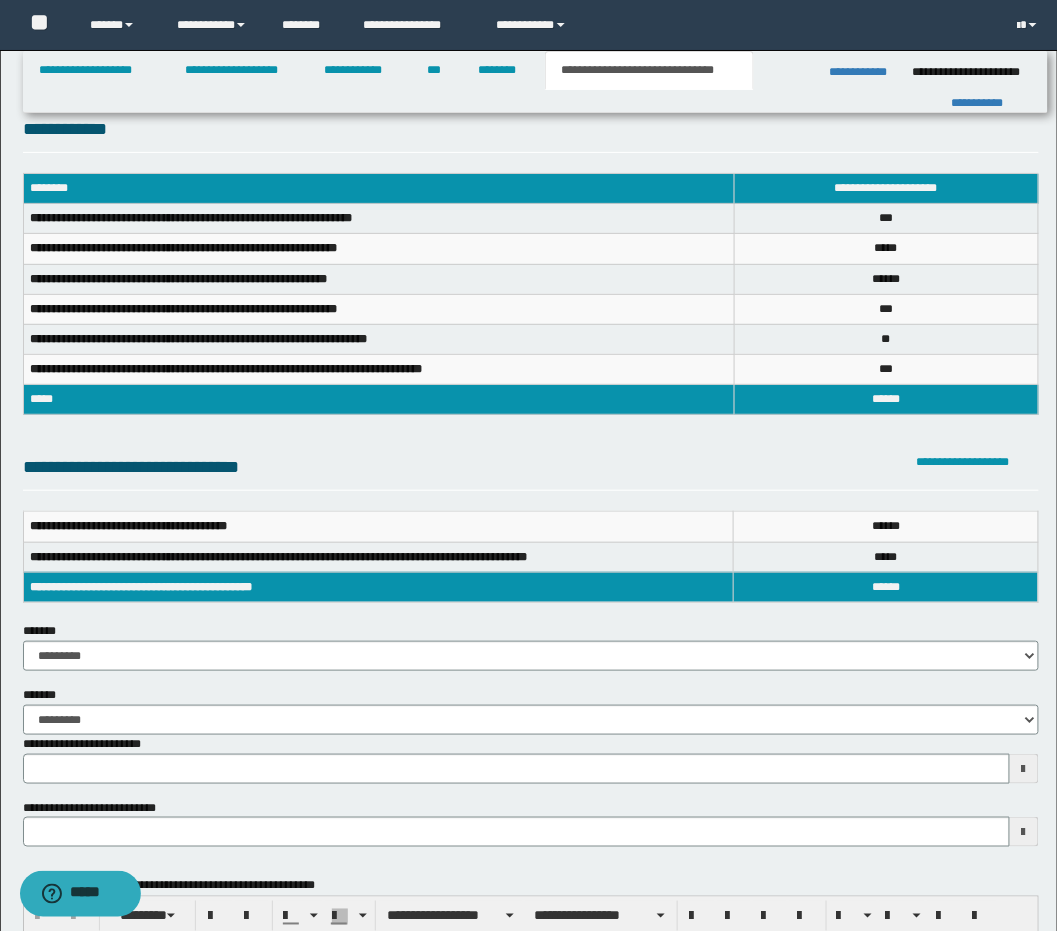 scroll, scrollTop: 0, scrollLeft: 0, axis: both 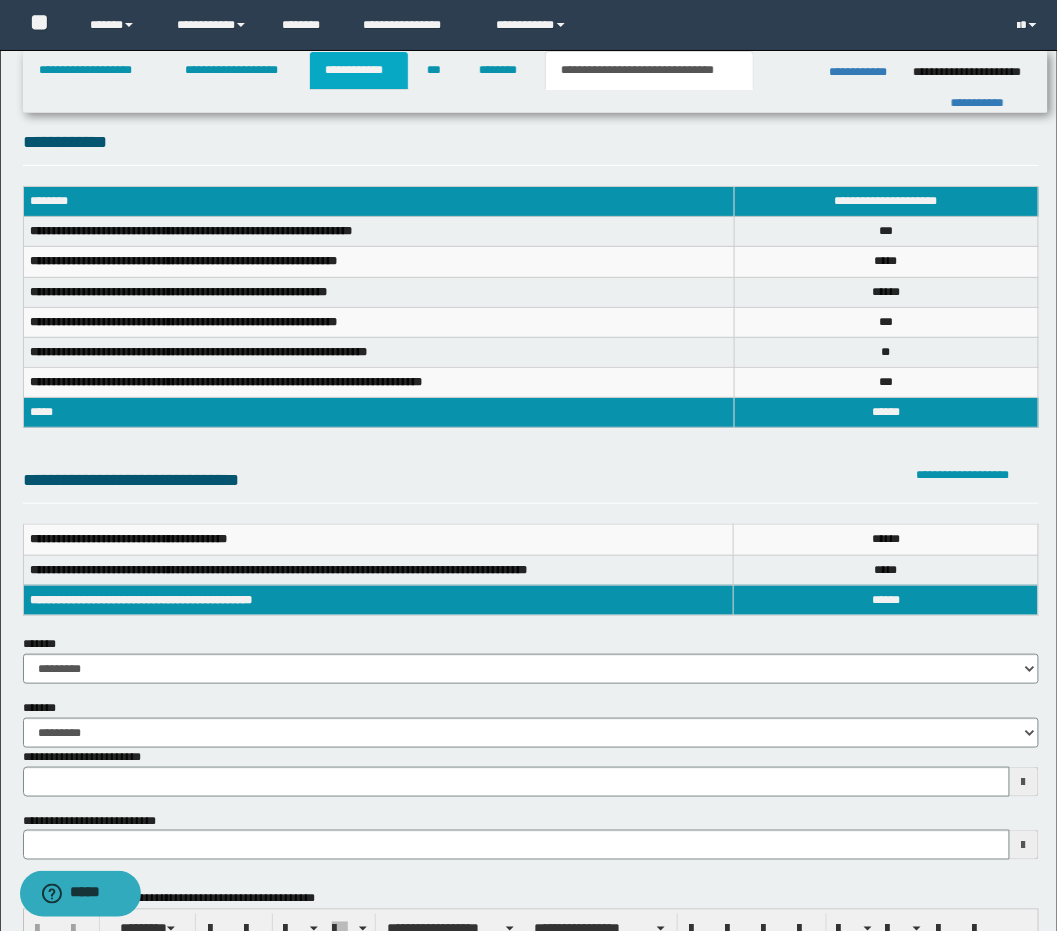 click on "**********" at bounding box center (359, 70) 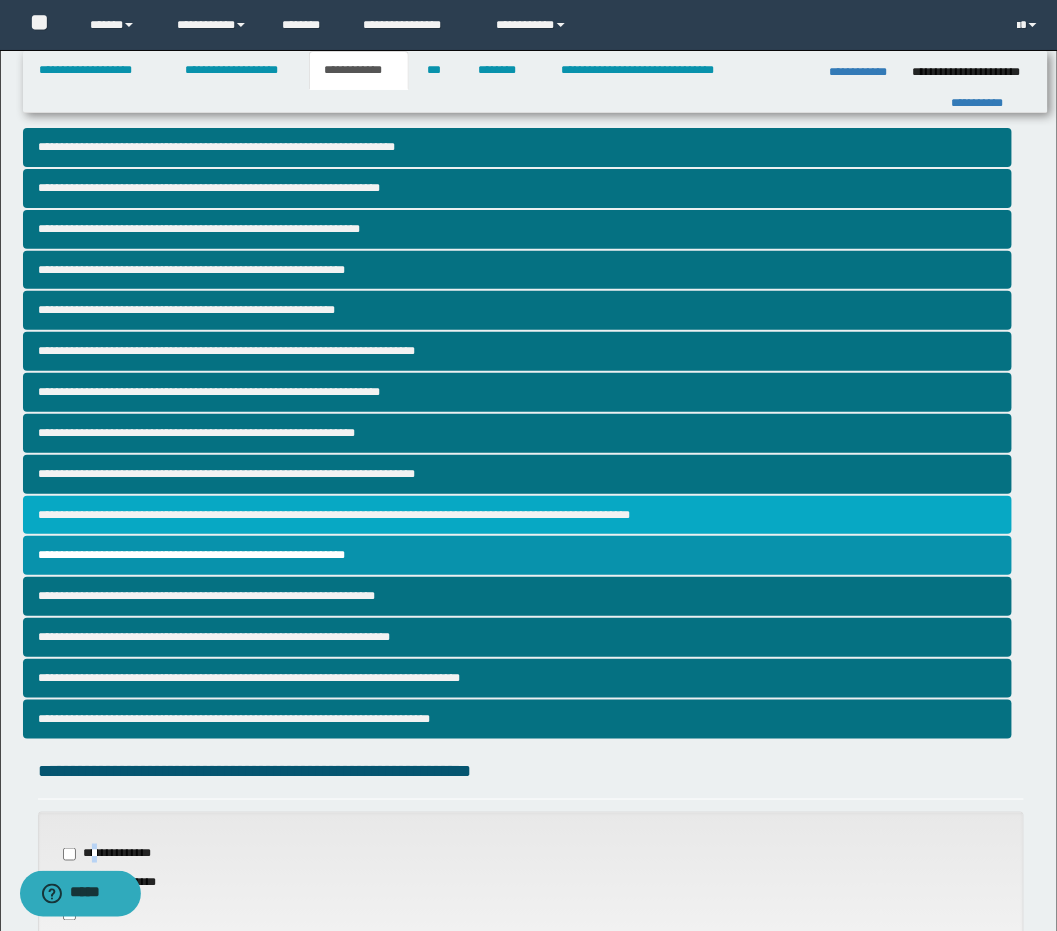 scroll, scrollTop: 4, scrollLeft: 0, axis: vertical 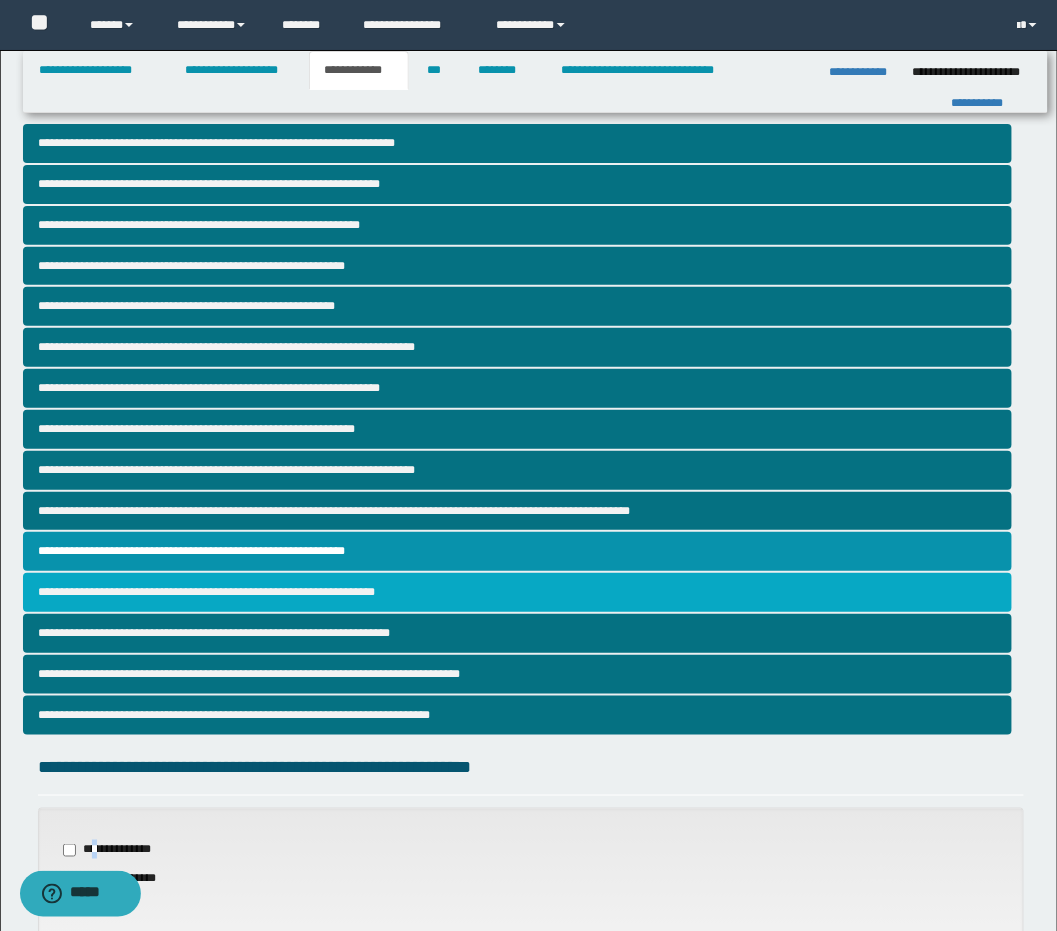 click on "**********" at bounding box center (517, 592) 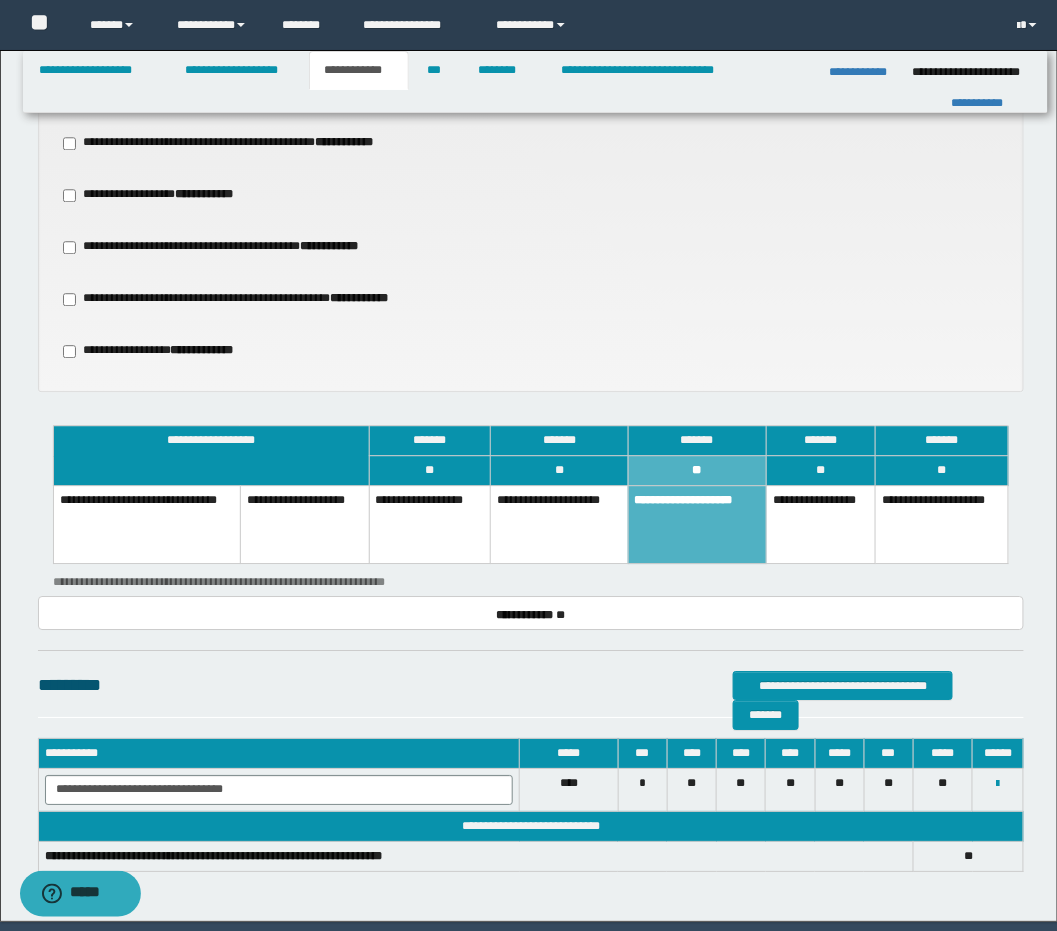 scroll, scrollTop: 1116, scrollLeft: 0, axis: vertical 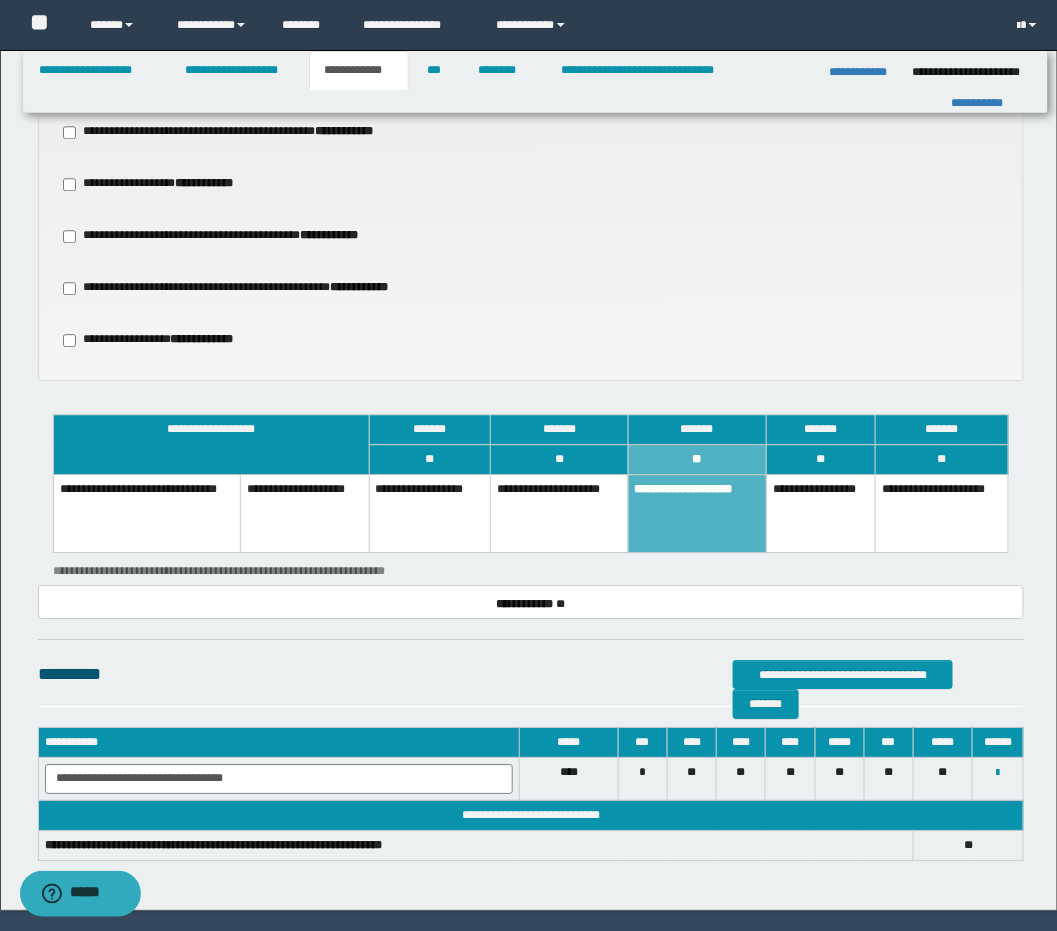 click on "**********" at bounding box center (942, 514) 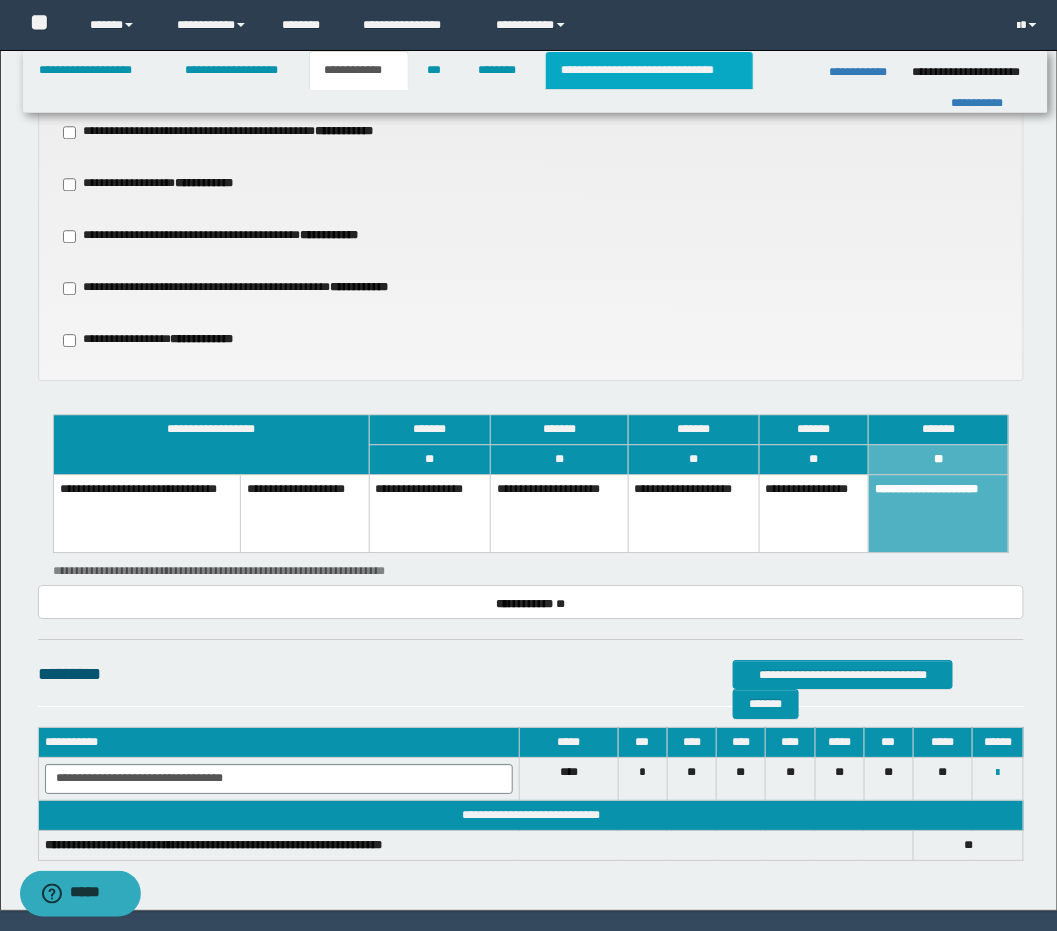 click on "**********" at bounding box center (649, 70) 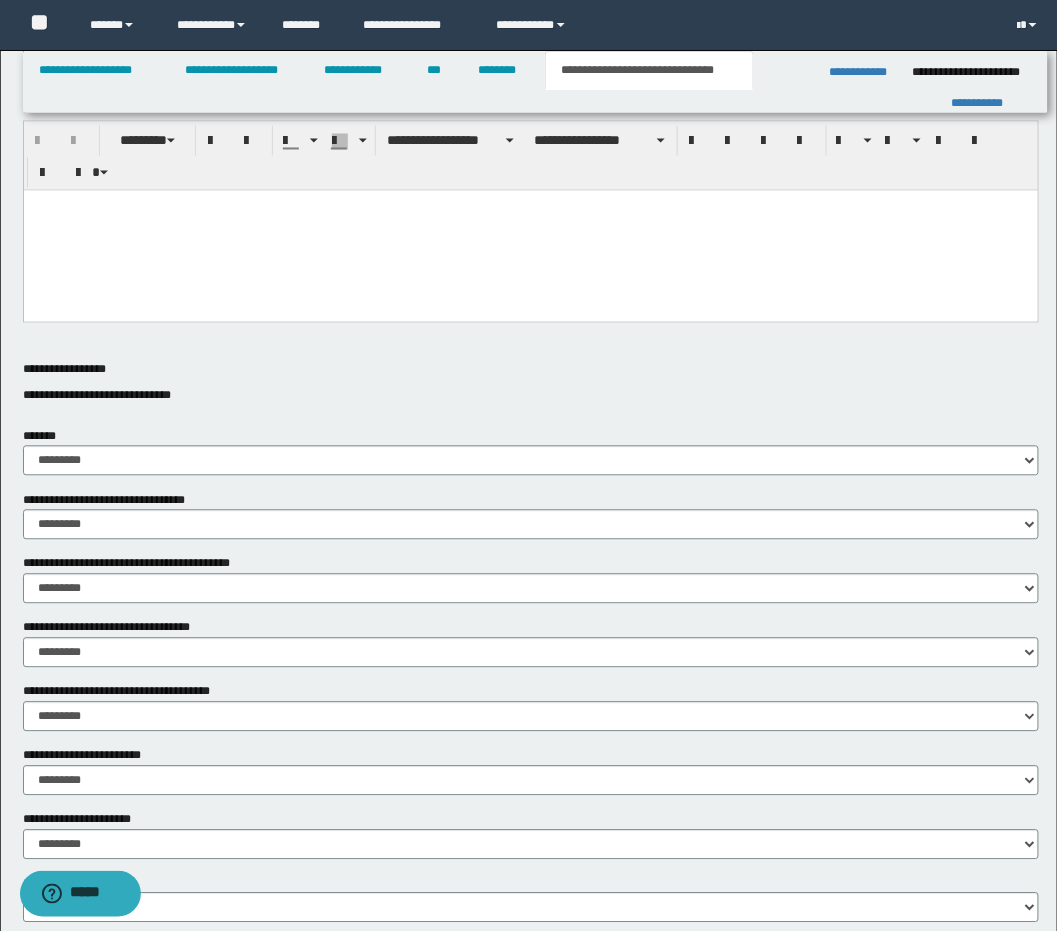 scroll, scrollTop: 799, scrollLeft: 0, axis: vertical 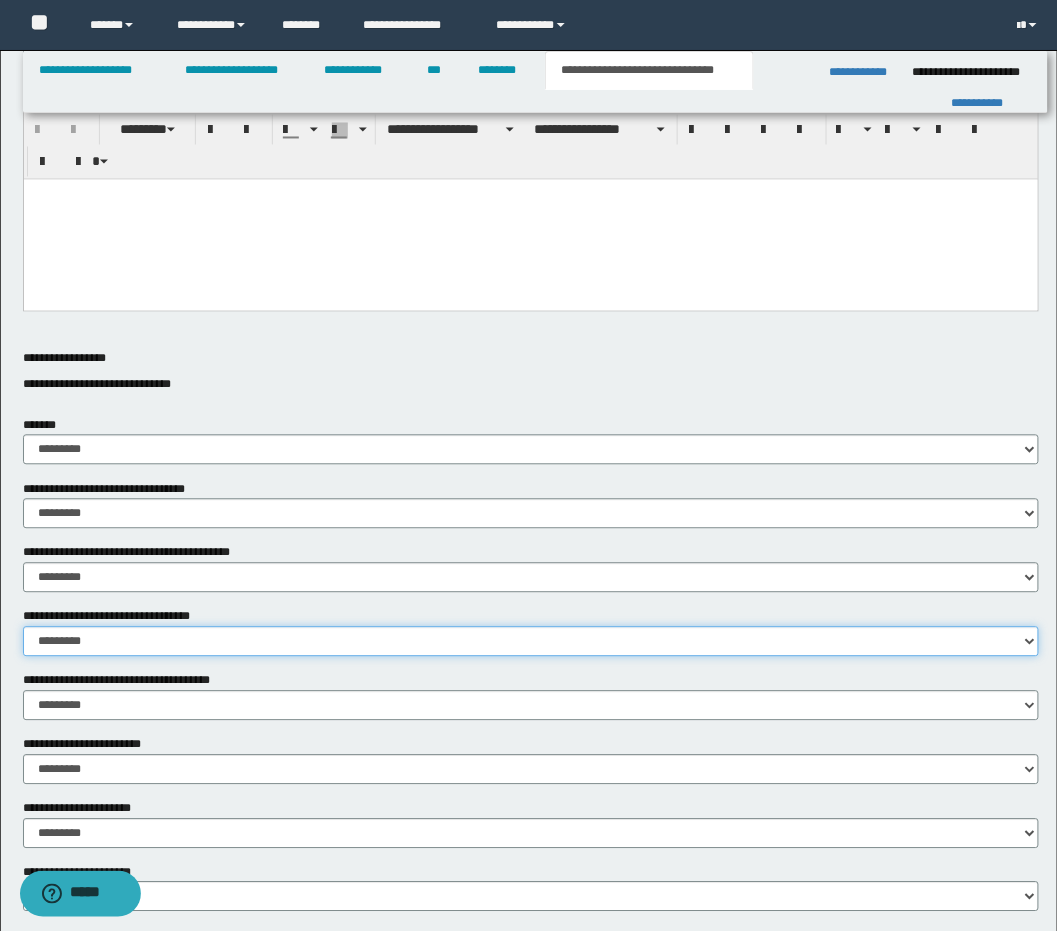 click on "*********
**
**" at bounding box center [531, 642] 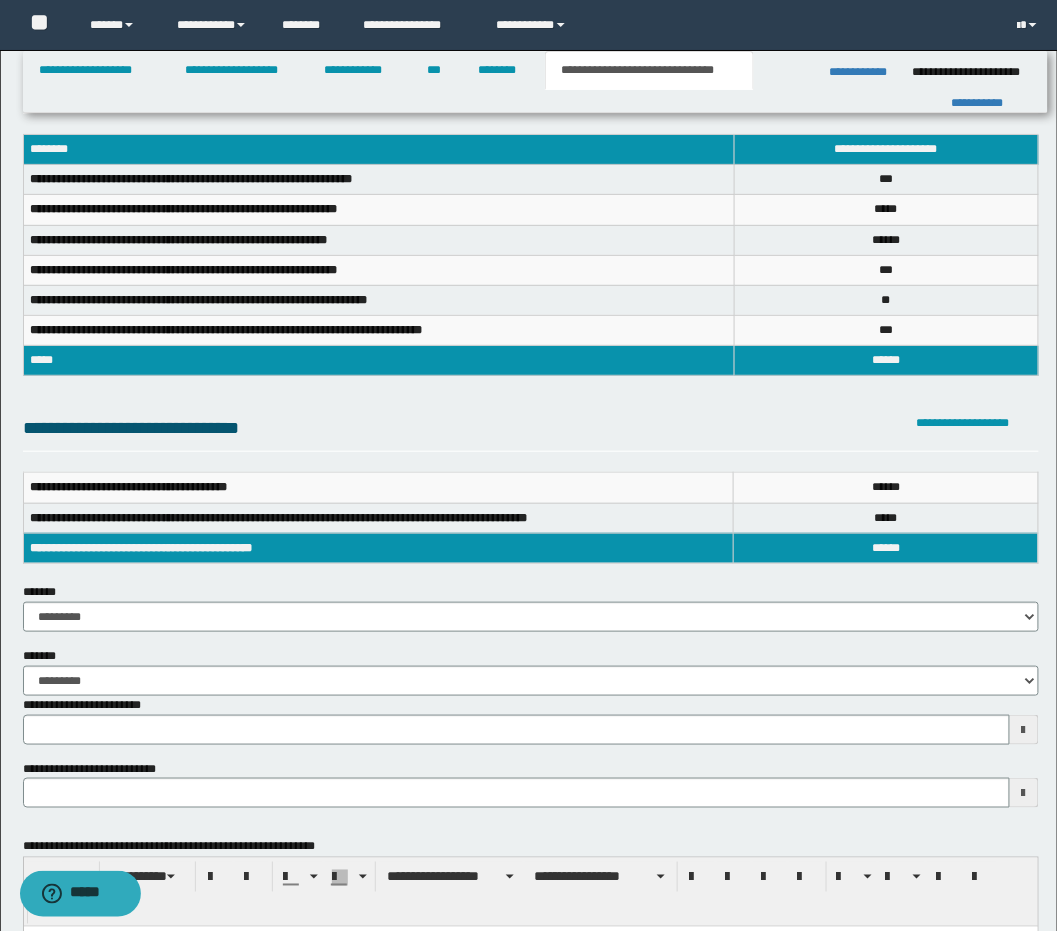 scroll, scrollTop: 0, scrollLeft: 0, axis: both 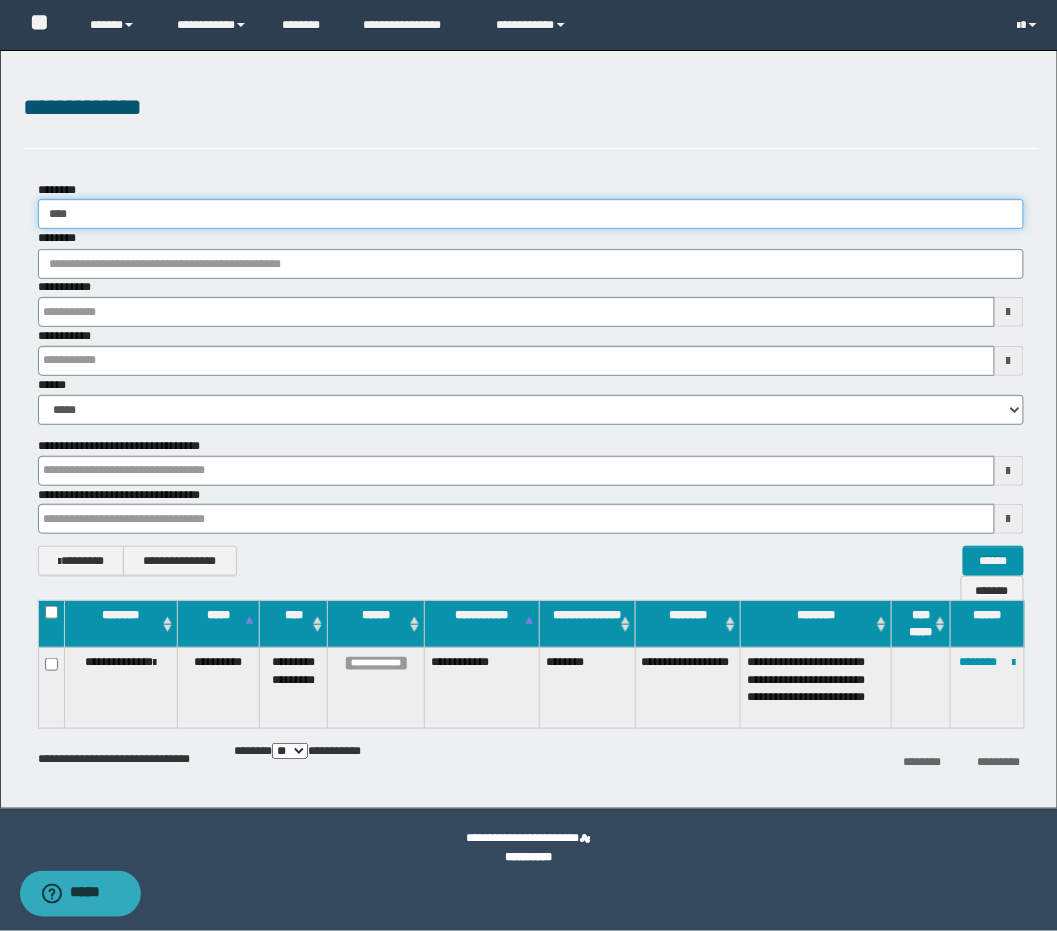 drag, startPoint x: 96, startPoint y: 219, endPoint x: -69, endPoint y: 202, distance: 165.87344 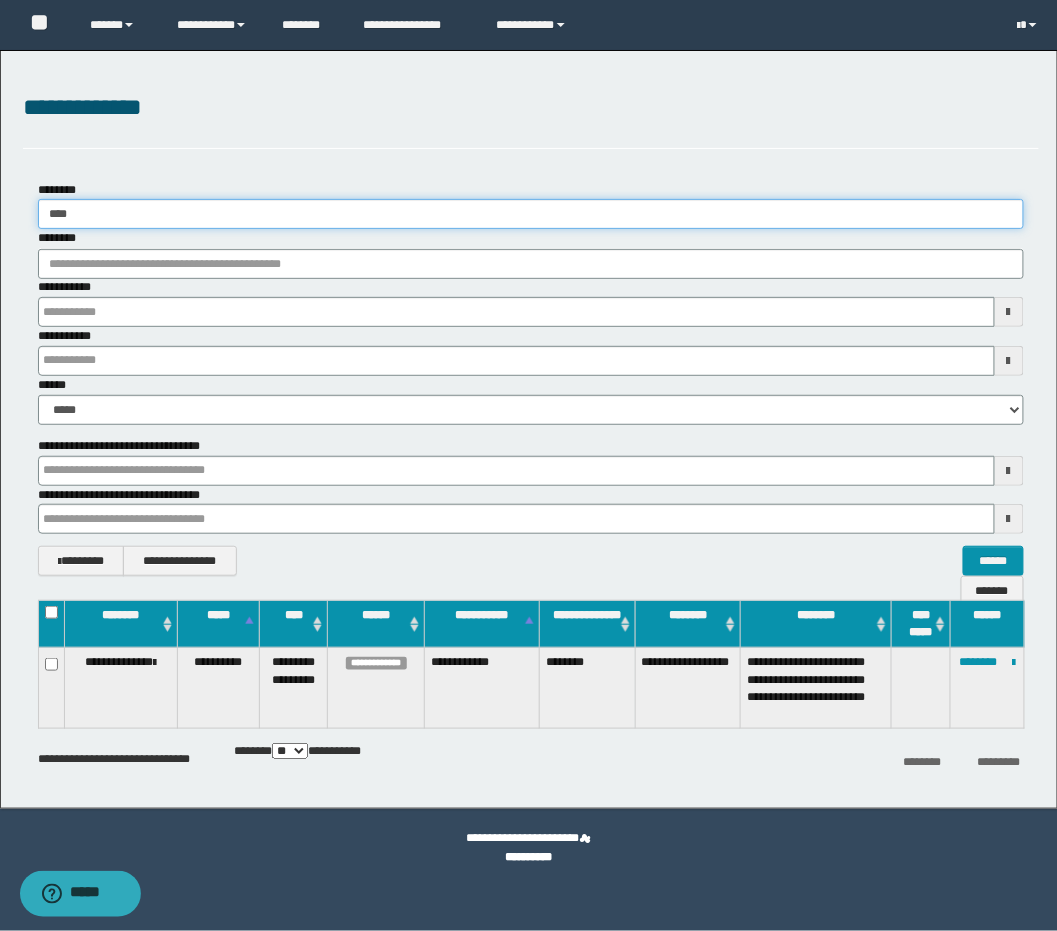 click on "**********" at bounding box center [529, 465] 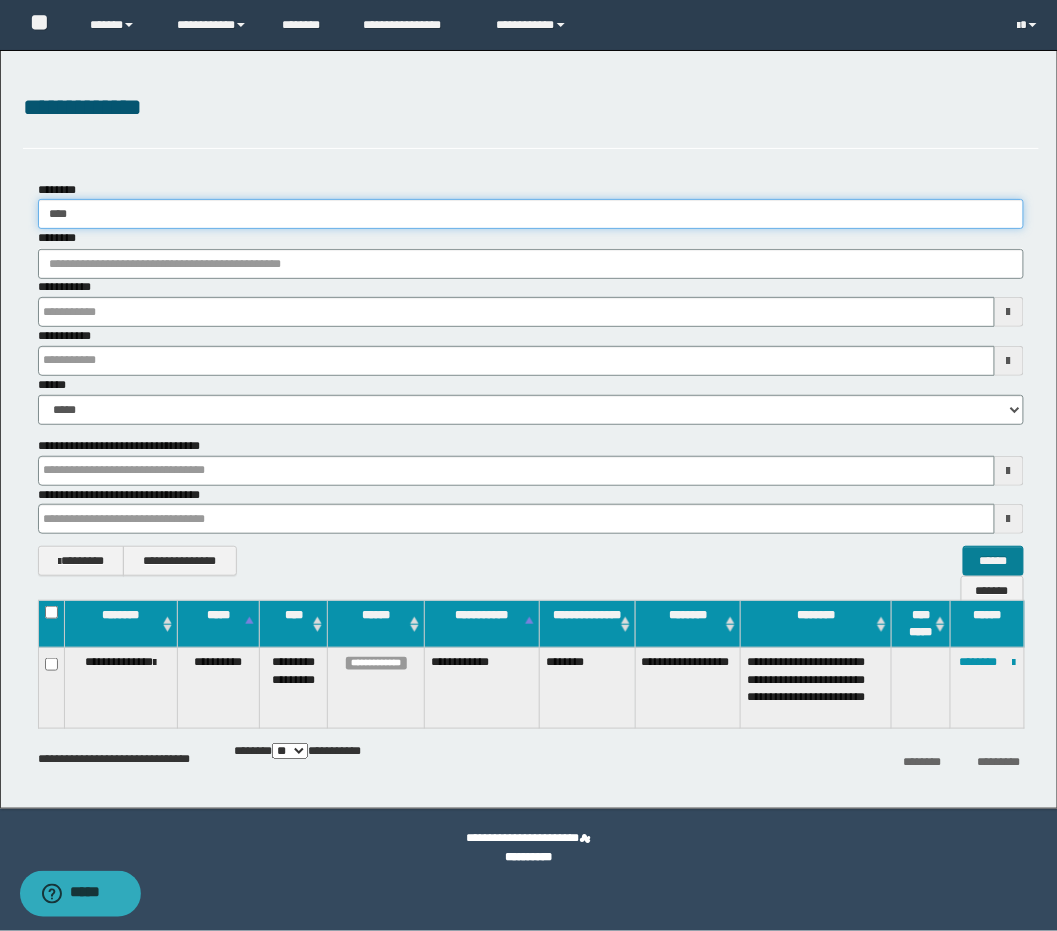 type on "****" 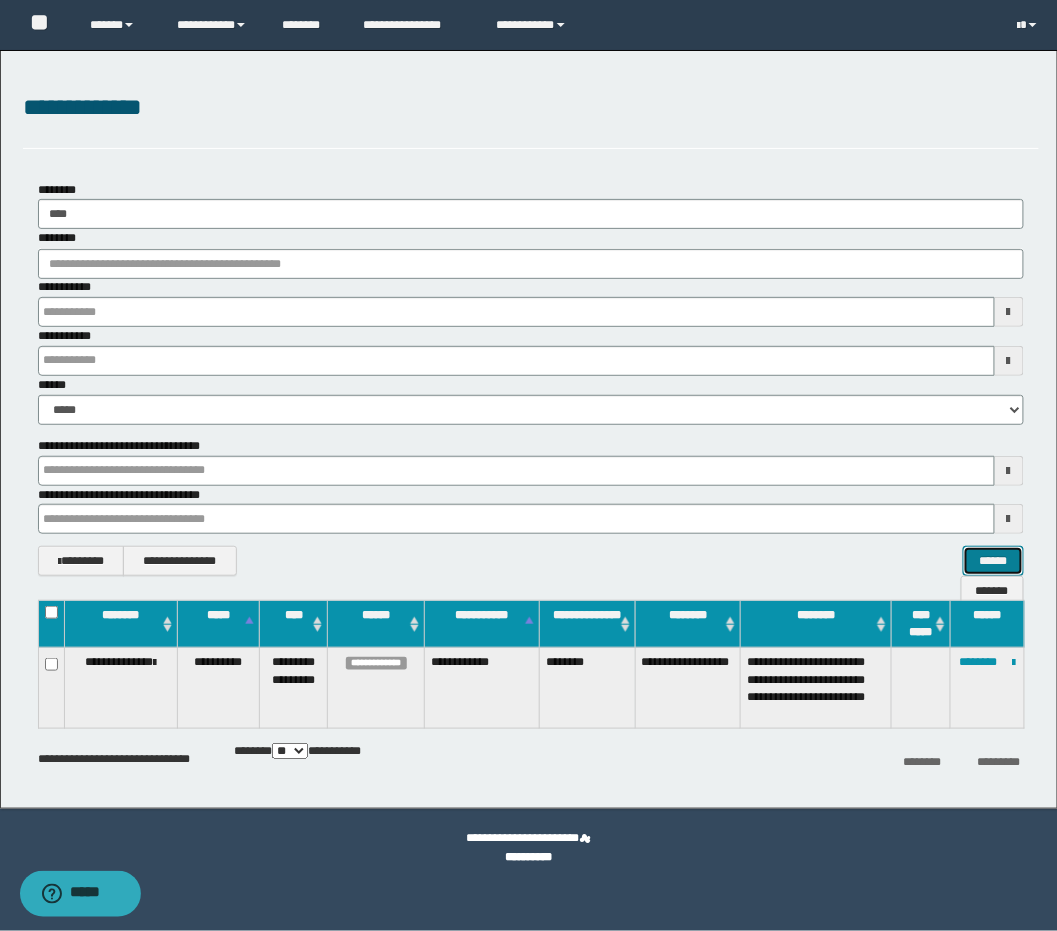 click on "******" at bounding box center (993, 561) 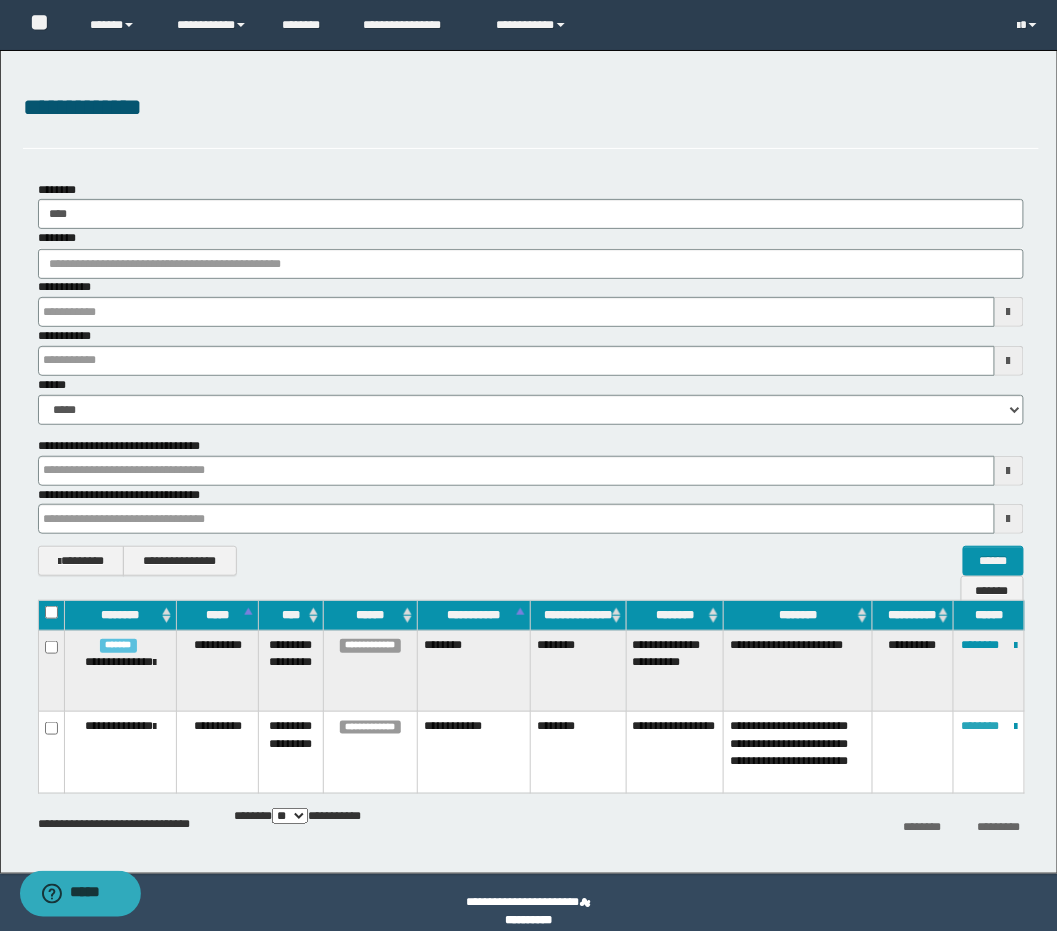 click on "********" at bounding box center [980, 726] 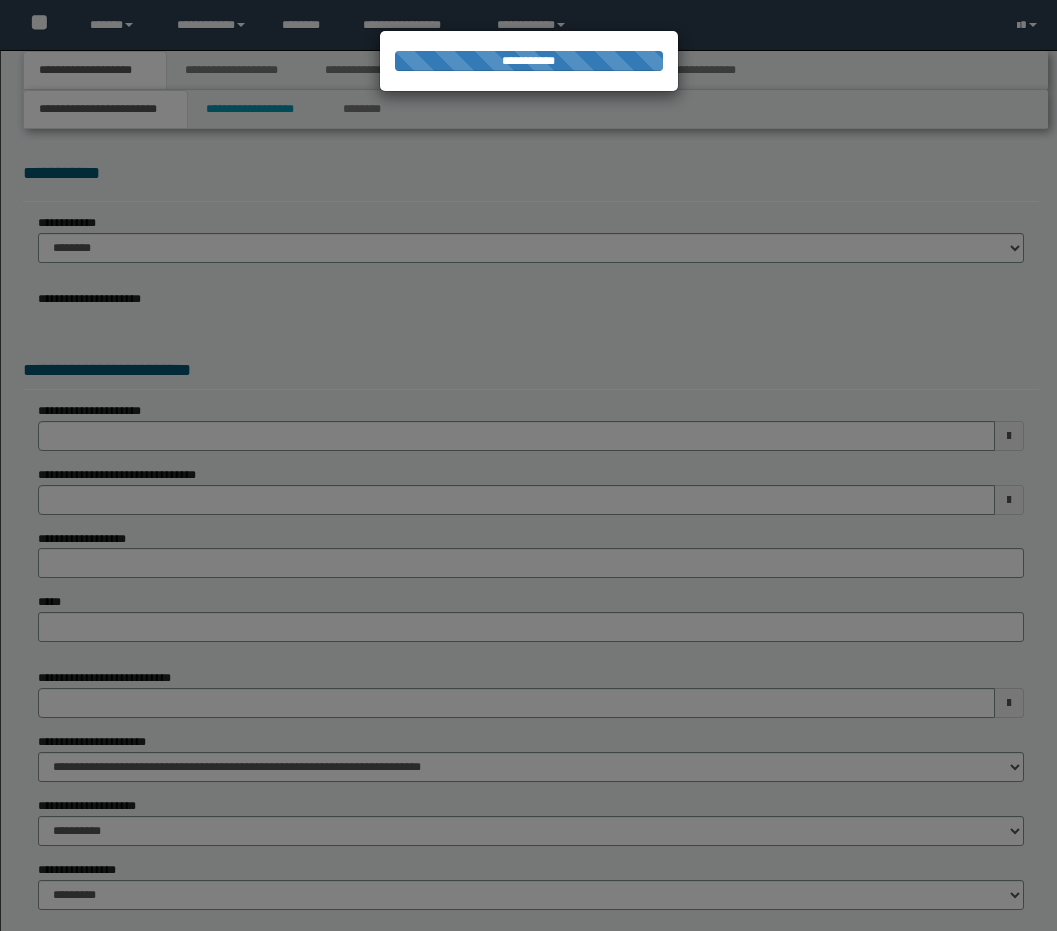 scroll, scrollTop: 0, scrollLeft: 0, axis: both 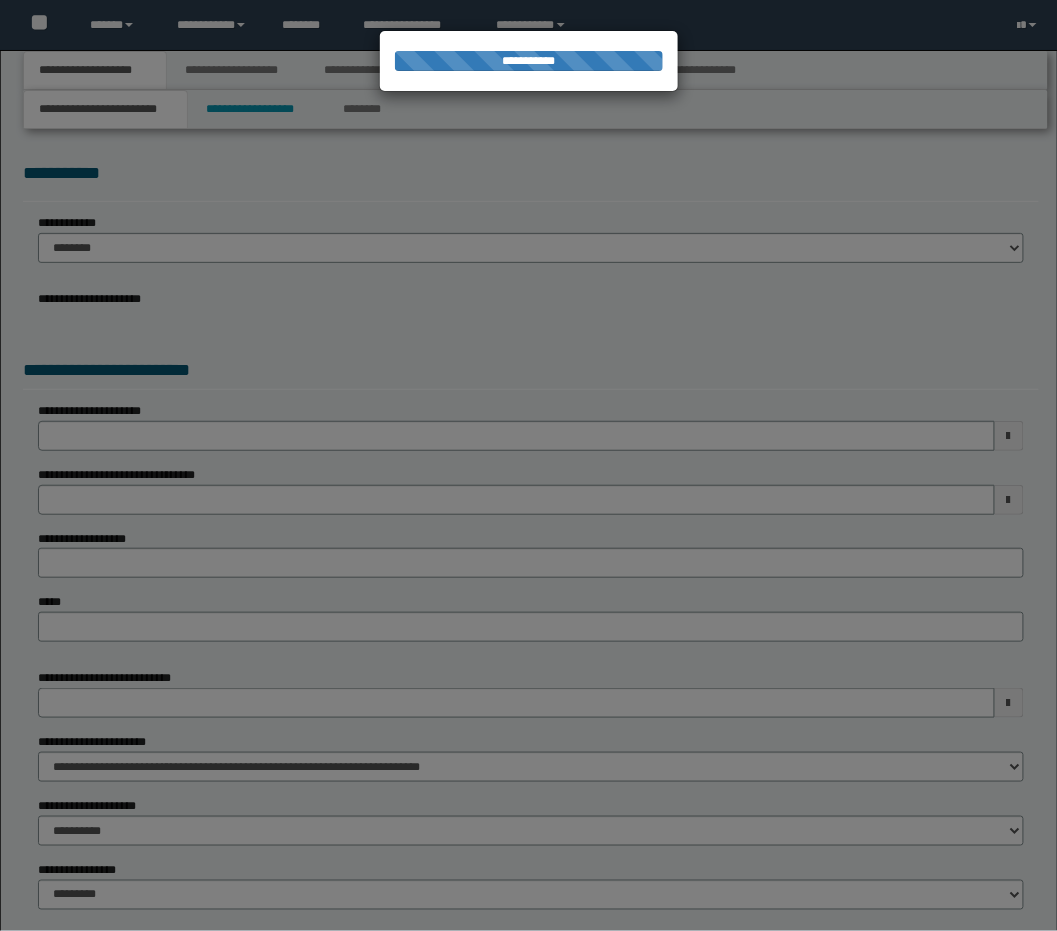select on "**" 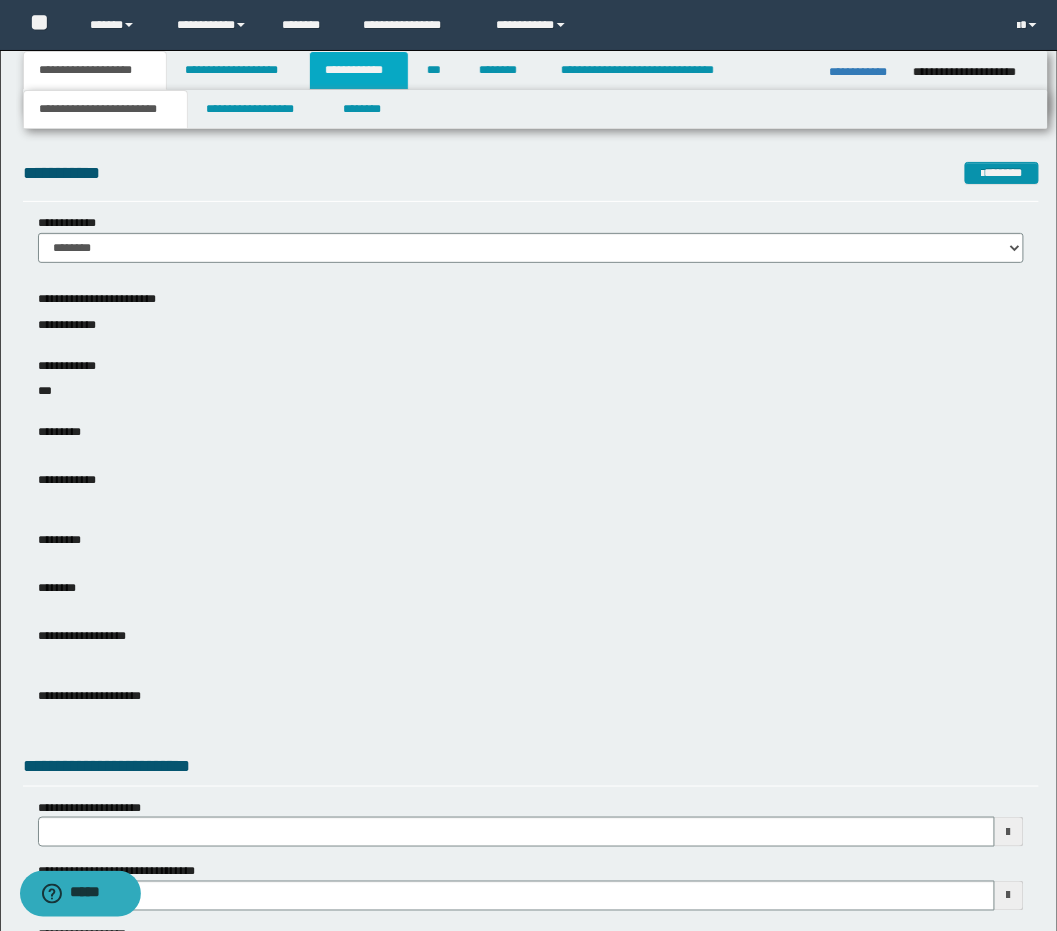 click on "**********" at bounding box center [359, 70] 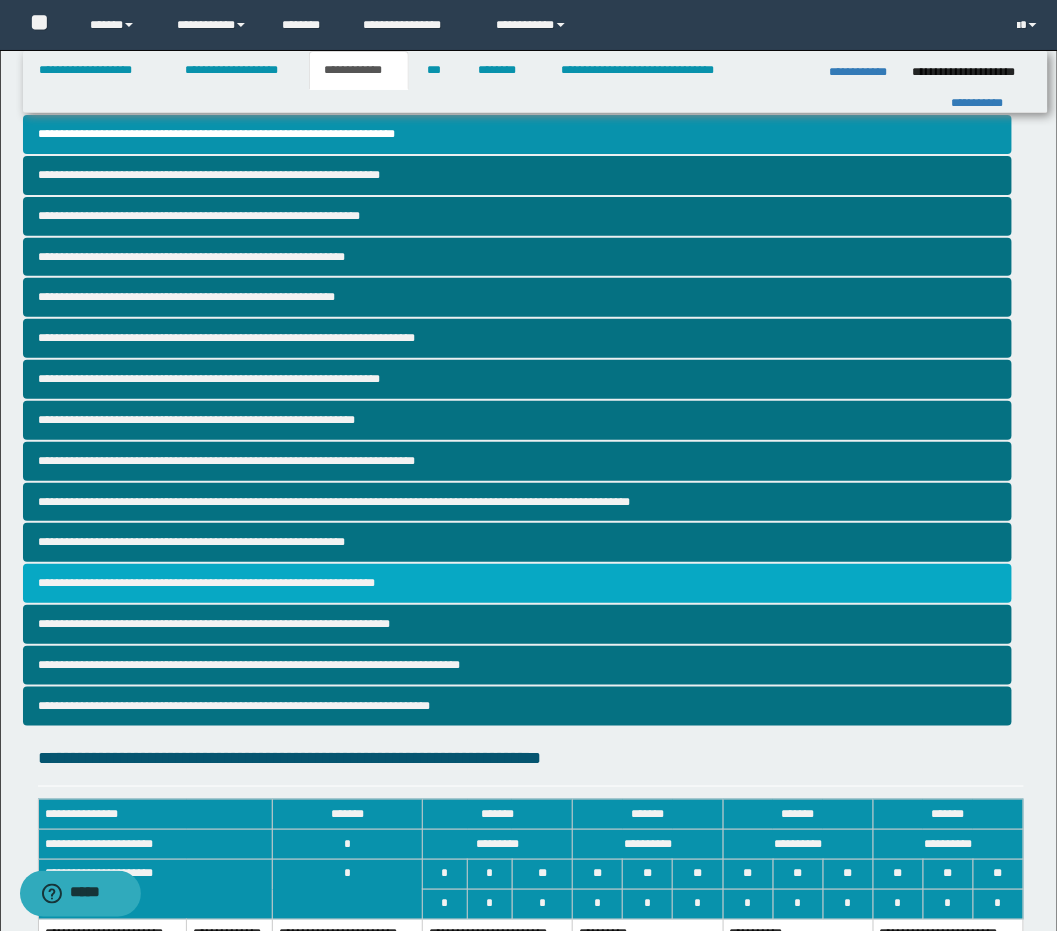 scroll, scrollTop: 0, scrollLeft: 0, axis: both 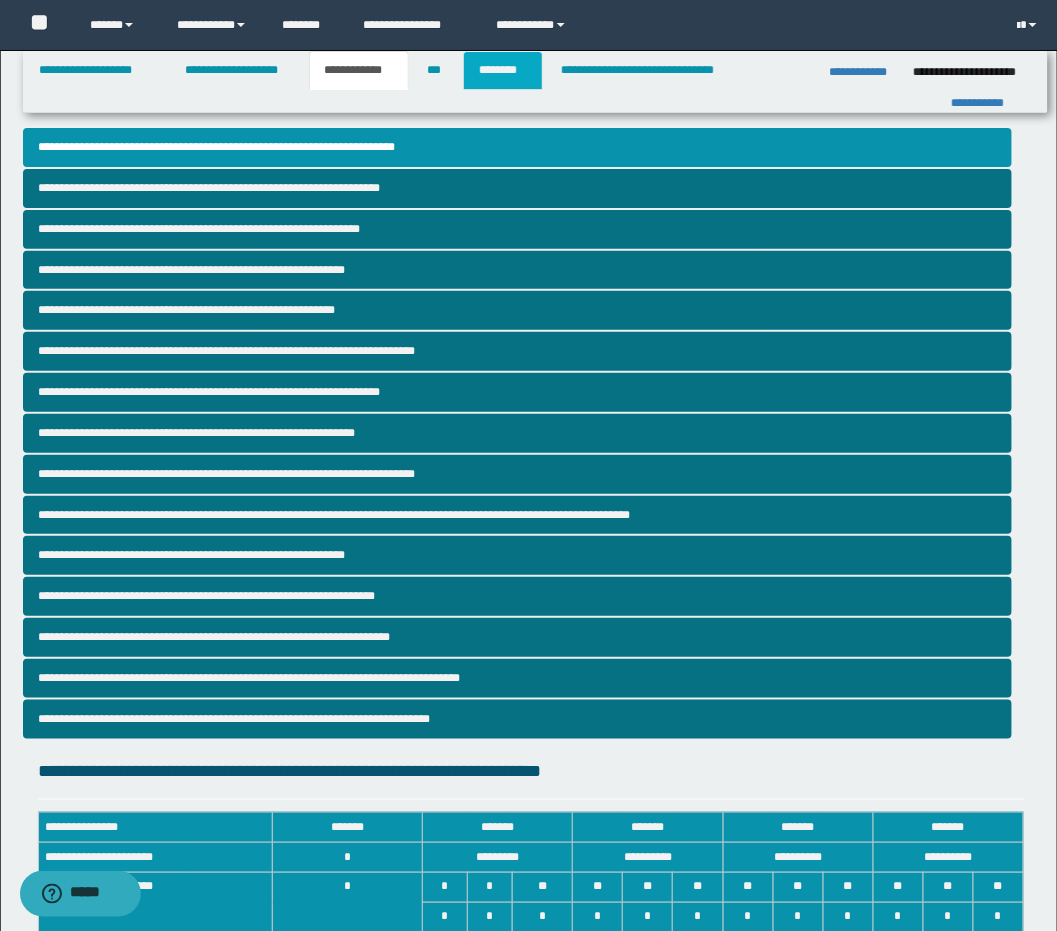 click on "********" at bounding box center [503, 70] 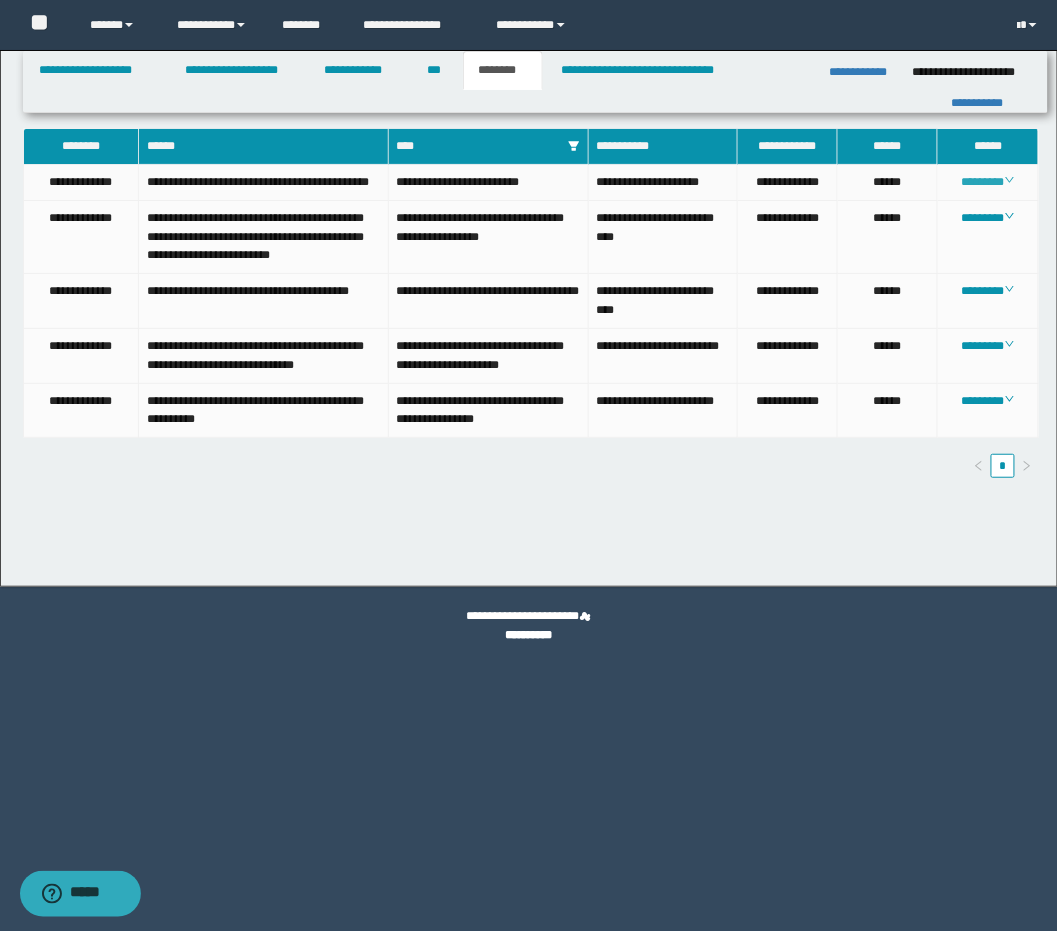 click on "********" at bounding box center (988, 182) 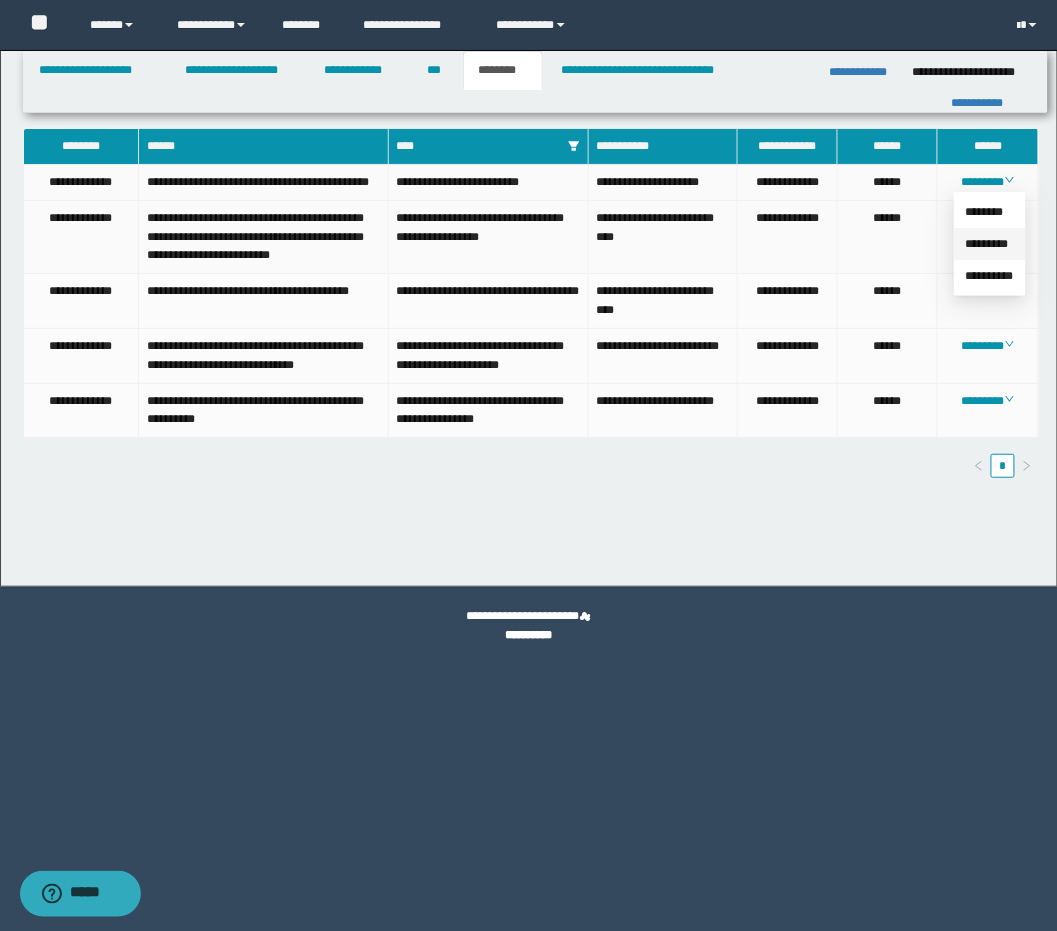 click on "*********" at bounding box center (987, 244) 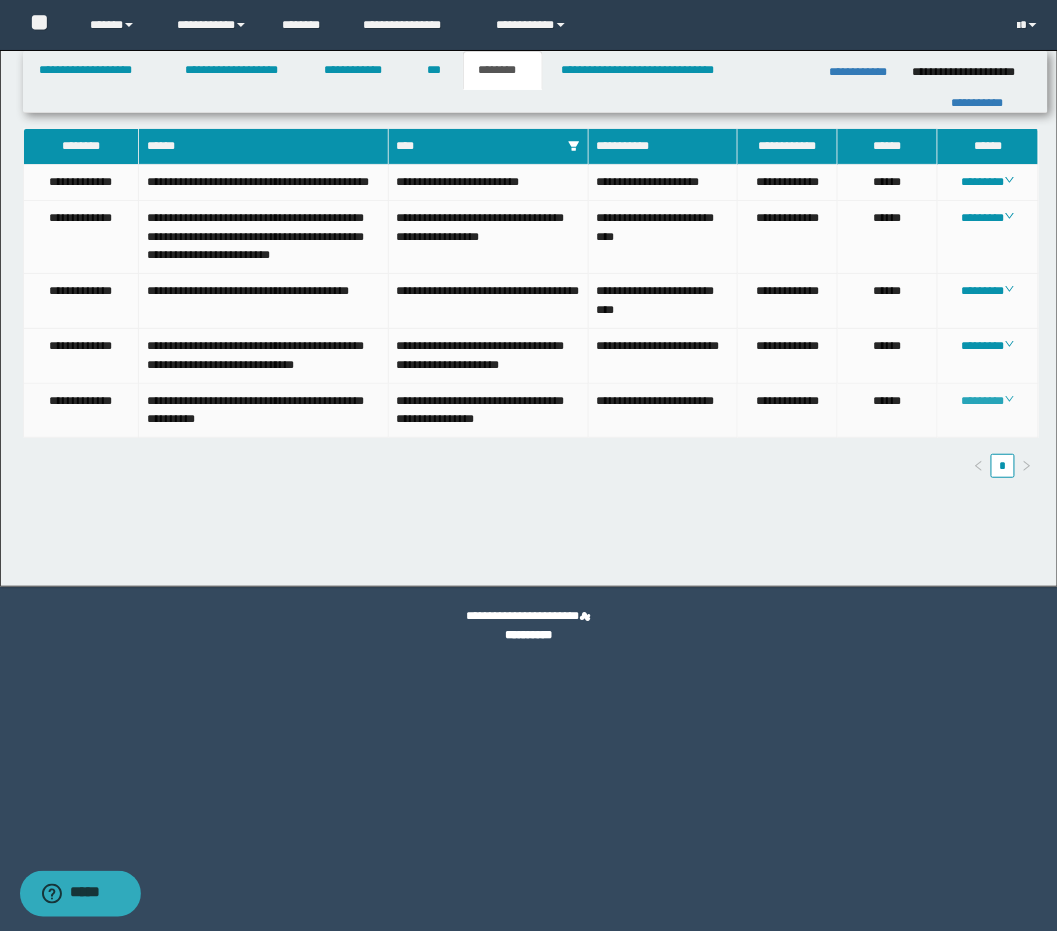 click on "********" at bounding box center (988, 401) 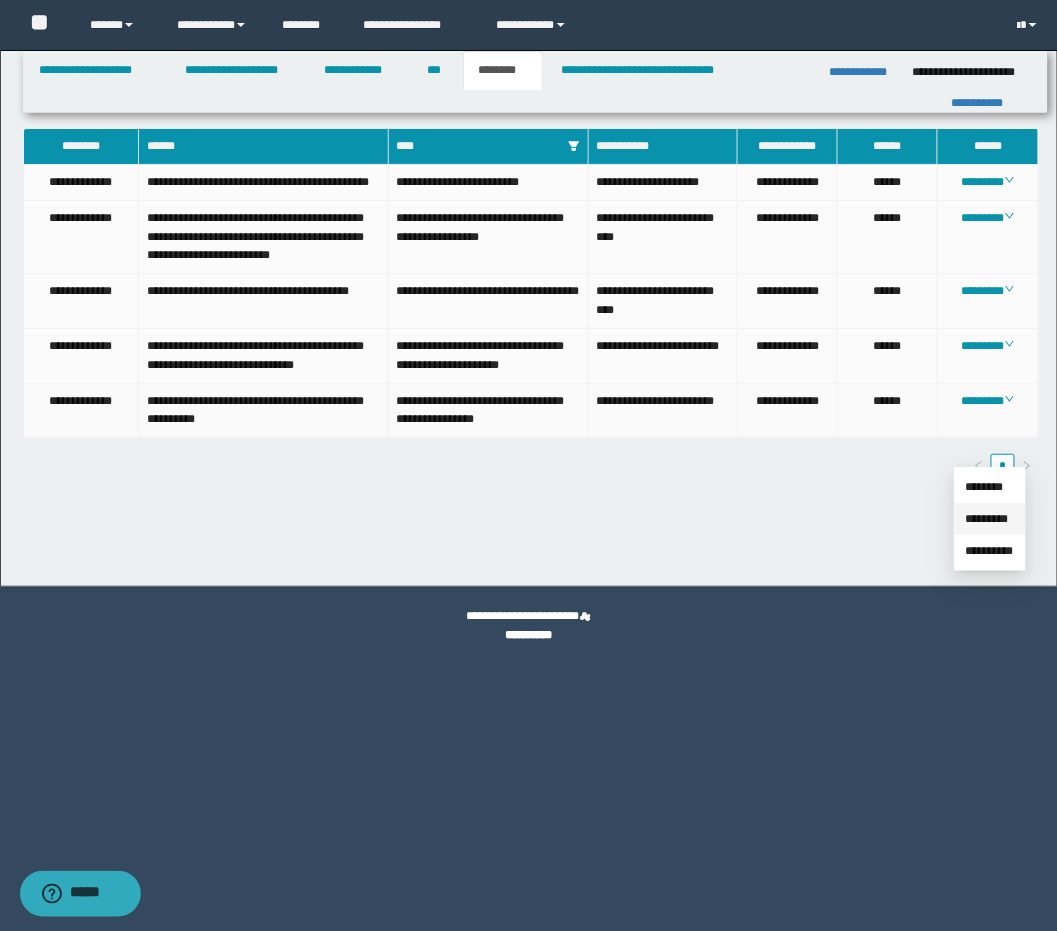 click on "*********" at bounding box center (987, 519) 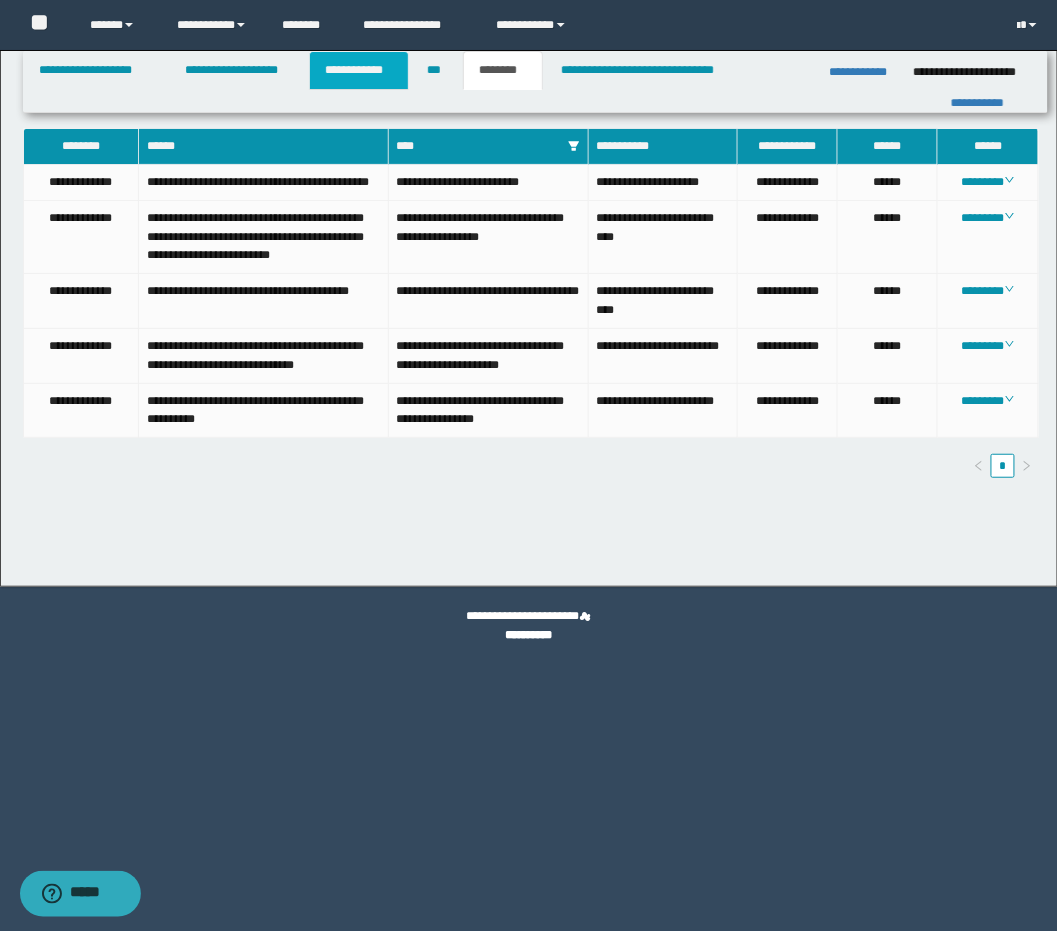 click on "**********" at bounding box center [359, 70] 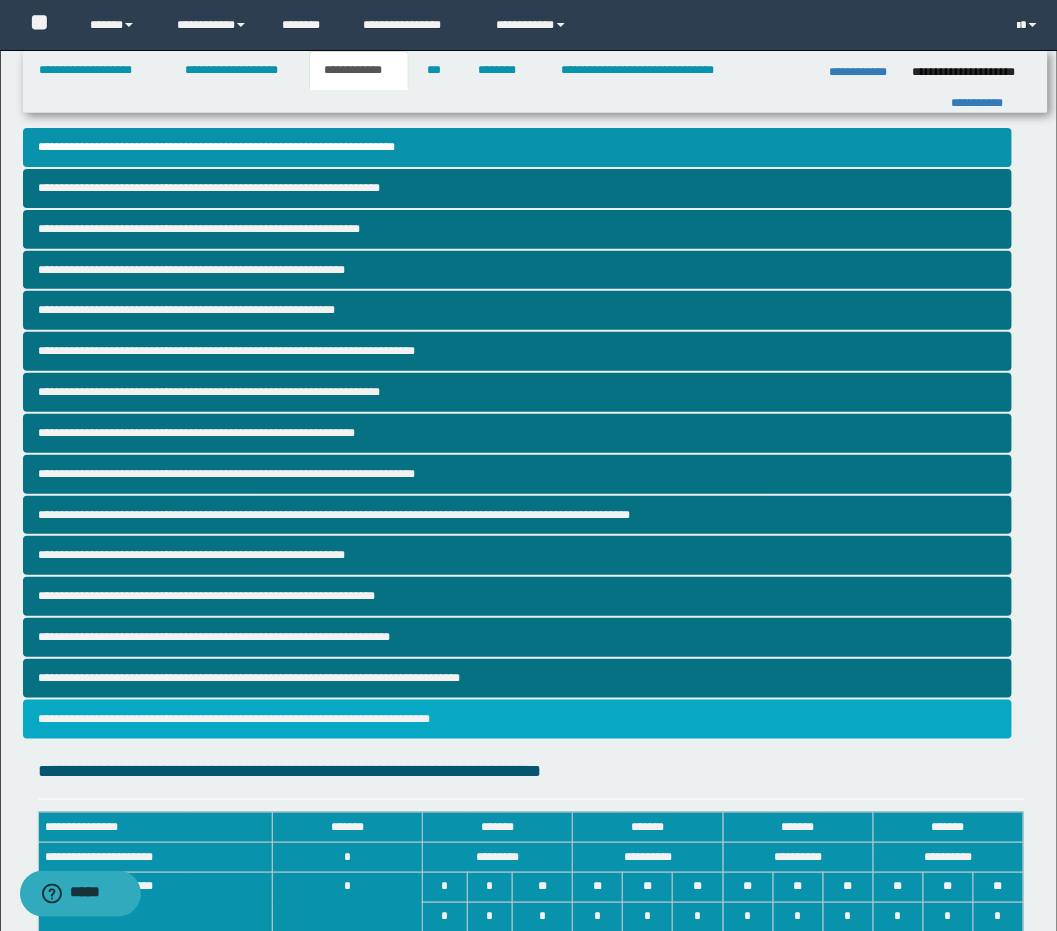 click on "**********" at bounding box center (517, 719) 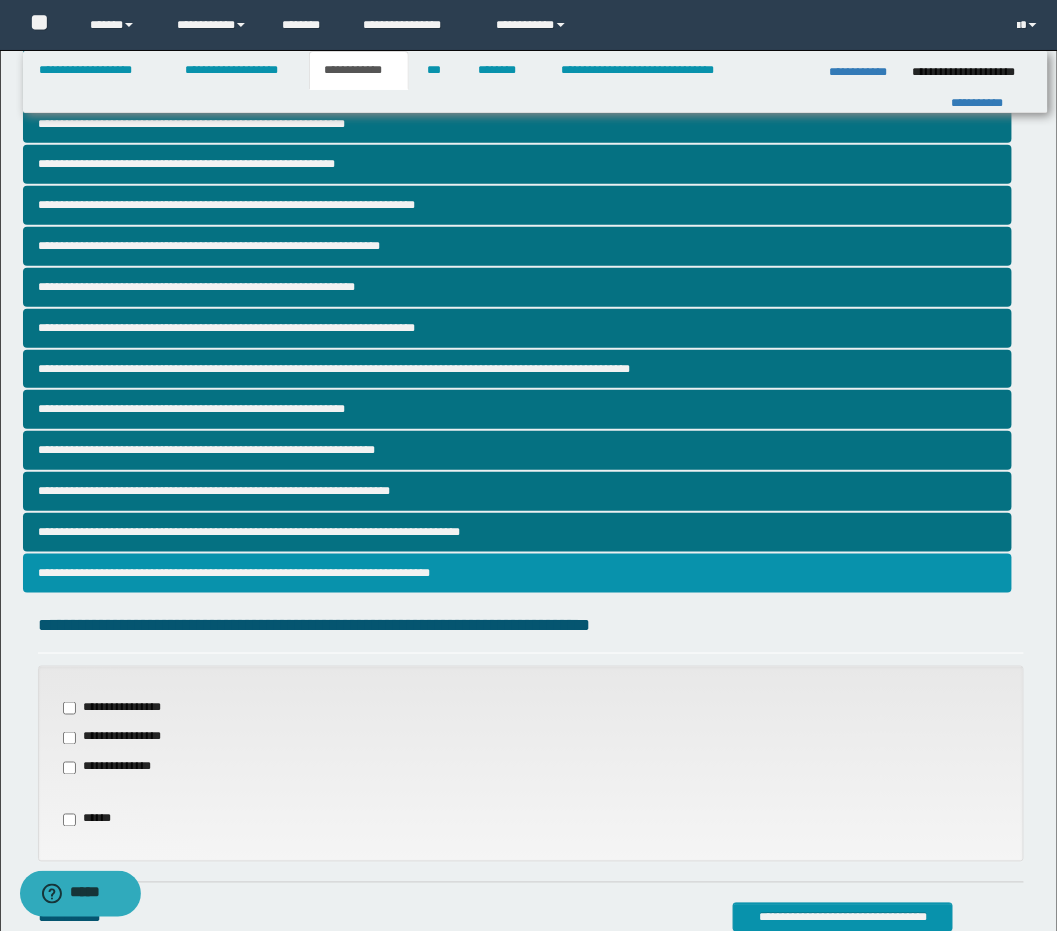 scroll, scrollTop: 433, scrollLeft: 0, axis: vertical 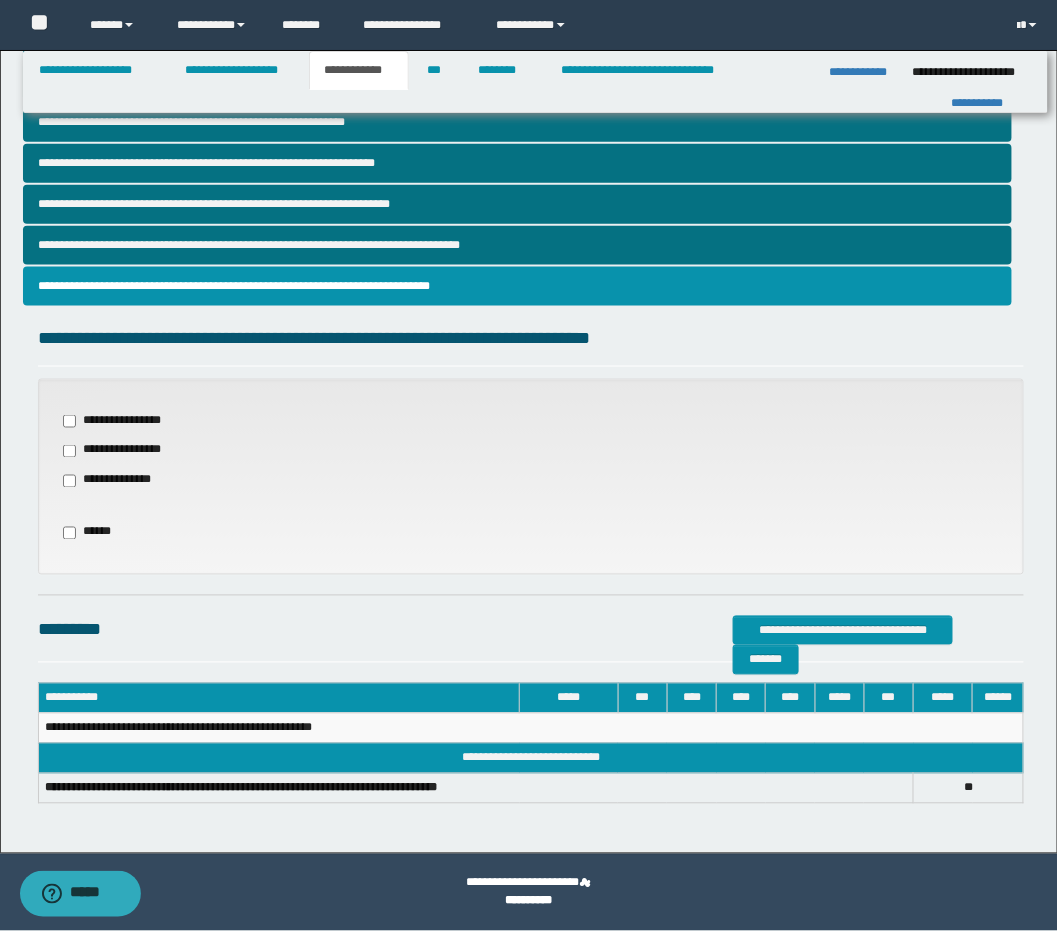 click on "**********" at bounding box center [119, 481] 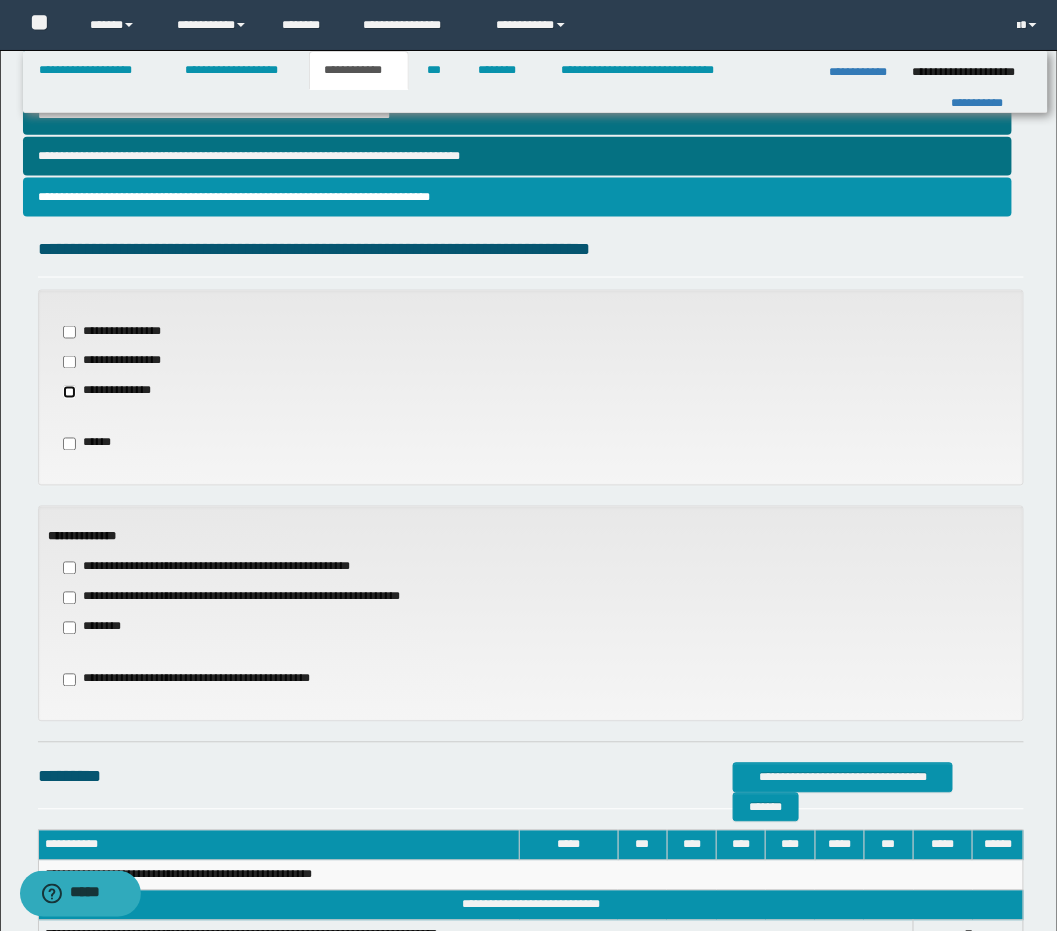 scroll, scrollTop: 522, scrollLeft: 0, axis: vertical 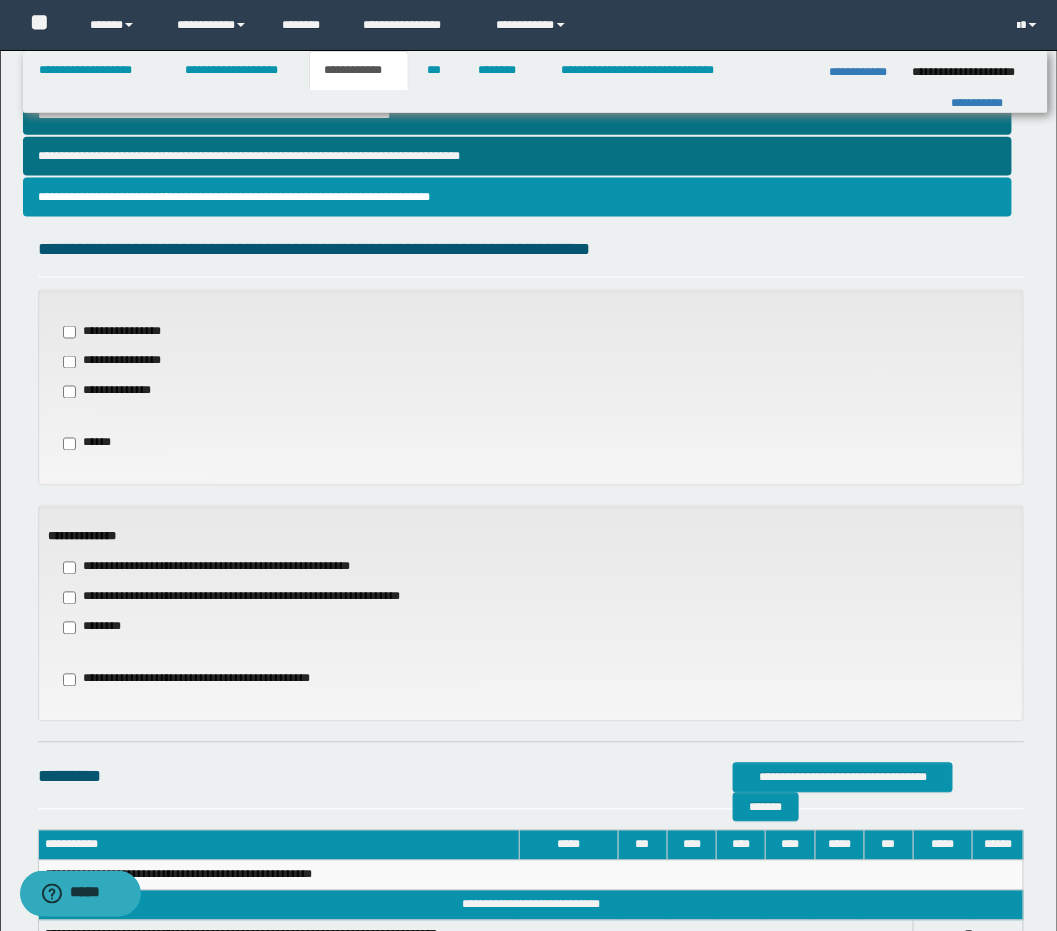 click on "**********" at bounding box center [257, 598] 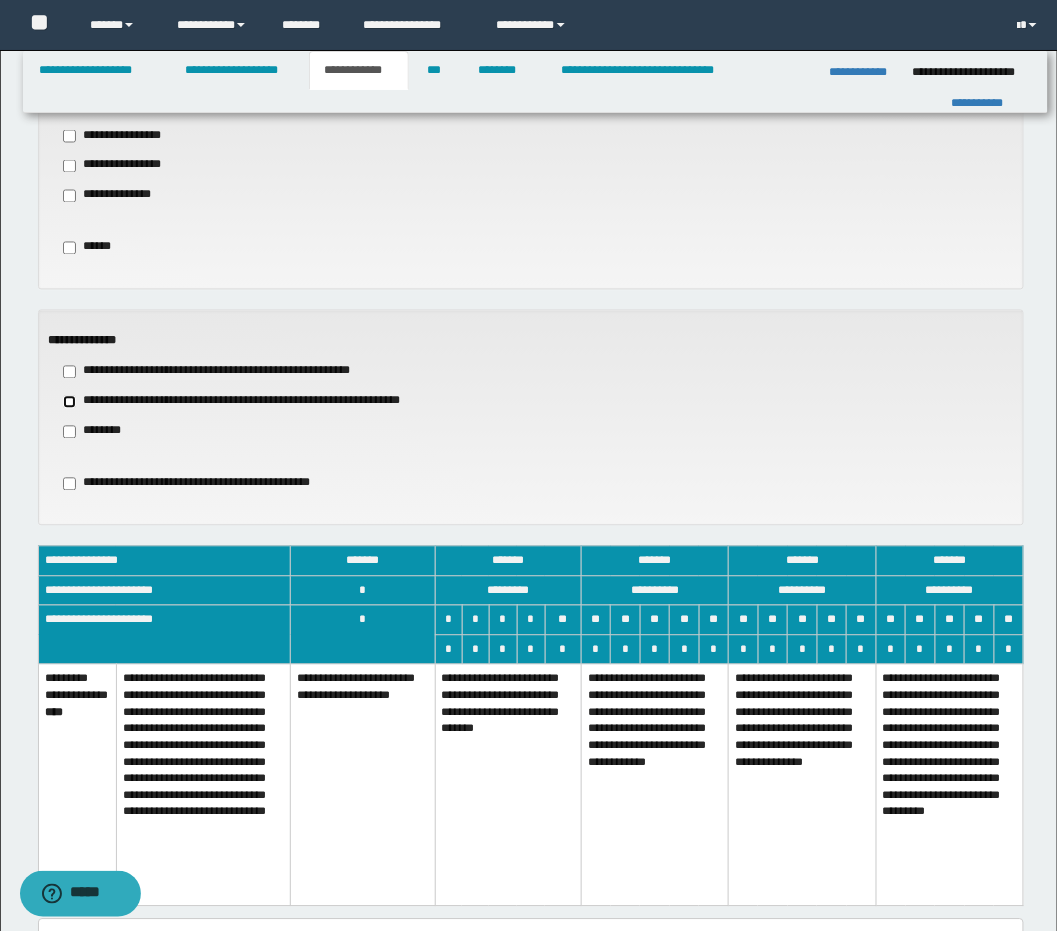 scroll, scrollTop: 925, scrollLeft: 0, axis: vertical 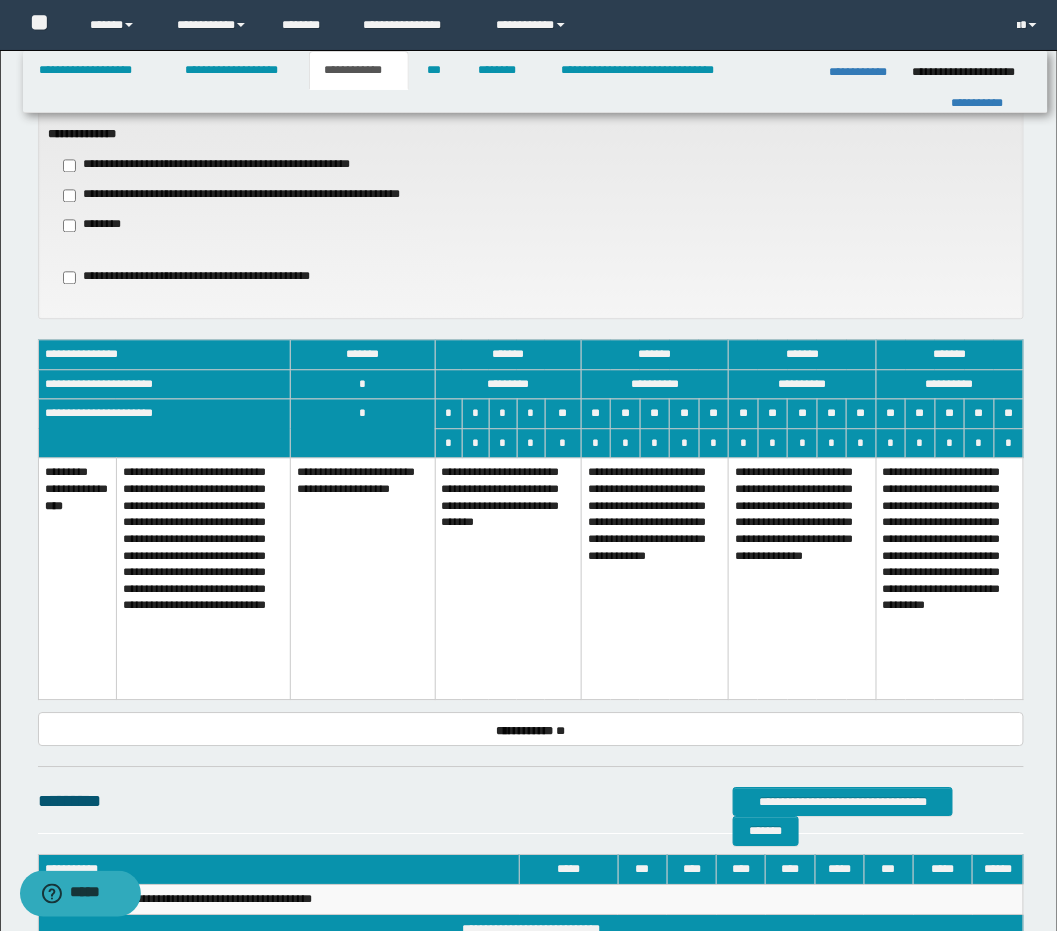 click on "**********" at bounding box center [508, 579] 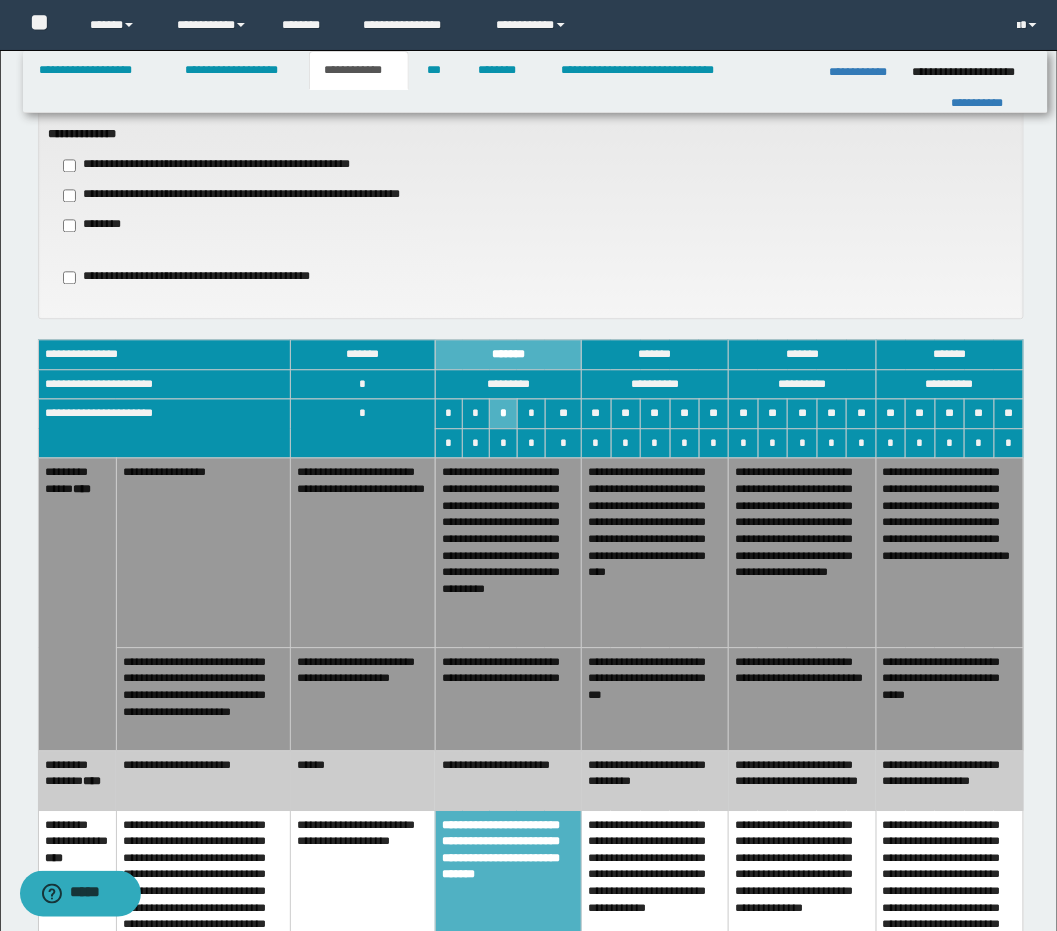 click on "**********" at bounding box center (508, 698) 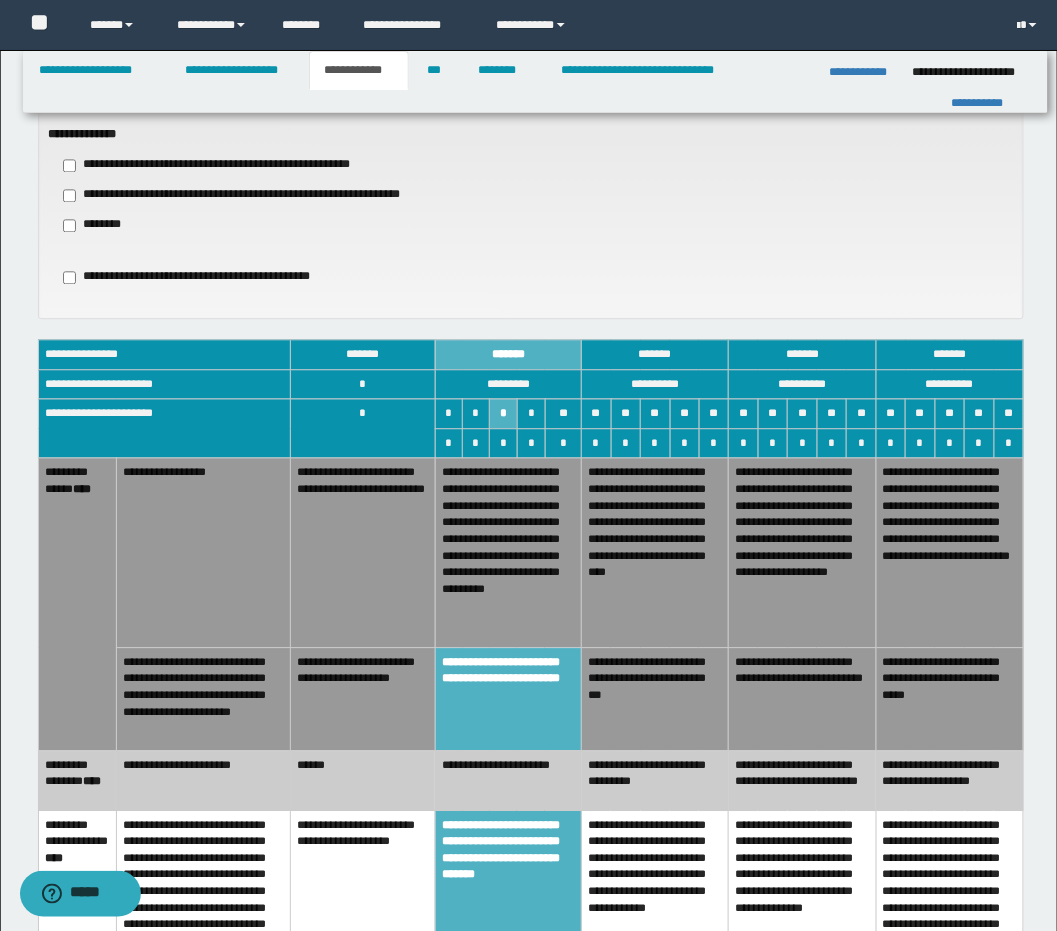 click on "**********" at bounding box center (508, 552) 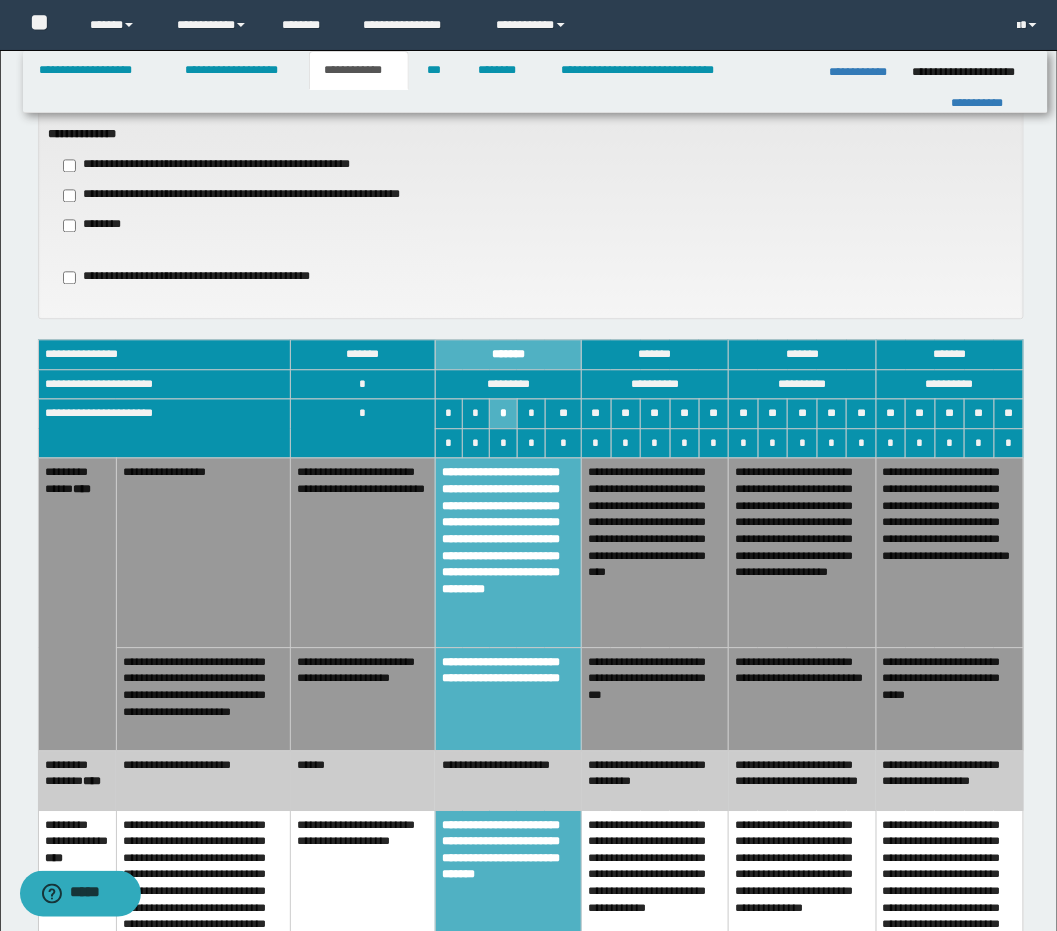 scroll, scrollTop: 927, scrollLeft: 0, axis: vertical 